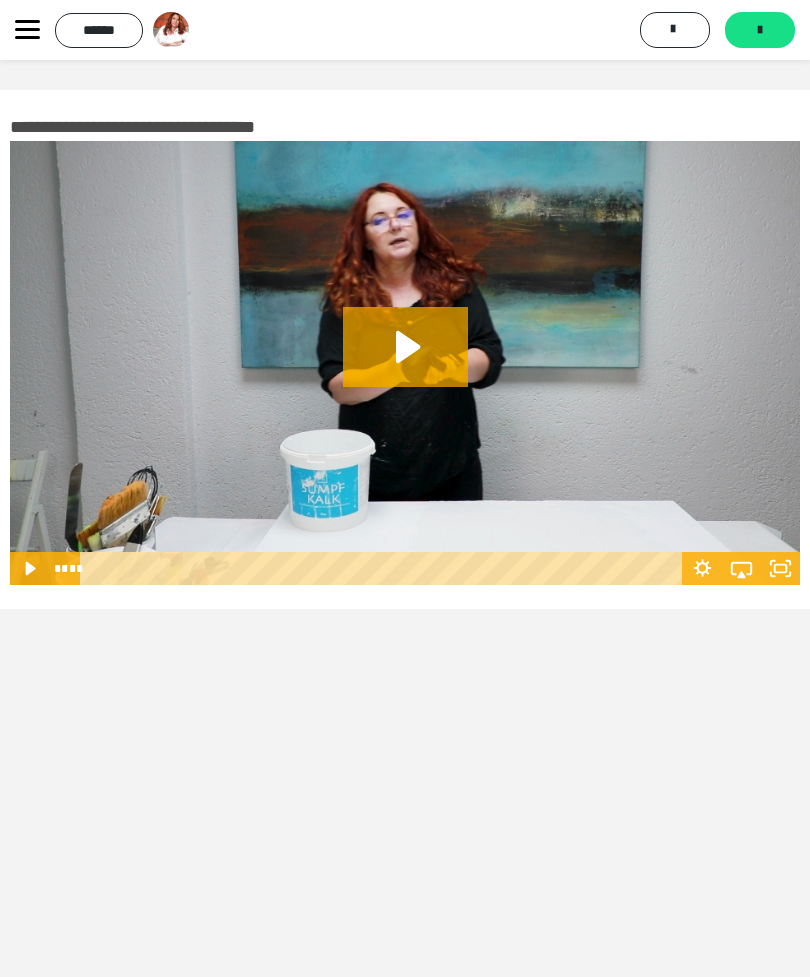 scroll, scrollTop: 0, scrollLeft: 0, axis: both 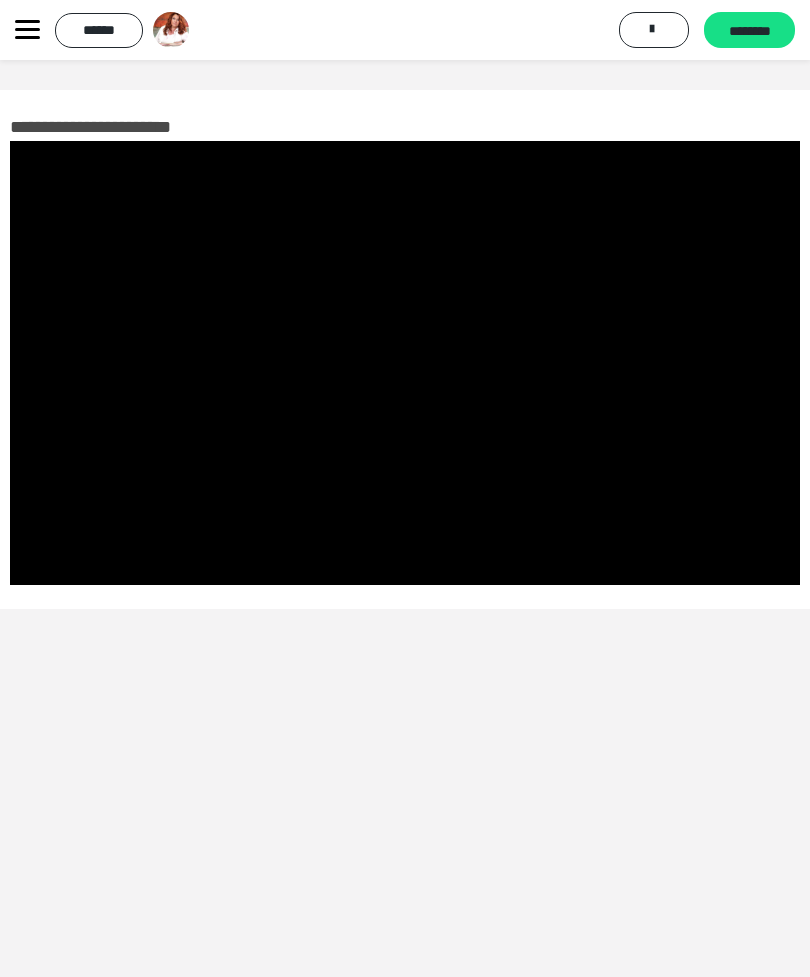click on "********" at bounding box center (749, 31) 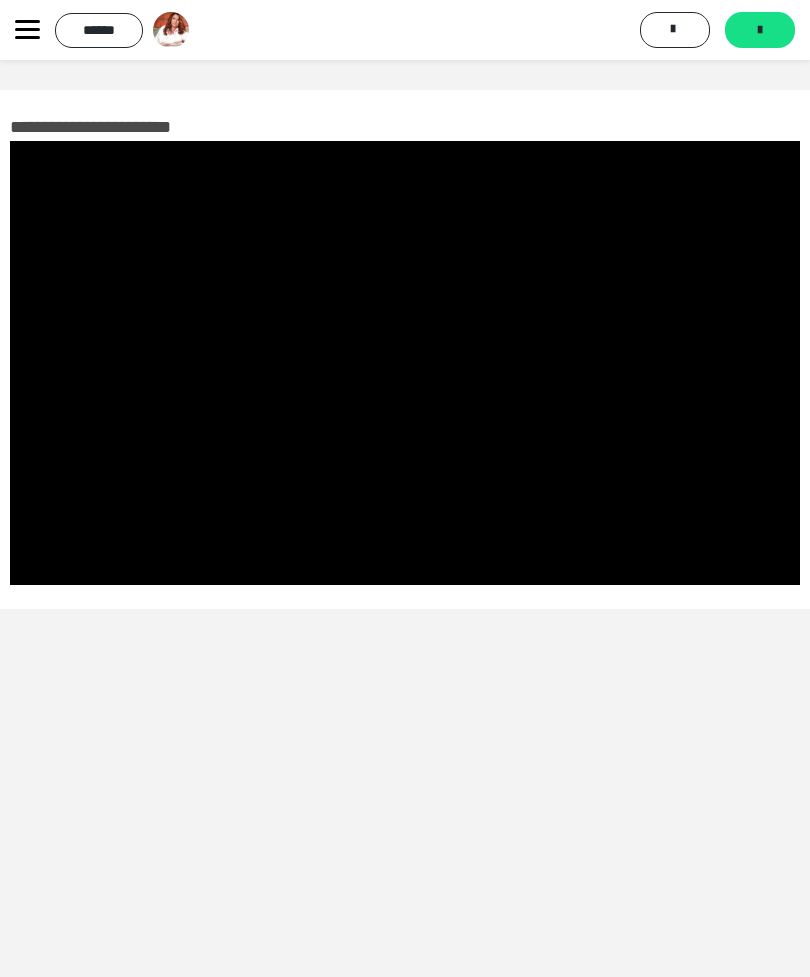 click at bounding box center [760, 30] 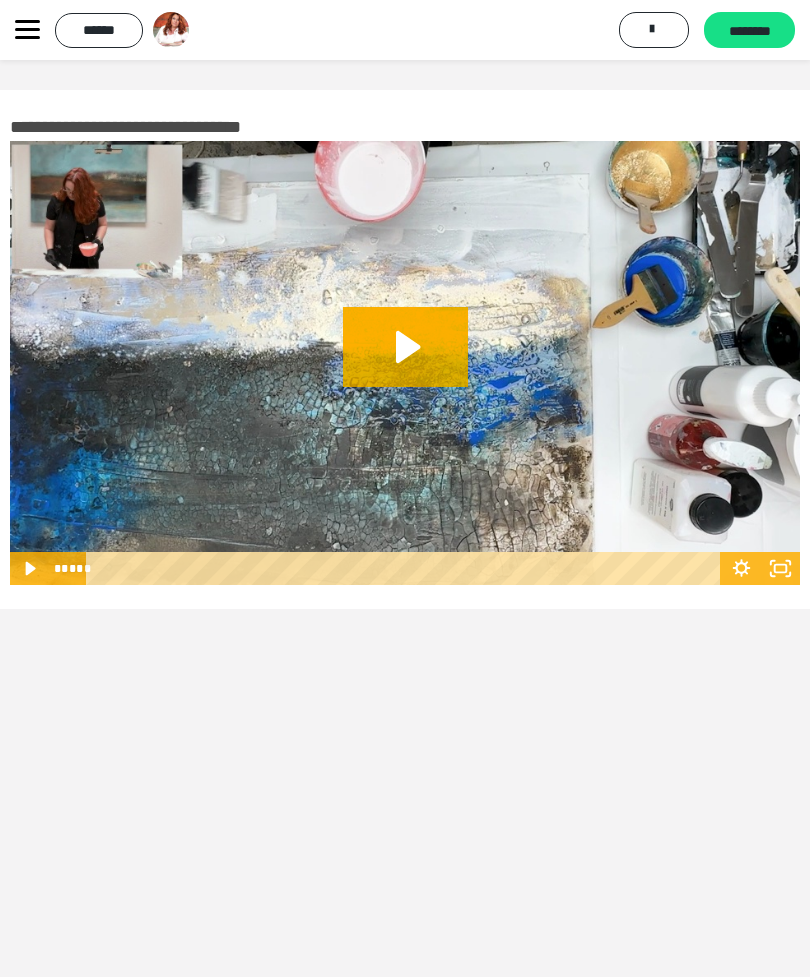 click on "******" at bounding box center [99, 30] 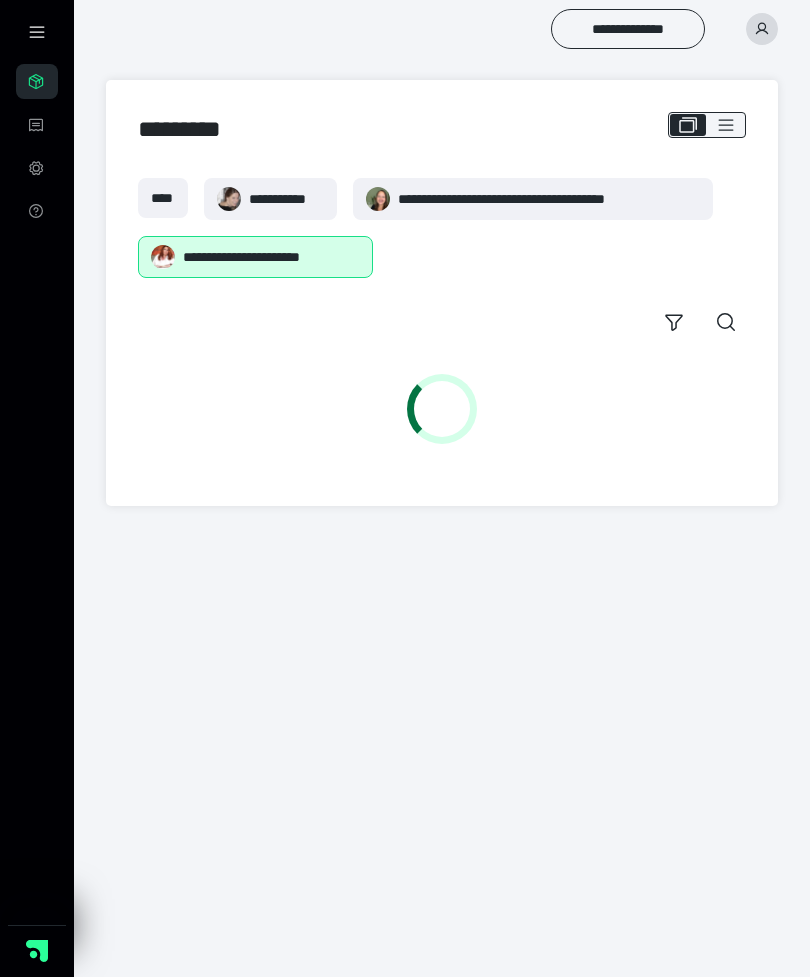 scroll, scrollTop: 0, scrollLeft: 0, axis: both 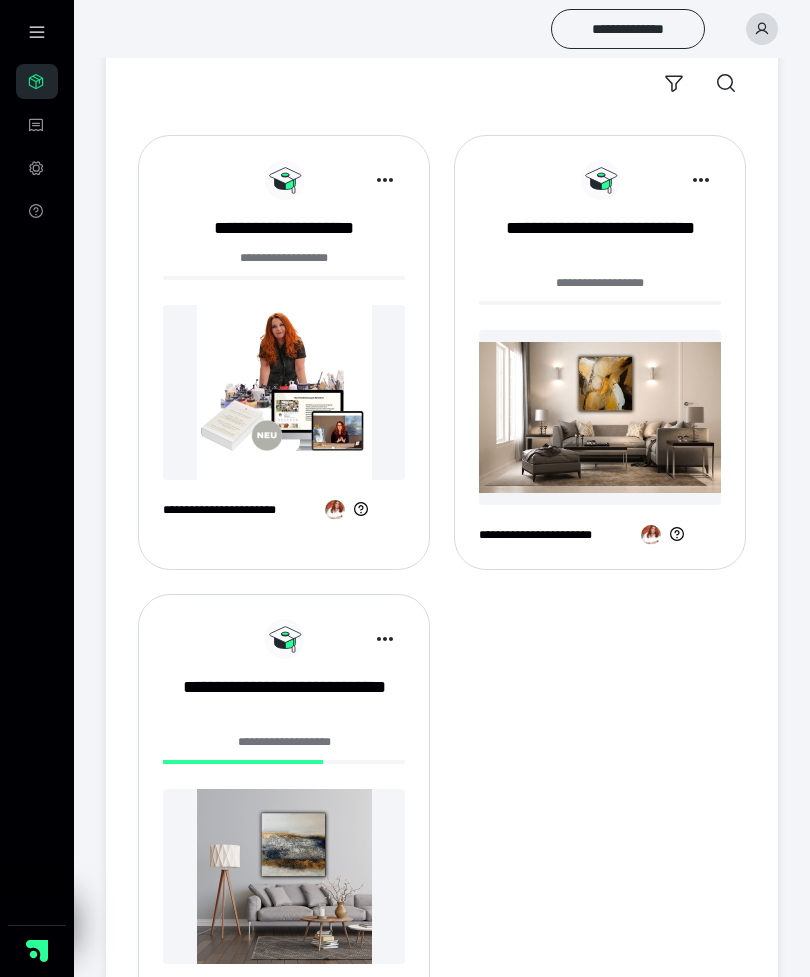 click at bounding box center [284, 392] 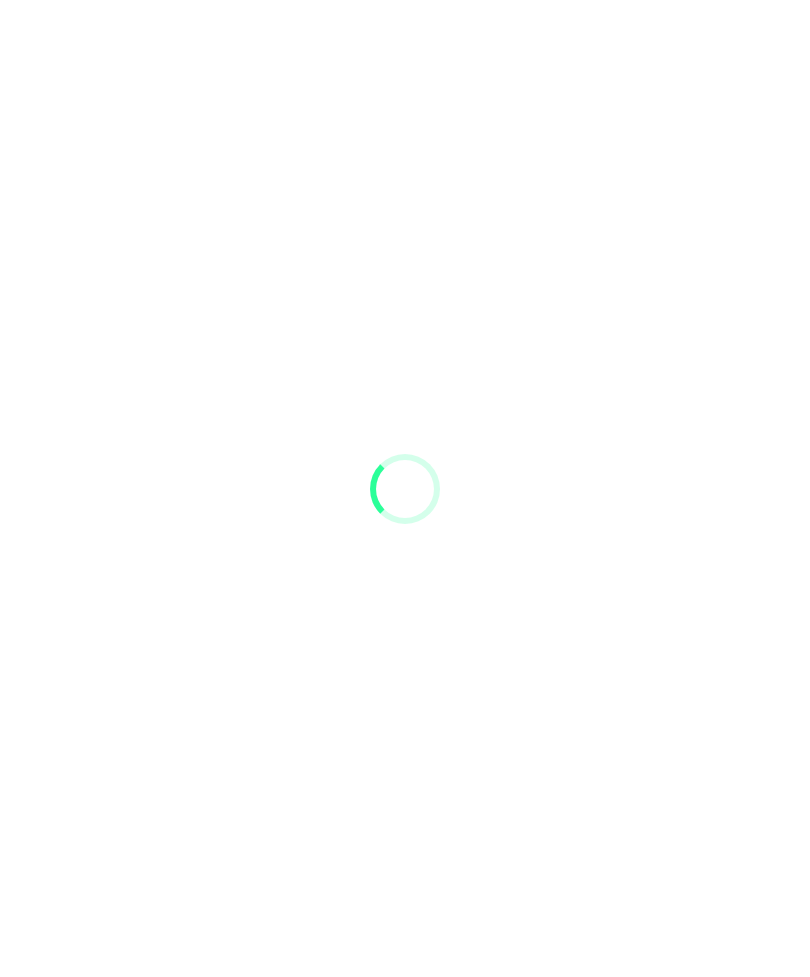 scroll, scrollTop: 0, scrollLeft: 0, axis: both 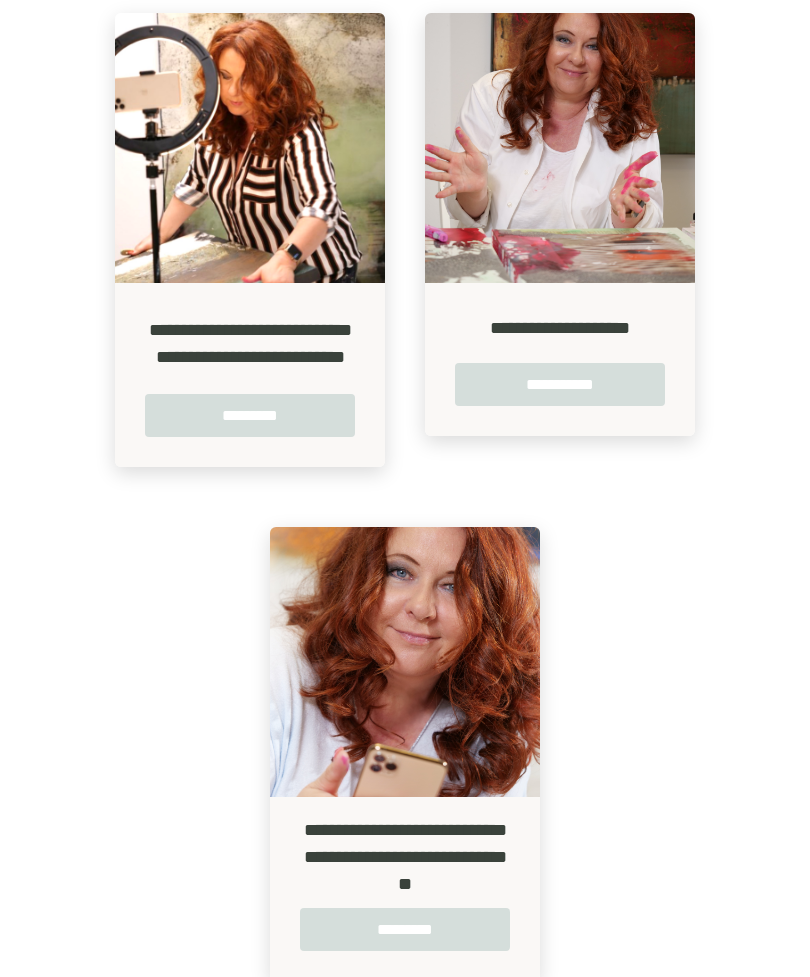 click on "*********" at bounding box center [250, 415] 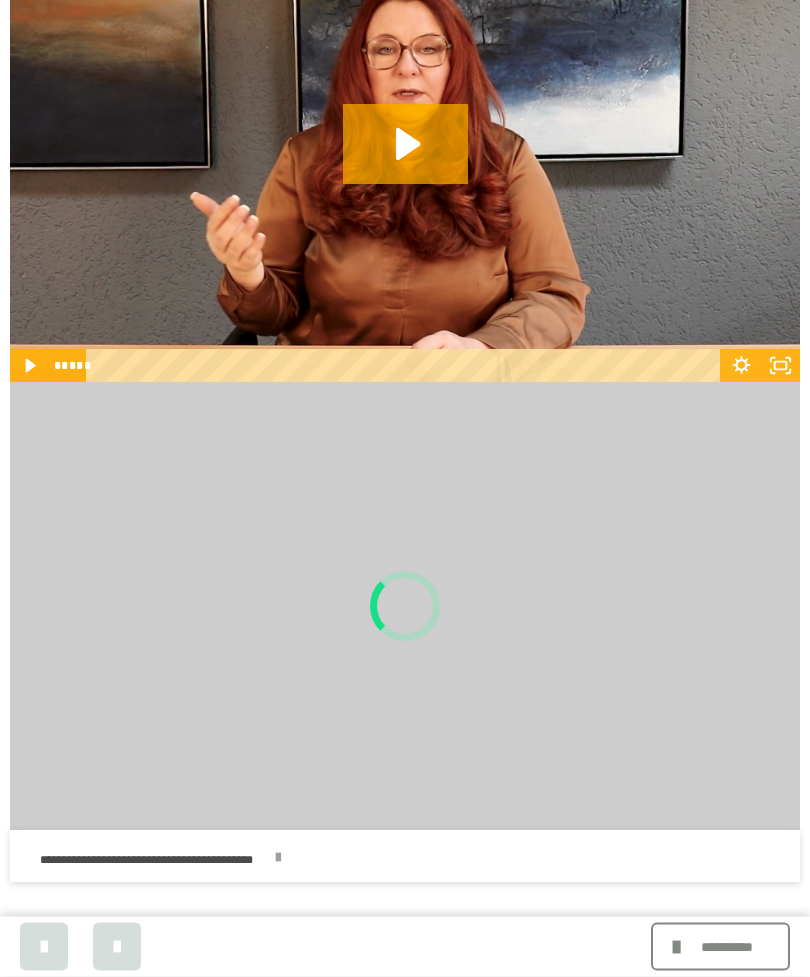scroll, scrollTop: 352, scrollLeft: 0, axis: vertical 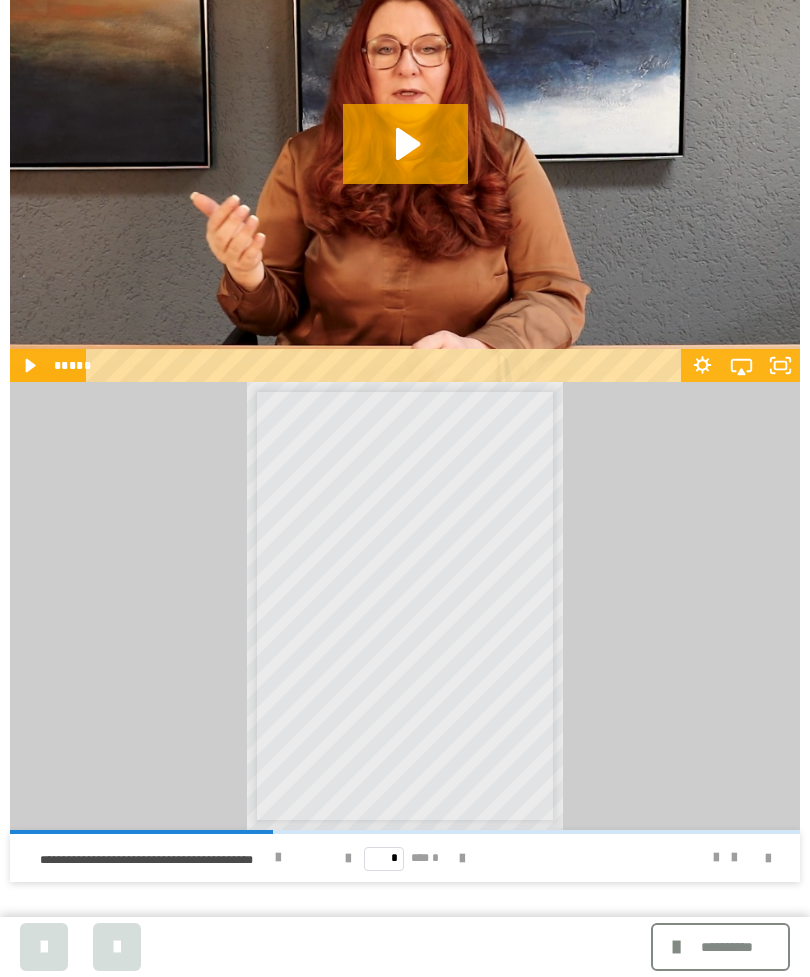 click at bounding box center (44, 947) 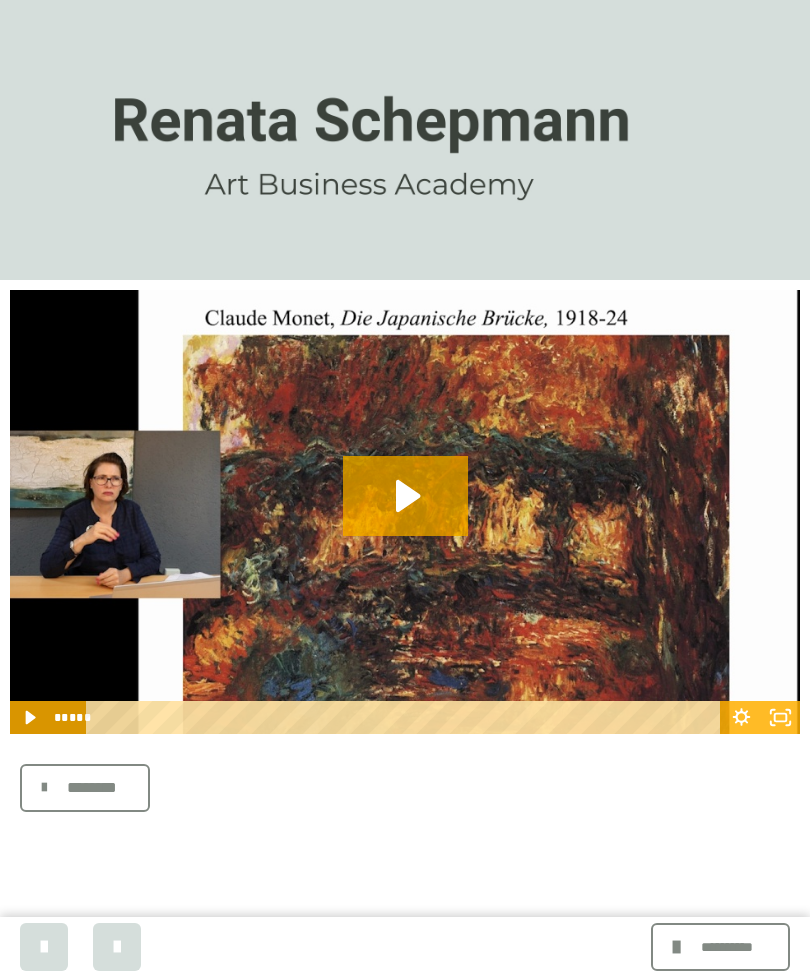 click on "********" at bounding box center [92, 788] 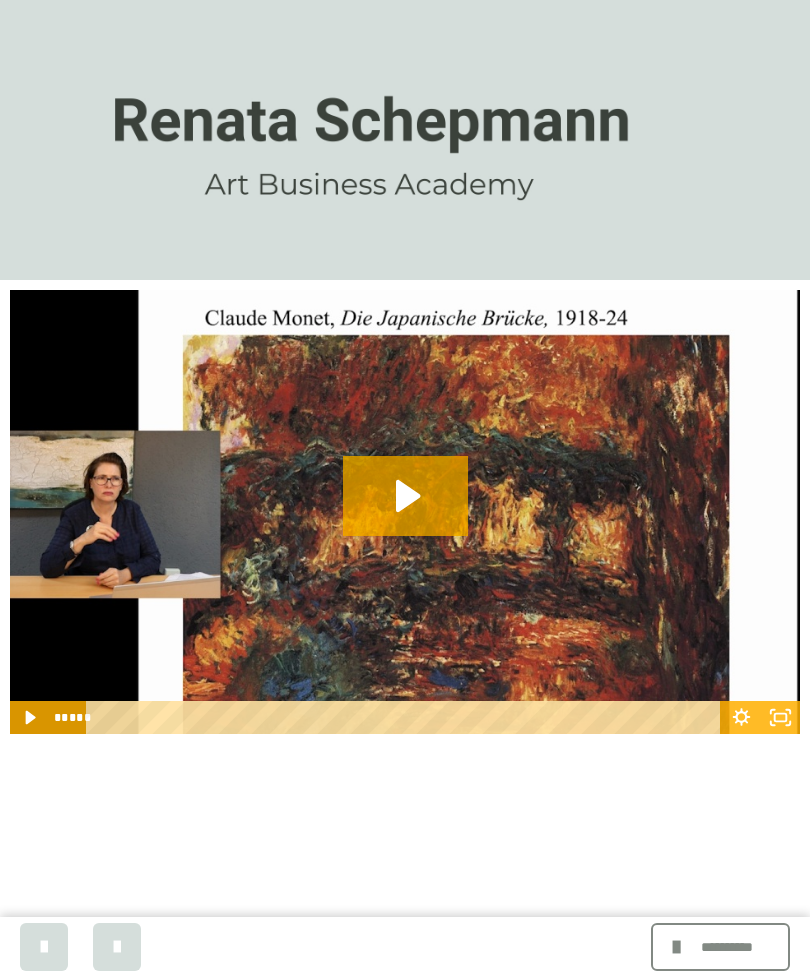 click at bounding box center (44, 947) 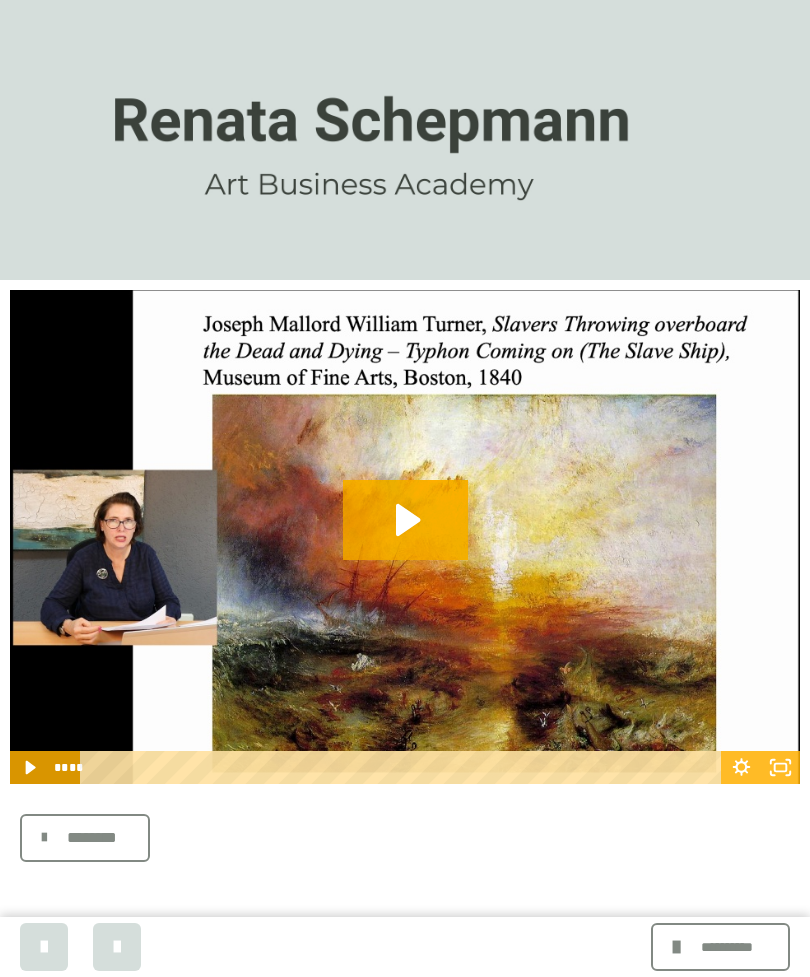 click on "********" at bounding box center (92, 838) 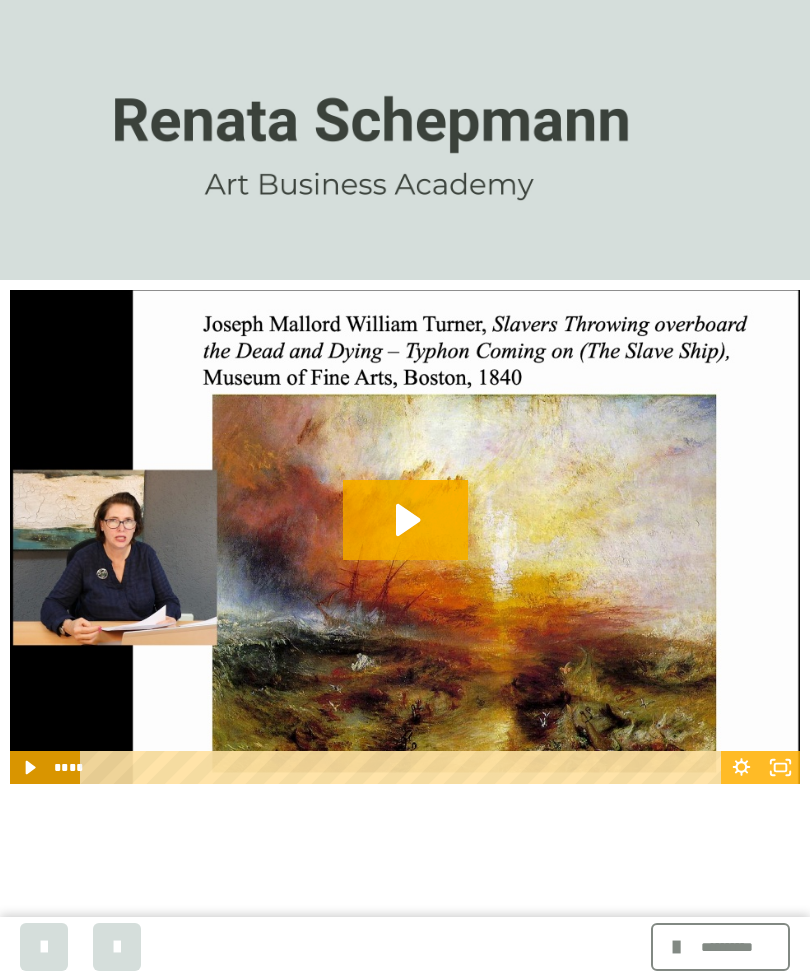 click at bounding box center [44, 947] 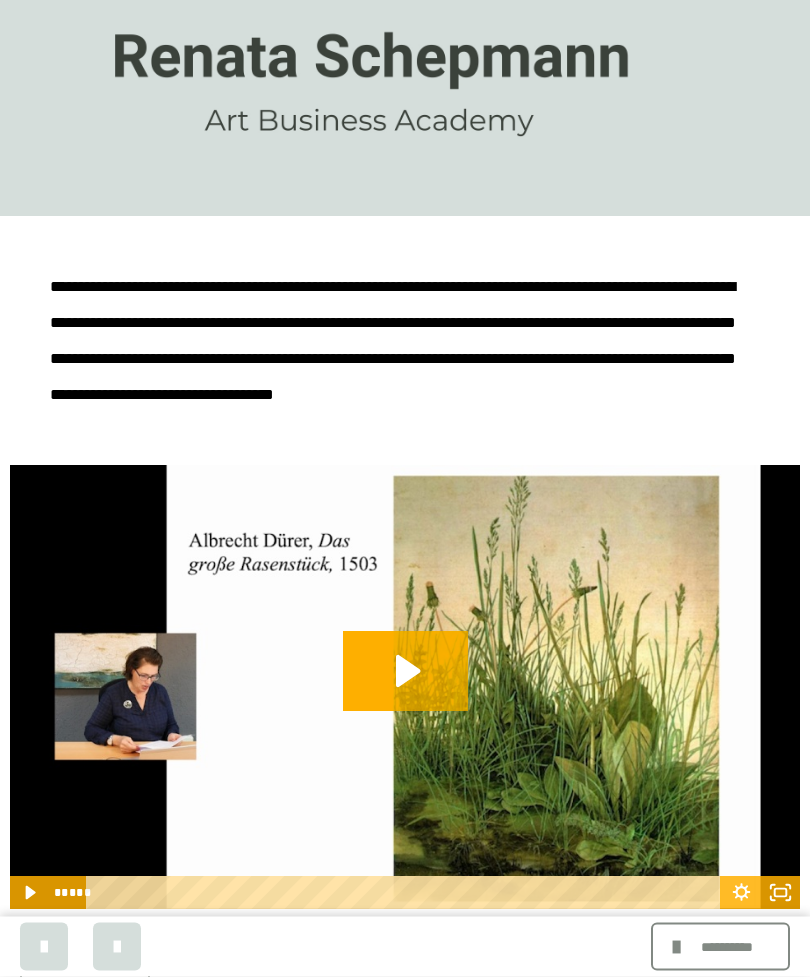 scroll, scrollTop: 207, scrollLeft: 0, axis: vertical 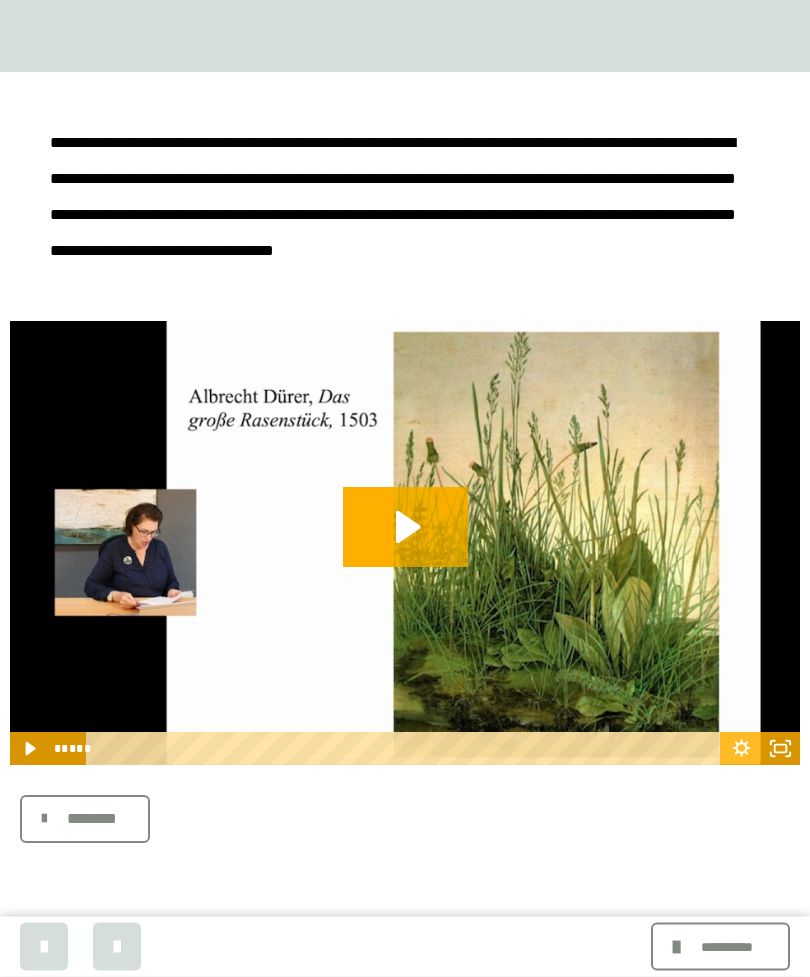 click on "********" at bounding box center [92, 820] 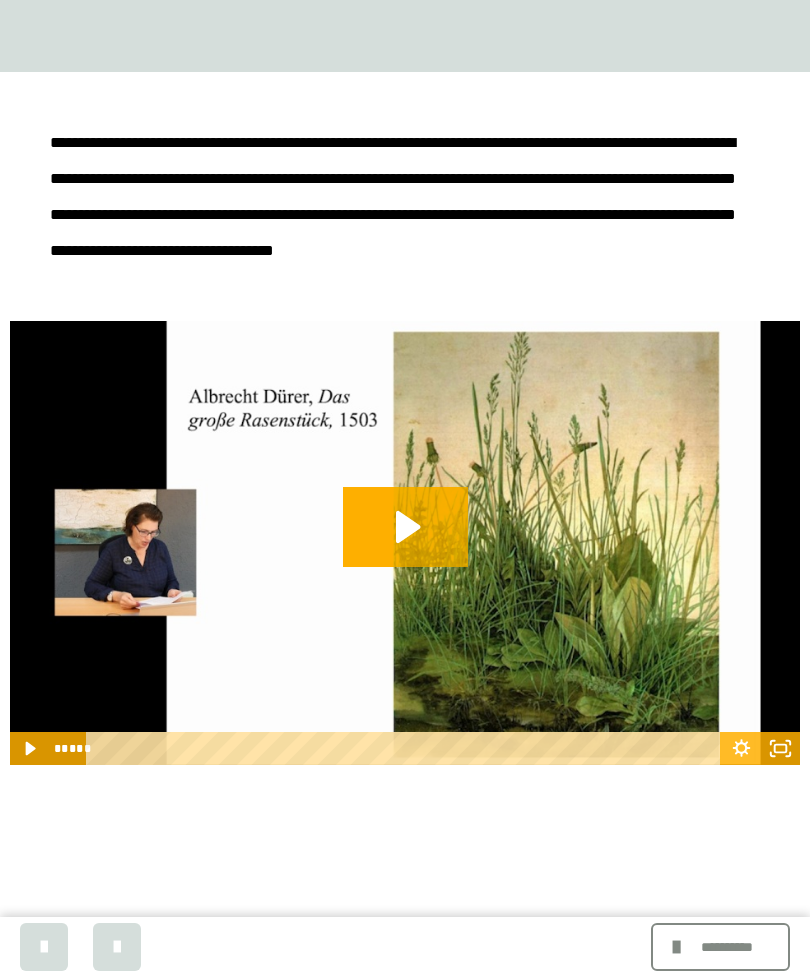 click on "**********" at bounding box center (720, 947) 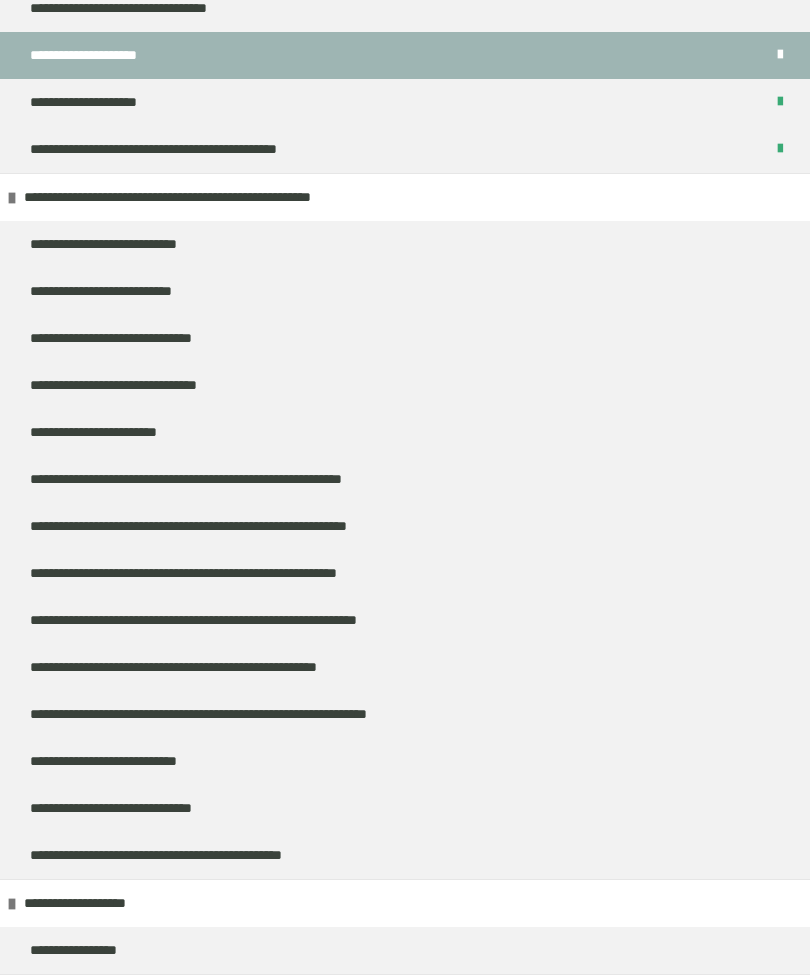 scroll, scrollTop: 3489, scrollLeft: 0, axis: vertical 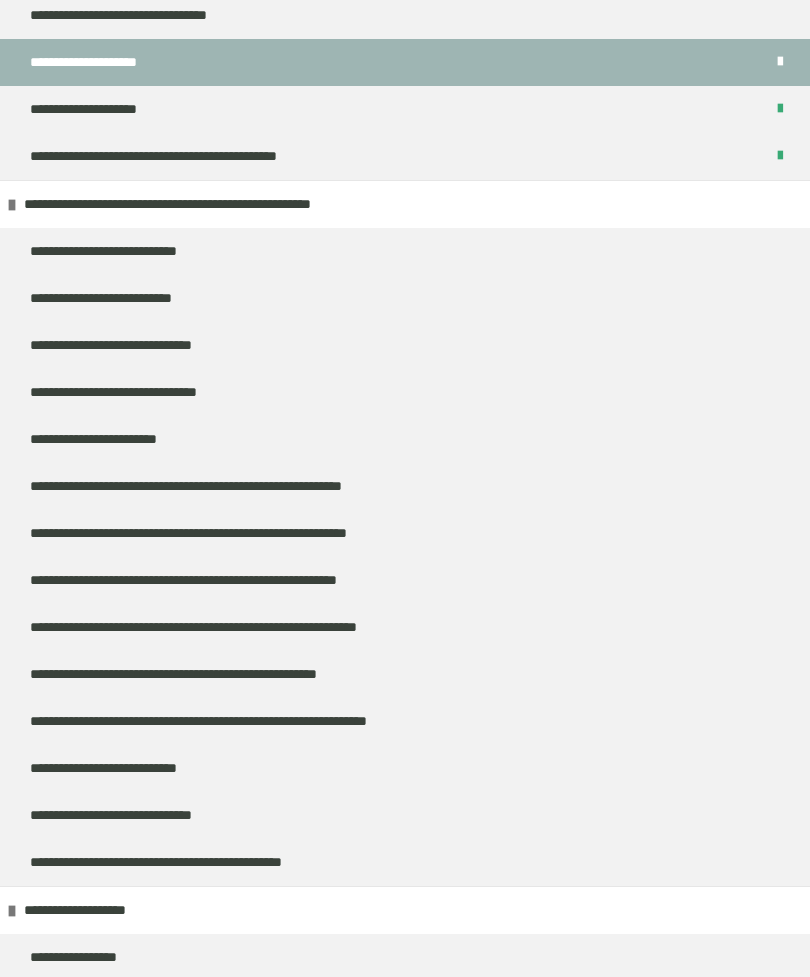 click on "**********" at bounding box center (107, 439) 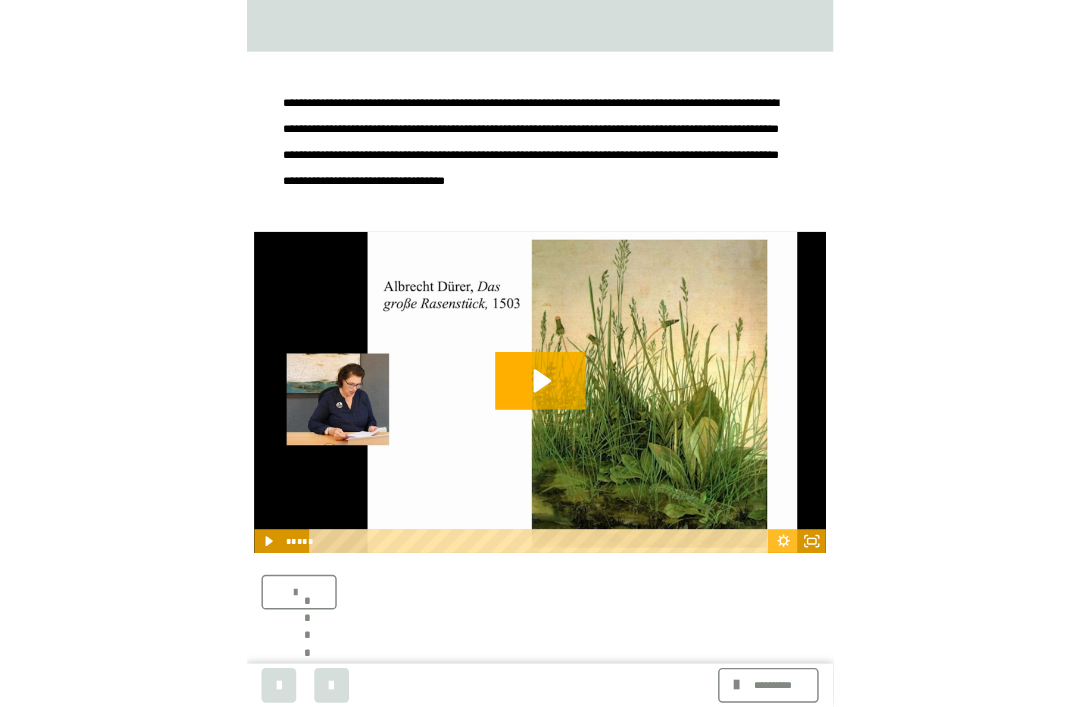 scroll, scrollTop: 0, scrollLeft: 0, axis: both 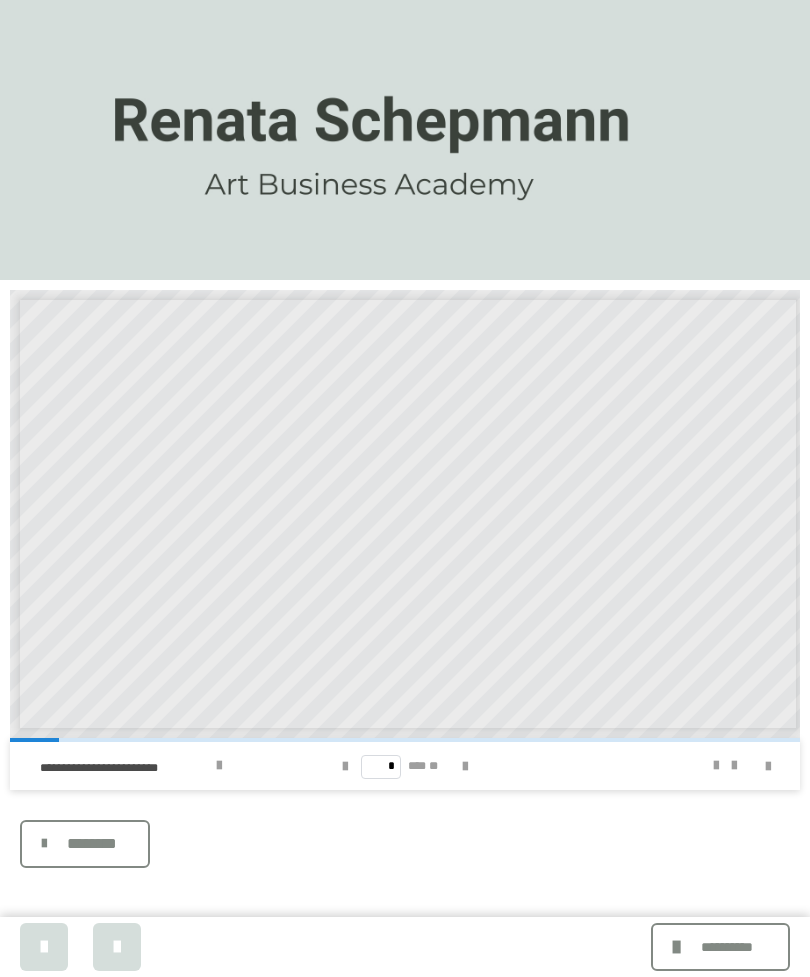 click at bounding box center [465, 767] 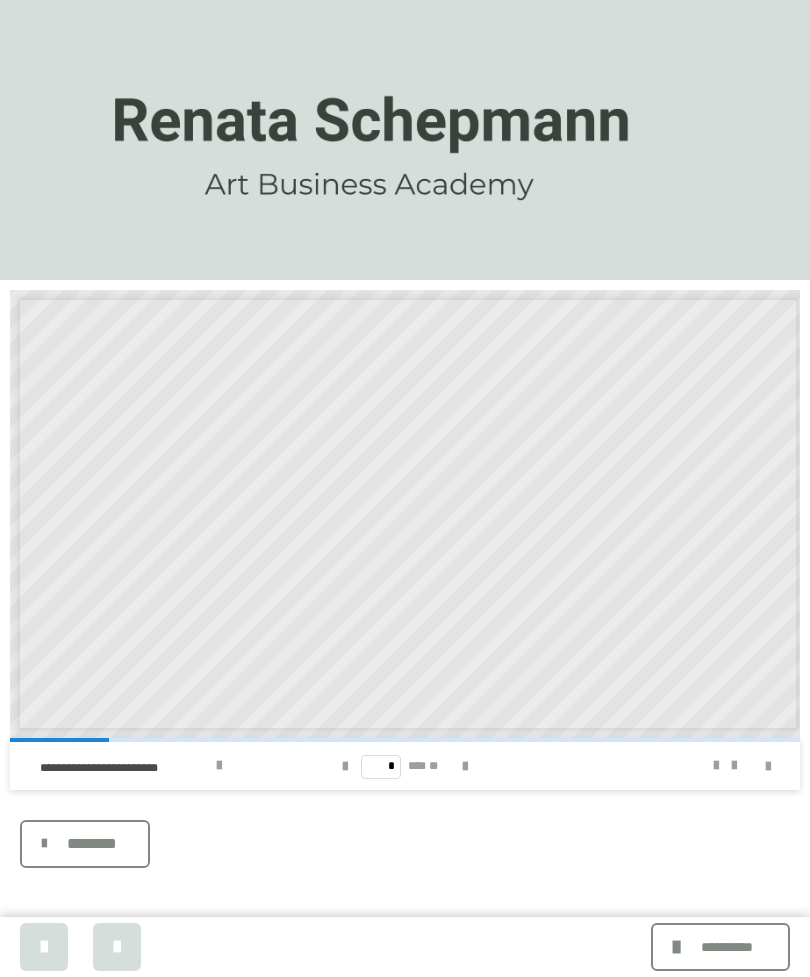 click at bounding box center (465, 766) 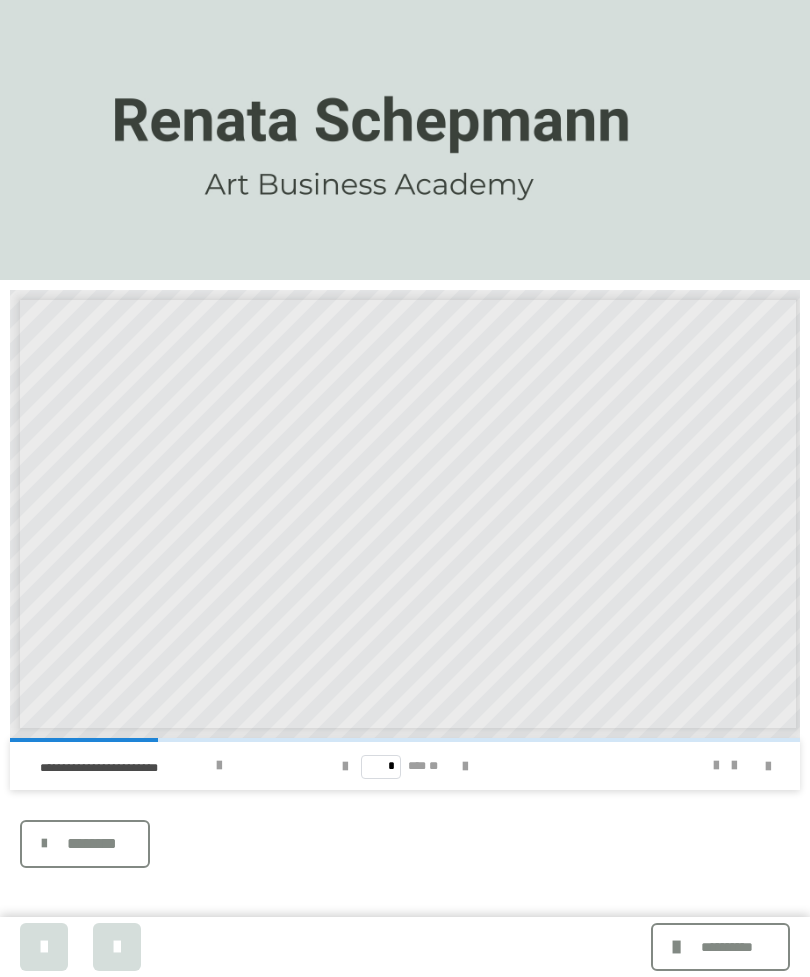 click at bounding box center (465, 767) 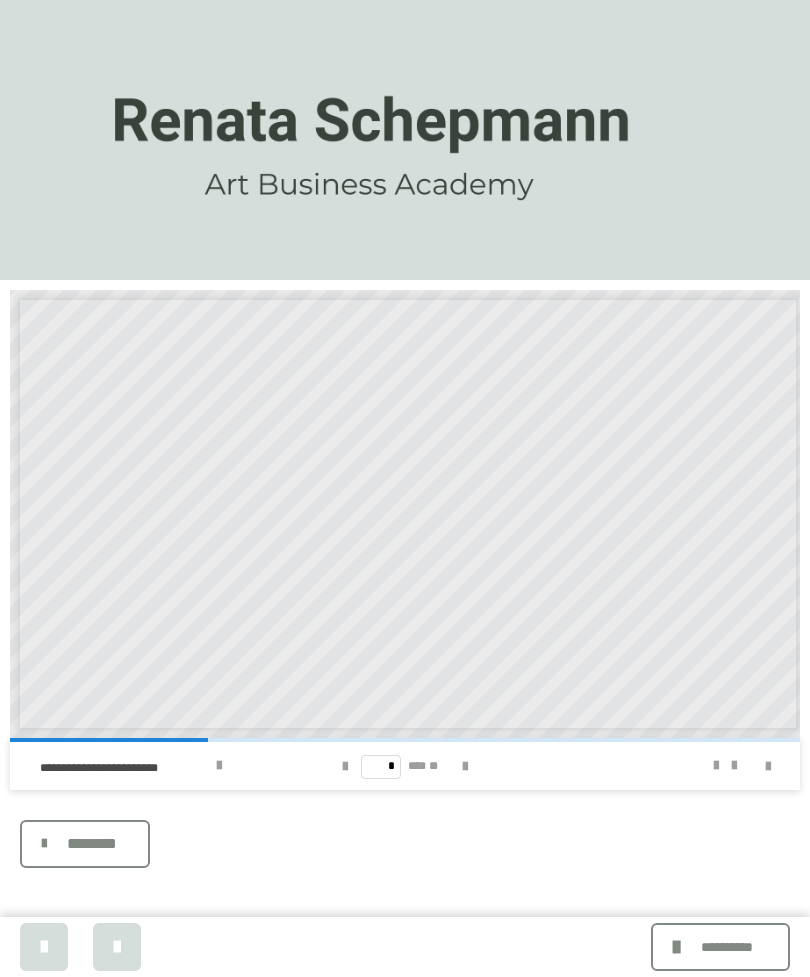 click at bounding box center [465, 767] 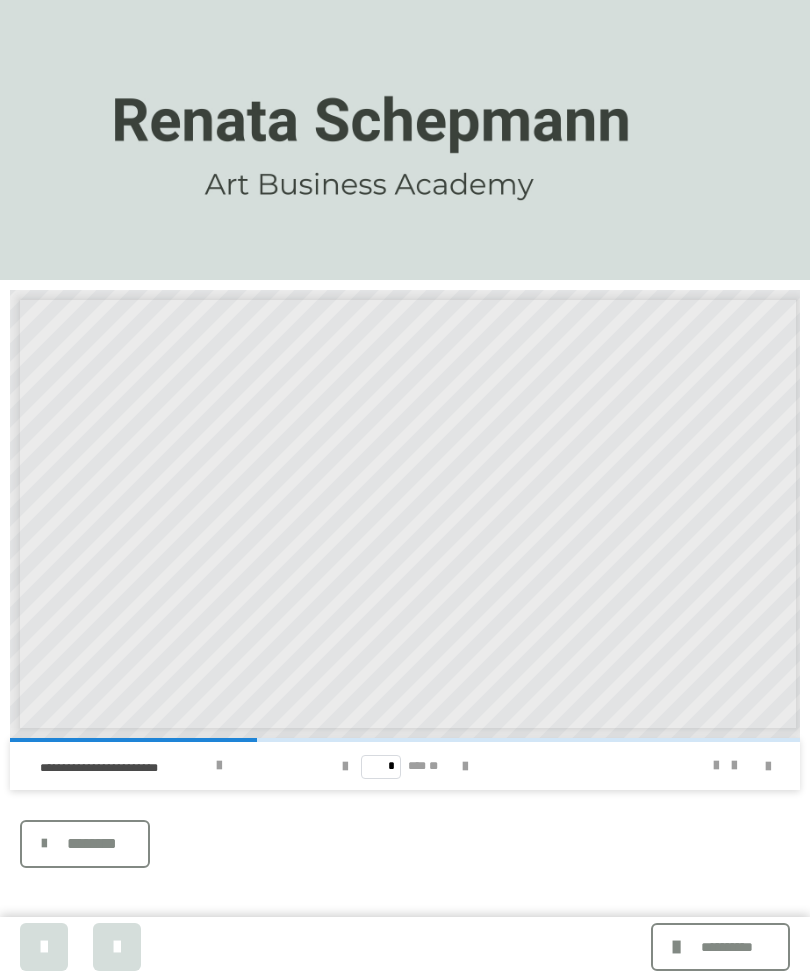 click at bounding box center (465, 767) 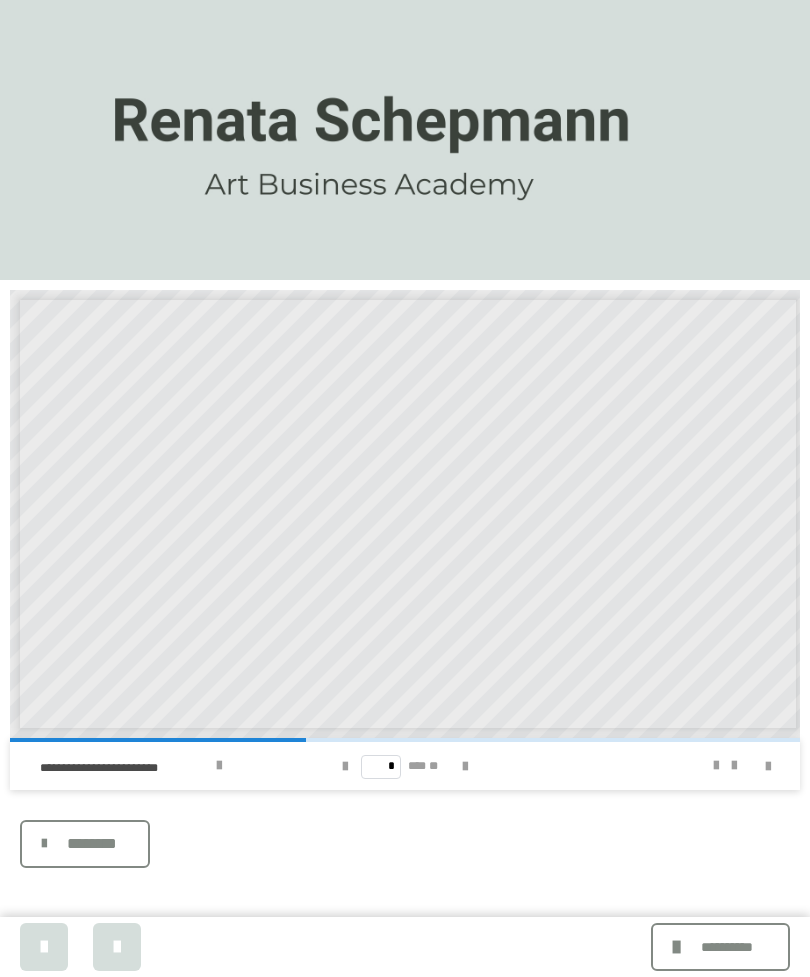 click at bounding box center (465, 767) 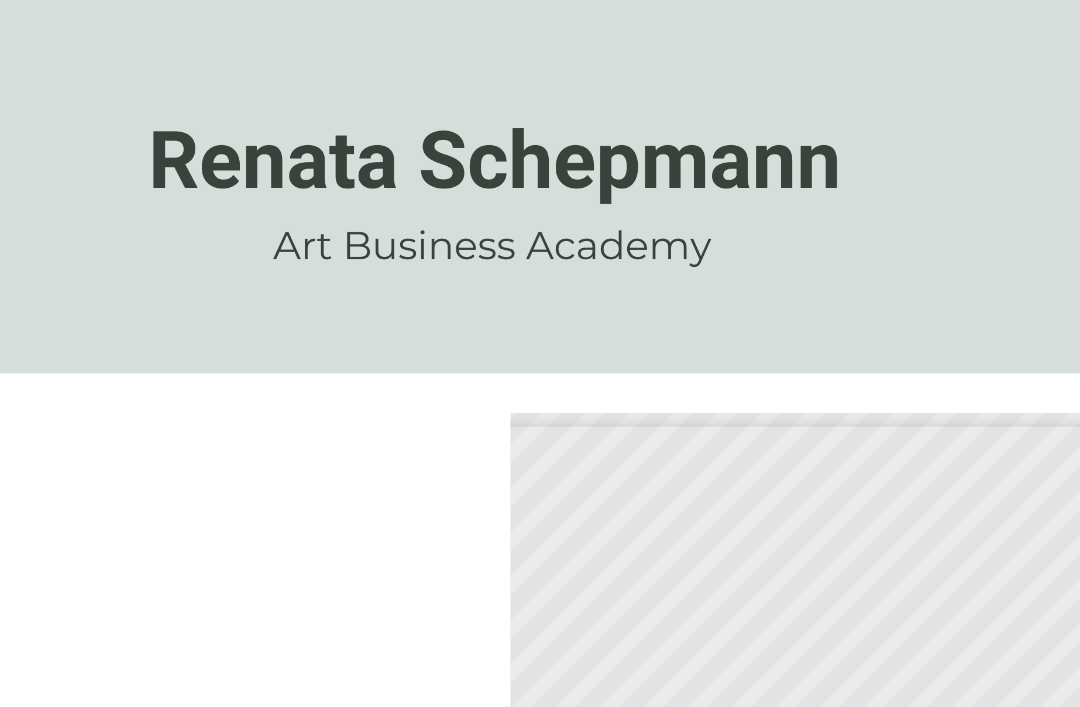 scroll, scrollTop: 0, scrollLeft: 0, axis: both 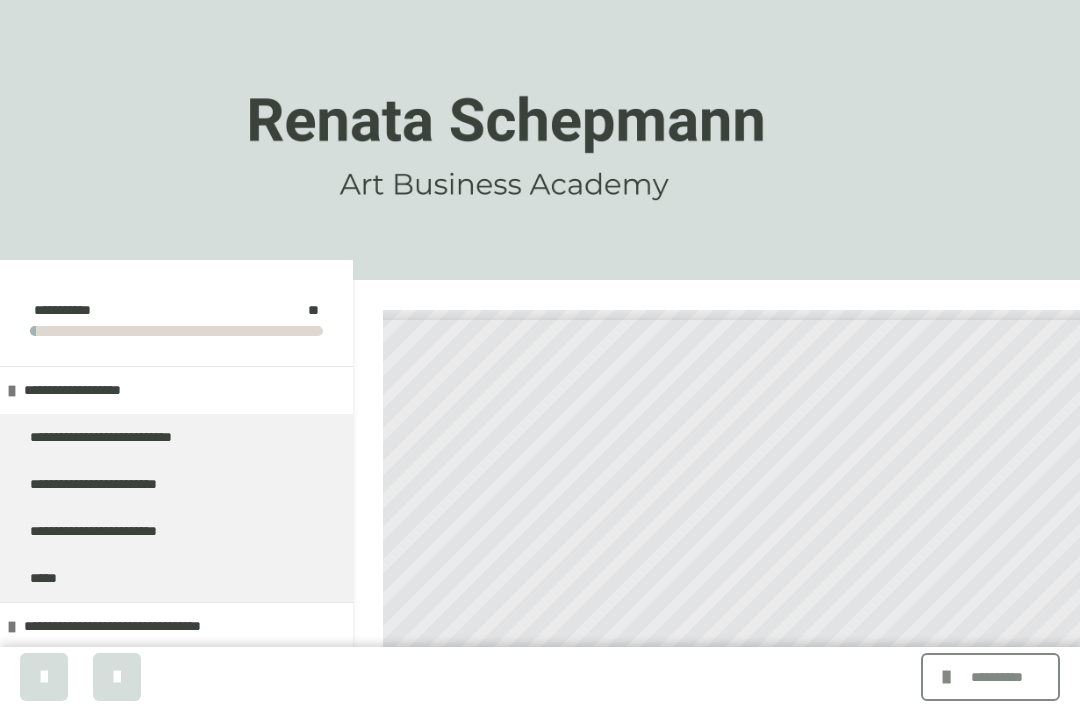 click at bounding box center [540, 140] 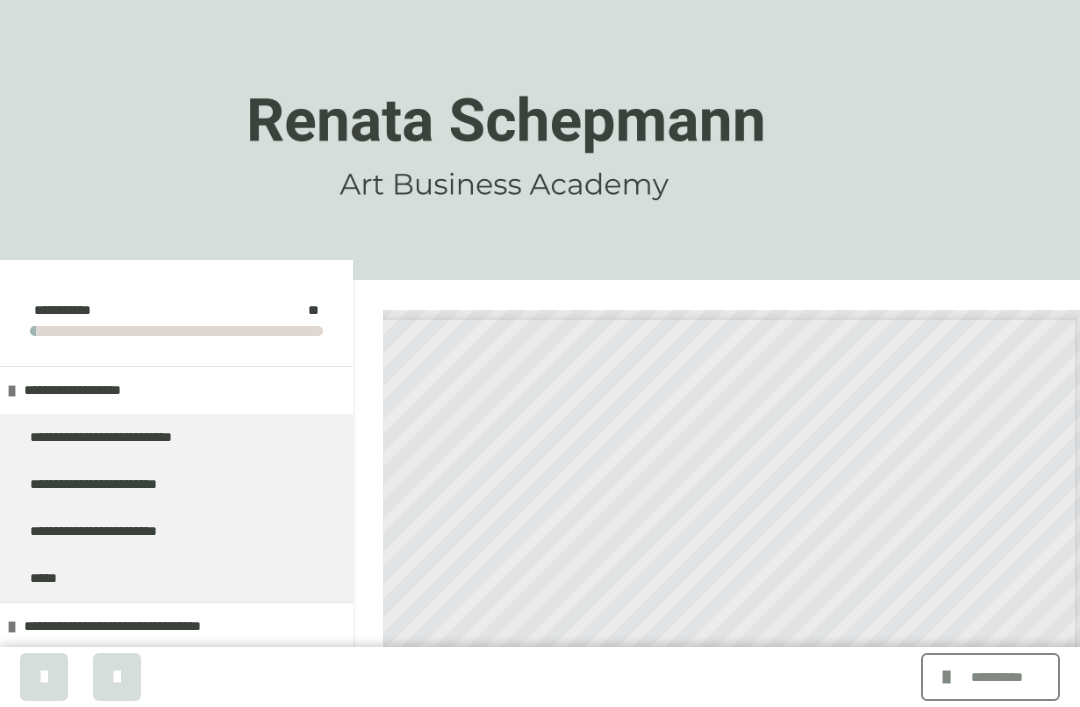 scroll, scrollTop: 0, scrollLeft: 99, axis: horizontal 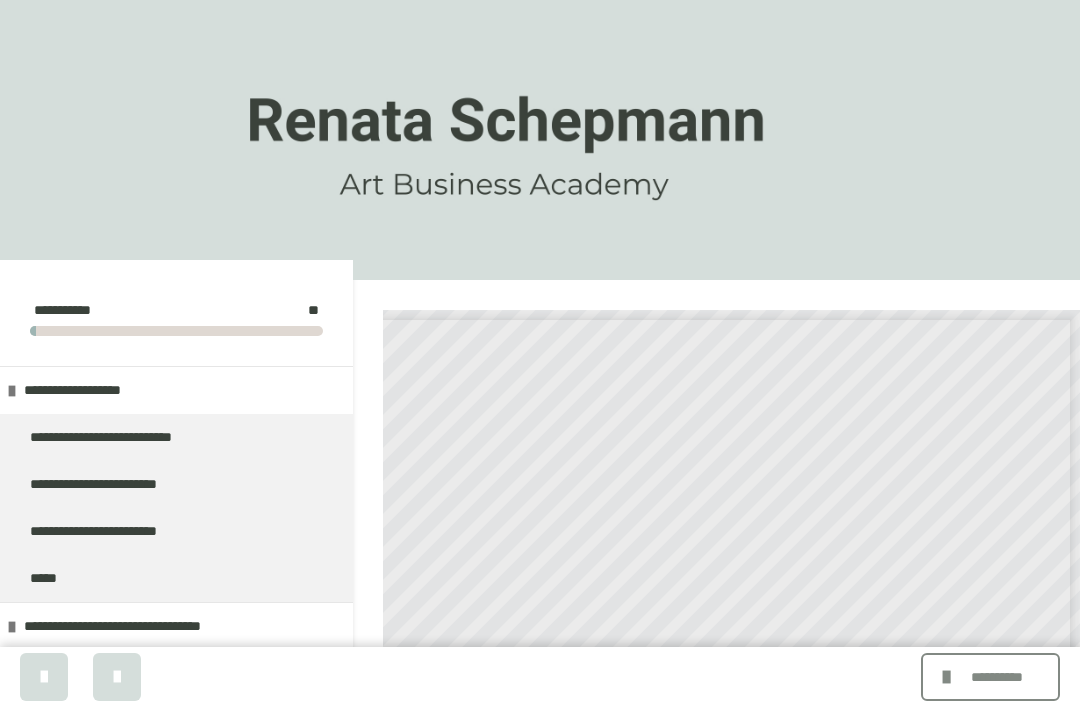 click on "**********" at bounding box center (176, 313) 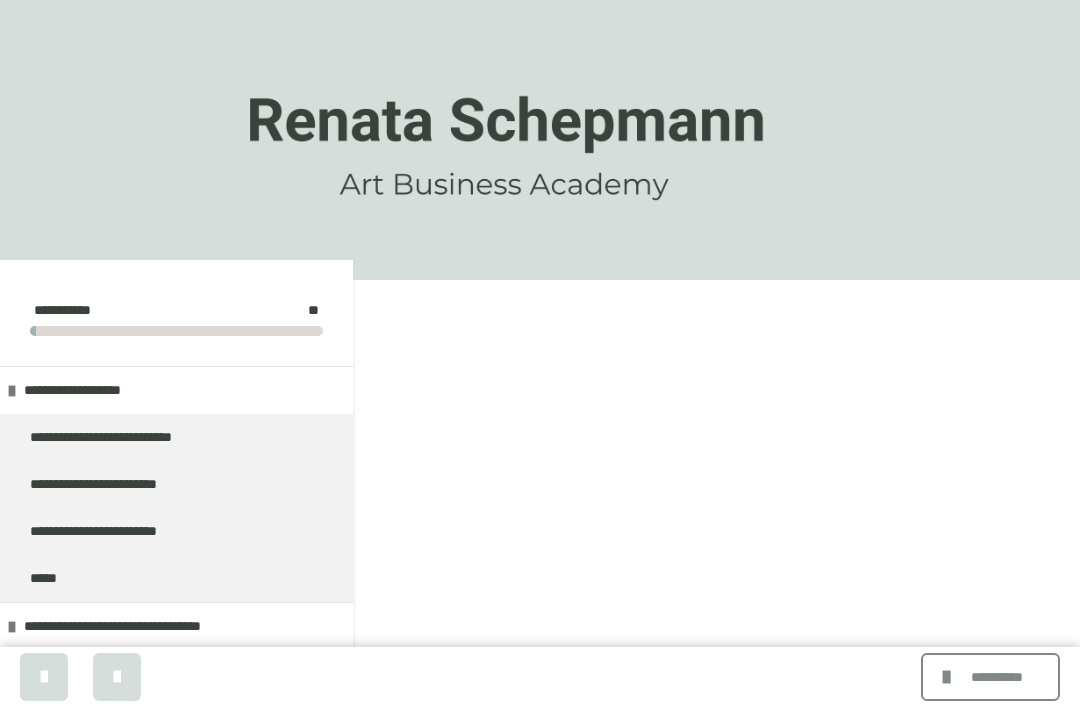 click at bounding box center (117, 677) 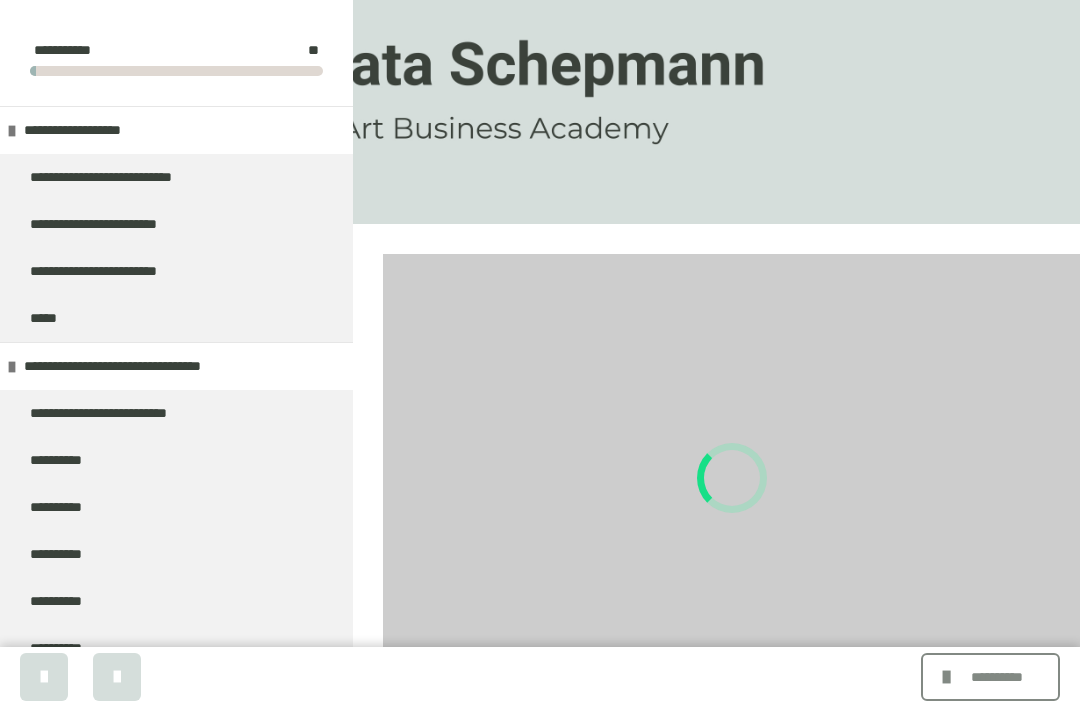 scroll, scrollTop: 164, scrollLeft: 0, axis: vertical 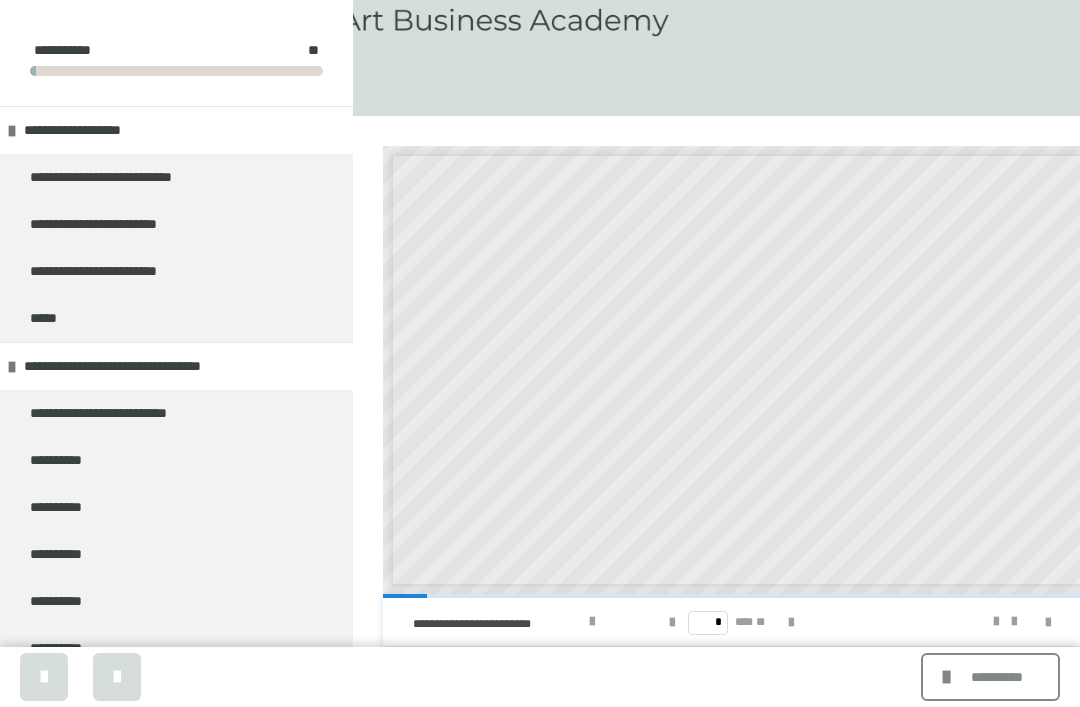 click at bounding box center (791, 623) 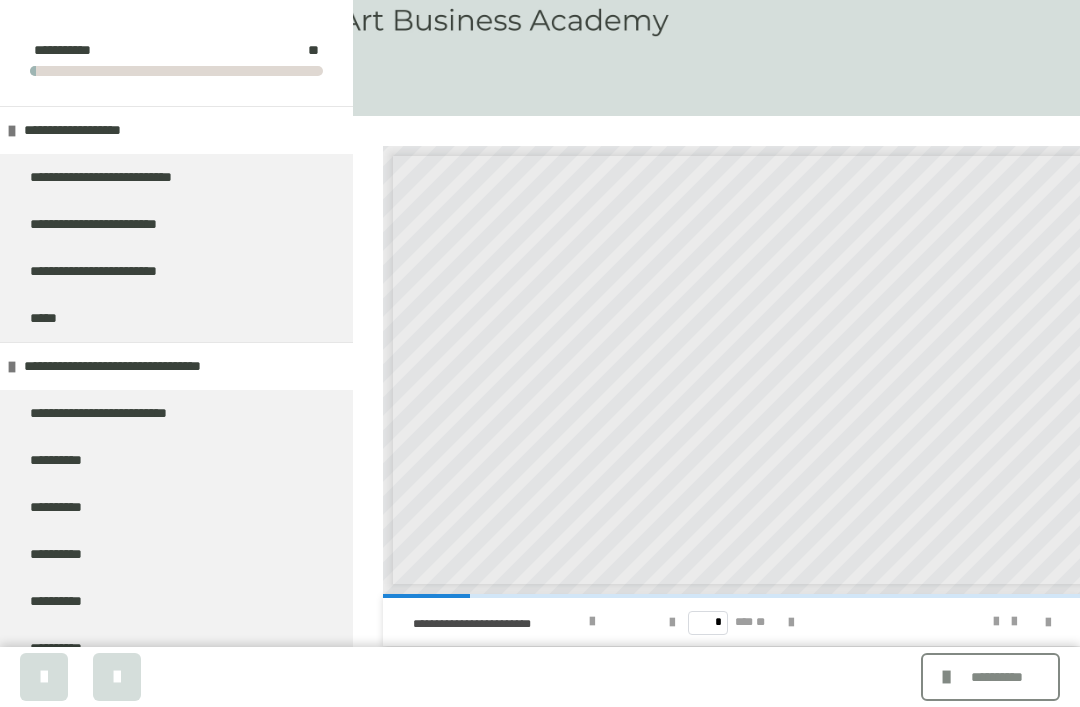 click at bounding box center [791, 623] 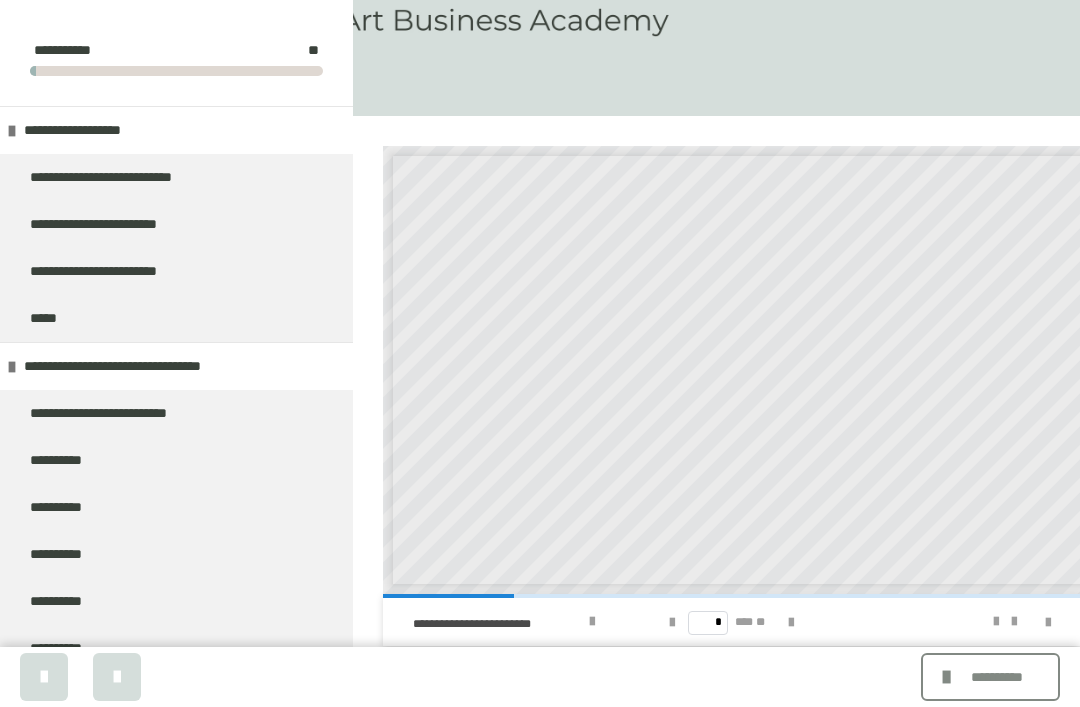 click at bounding box center [791, 623] 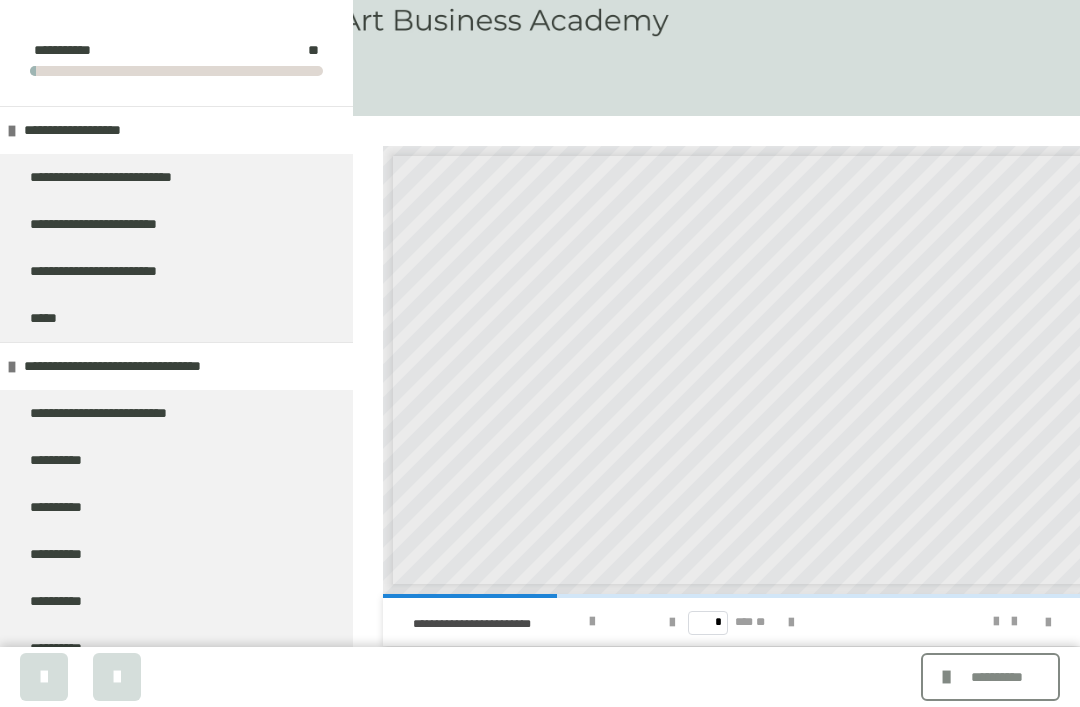 click on "**********" at bounding box center (176, 366) 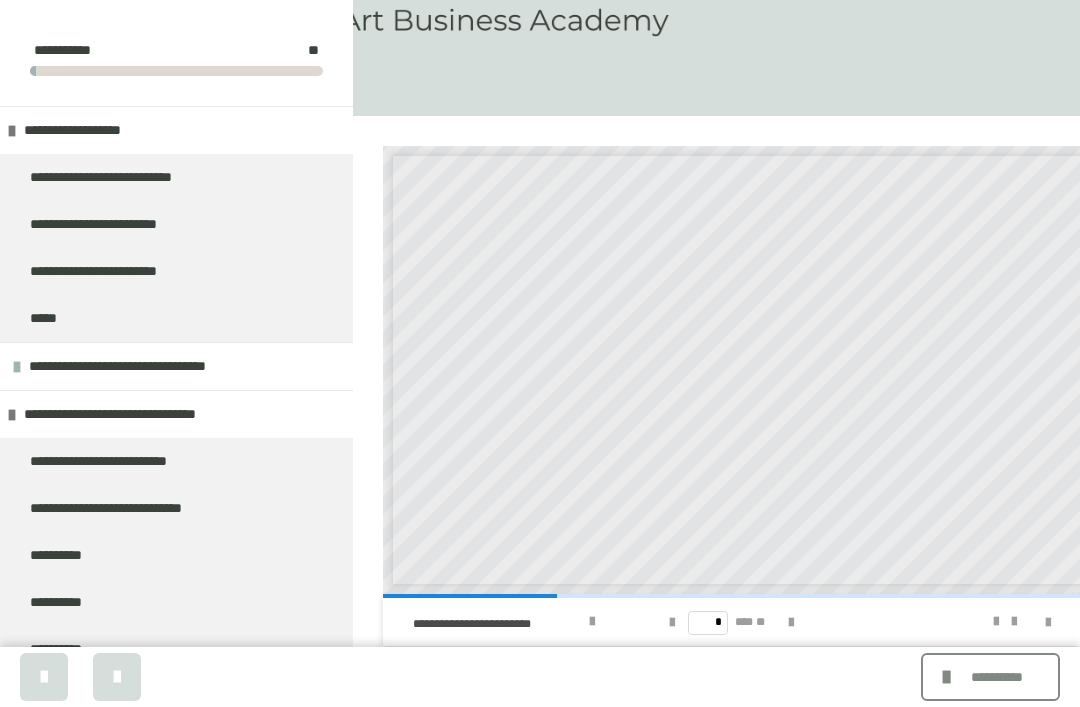 click on "**********" at bounding box center [159, 366] 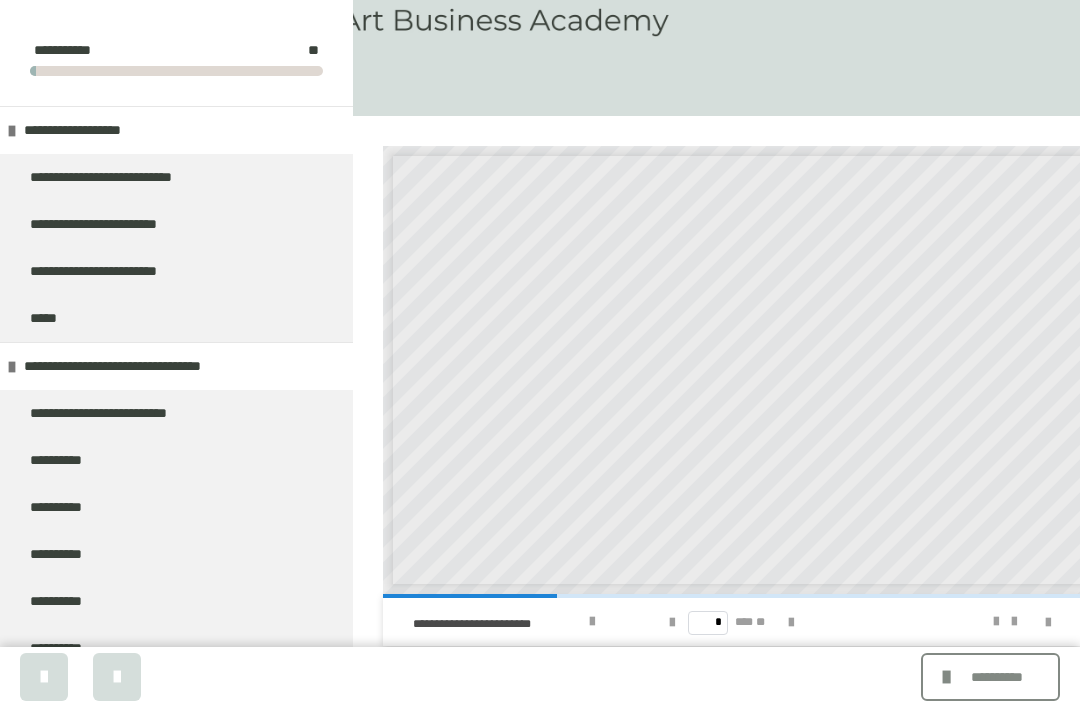 click at bounding box center [791, 623] 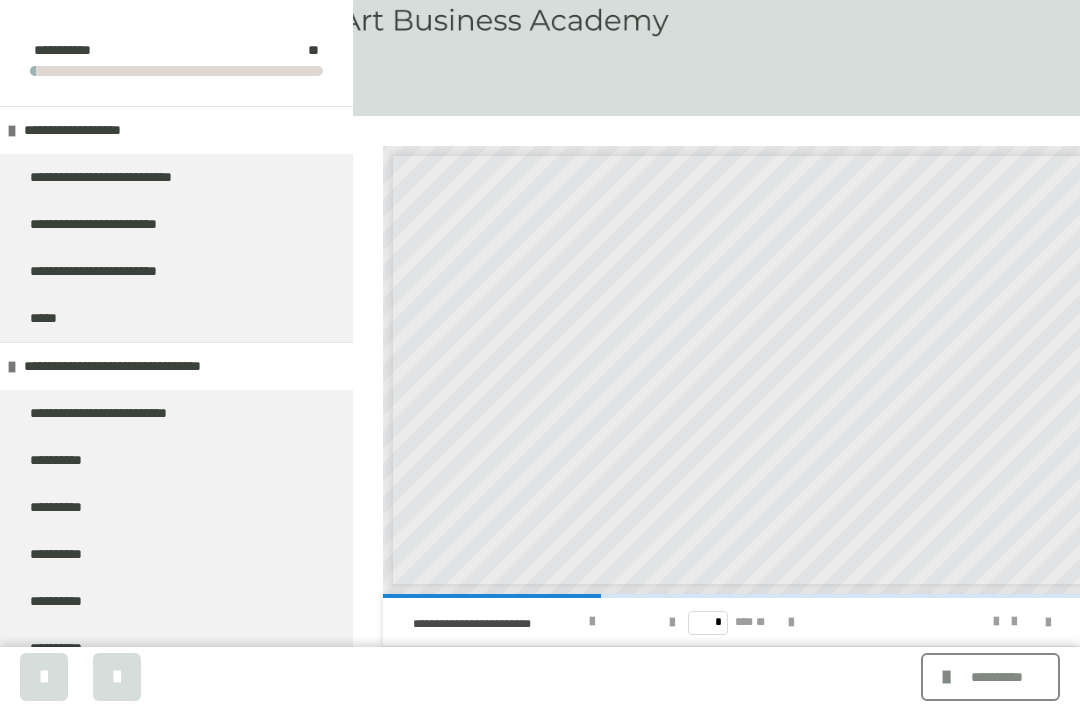 click at bounding box center [791, 623] 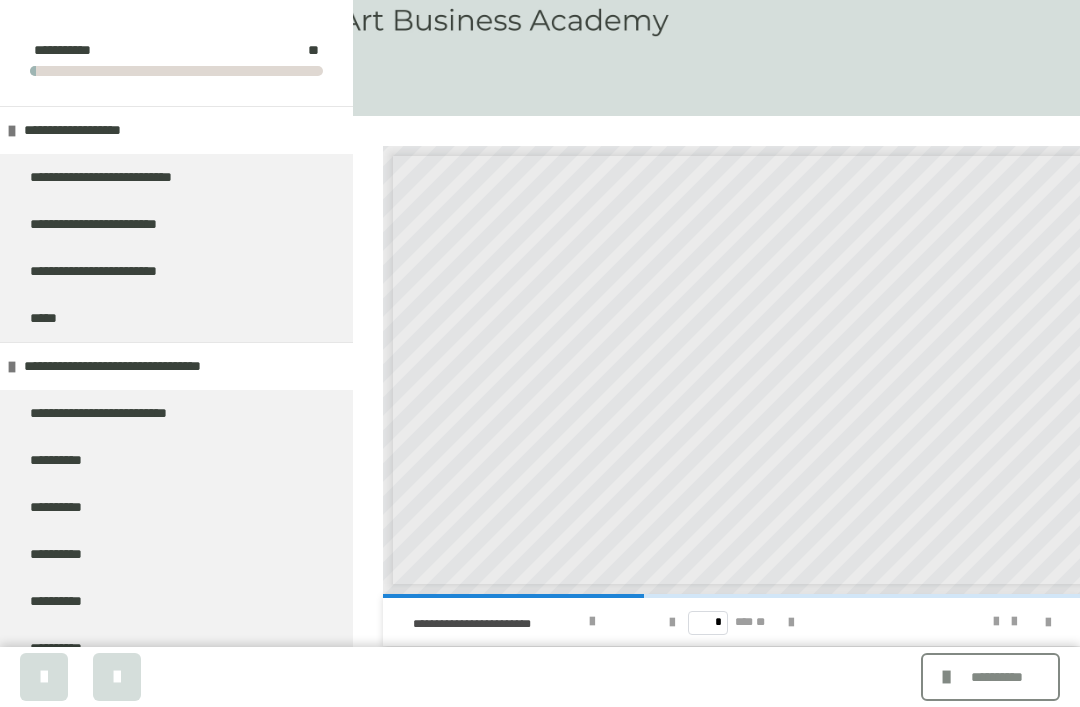 click at bounding box center [791, 623] 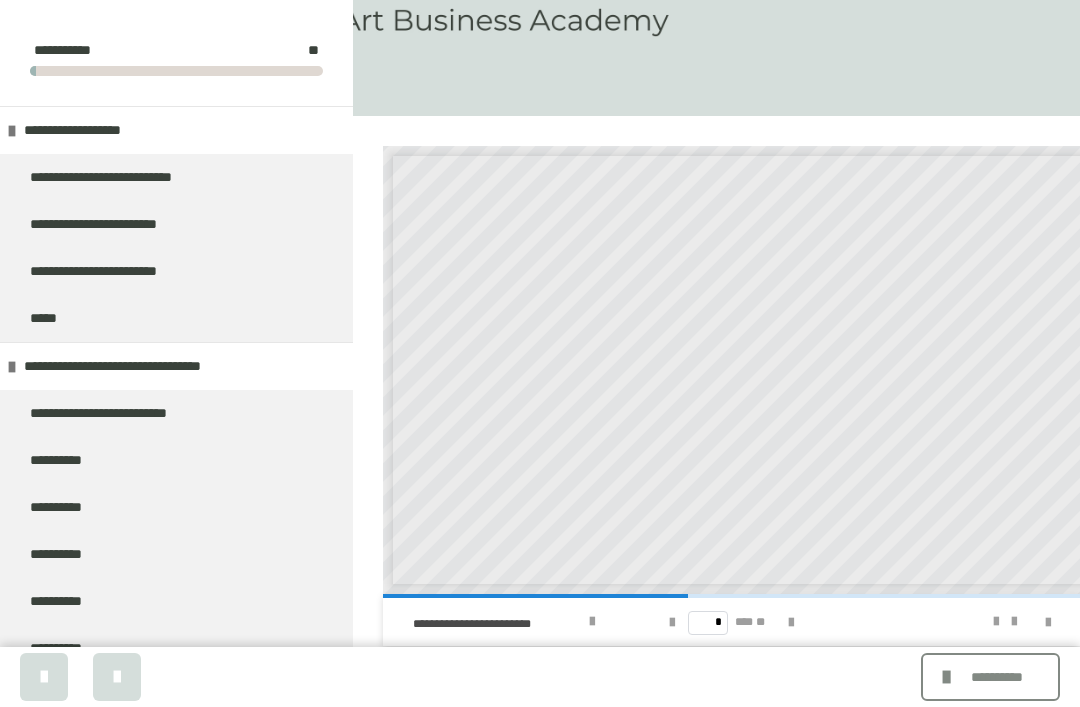 click at bounding box center [791, 623] 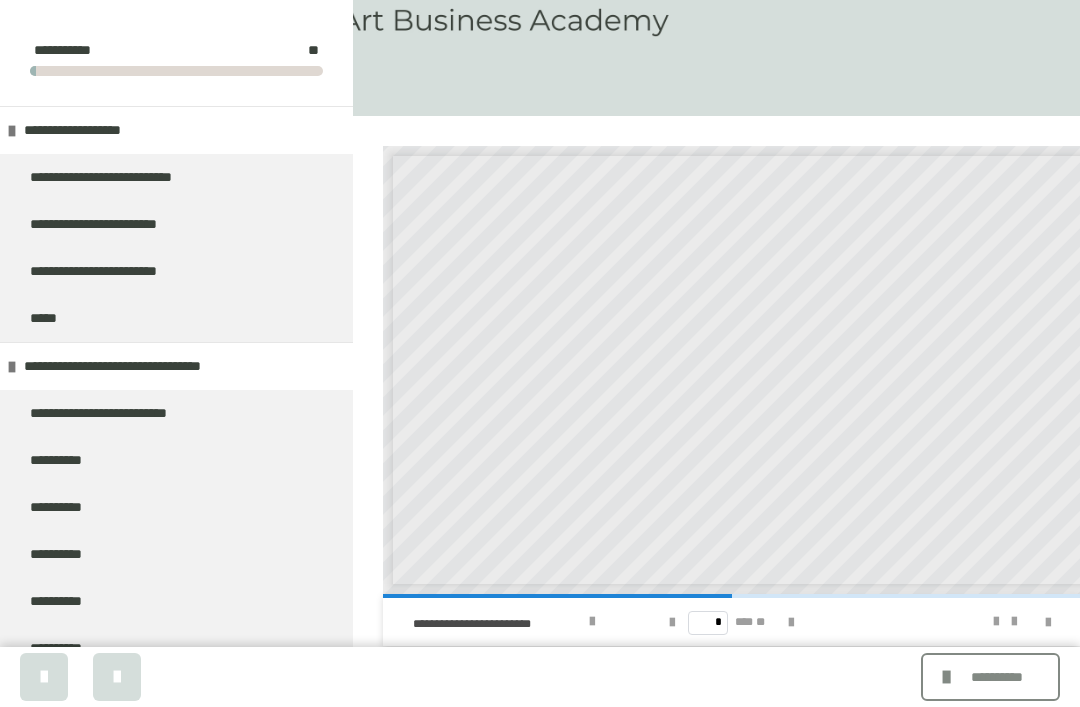 click at bounding box center (791, 623) 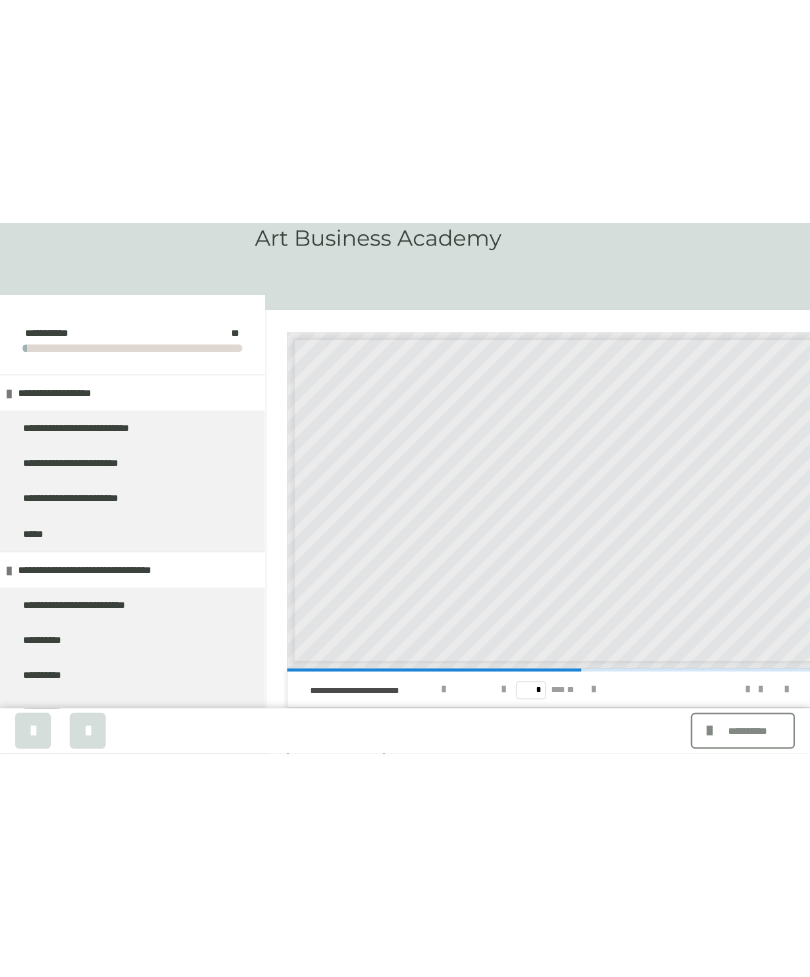 scroll, scrollTop: 0, scrollLeft: 0, axis: both 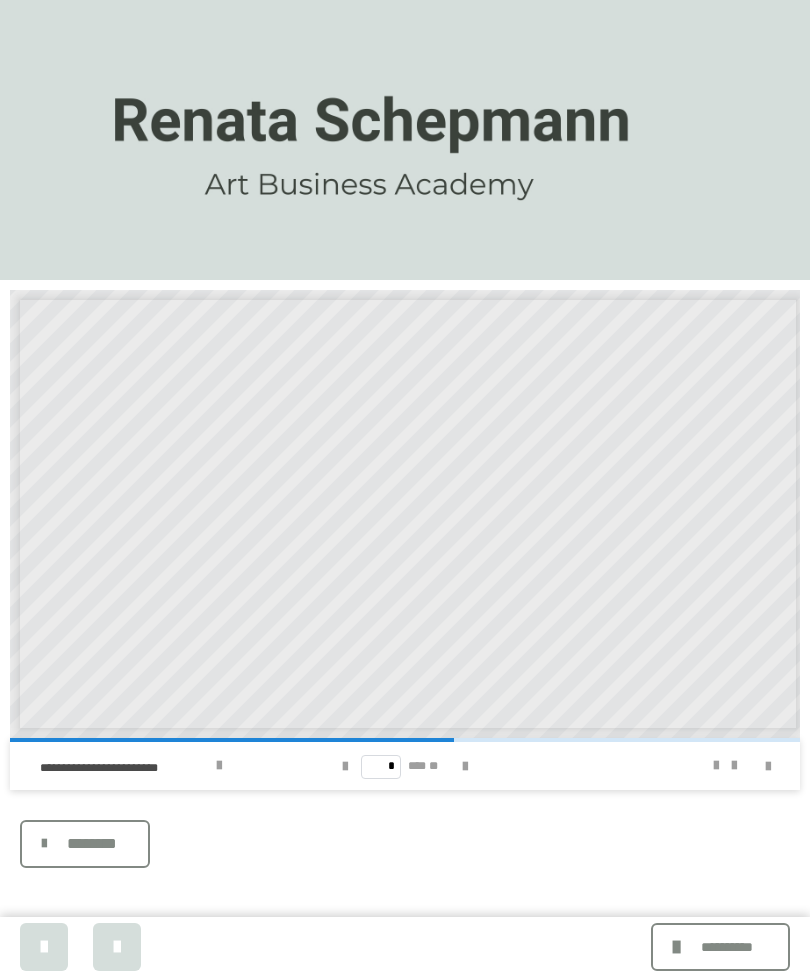 click at bounding box center [465, 767] 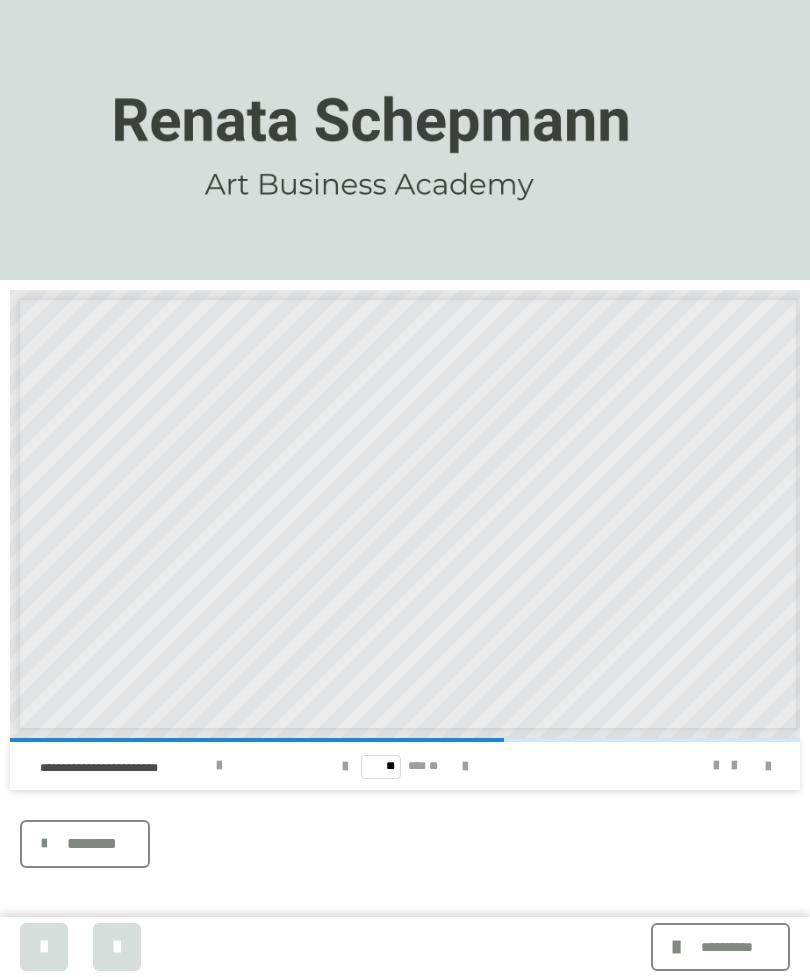 click at bounding box center [465, 767] 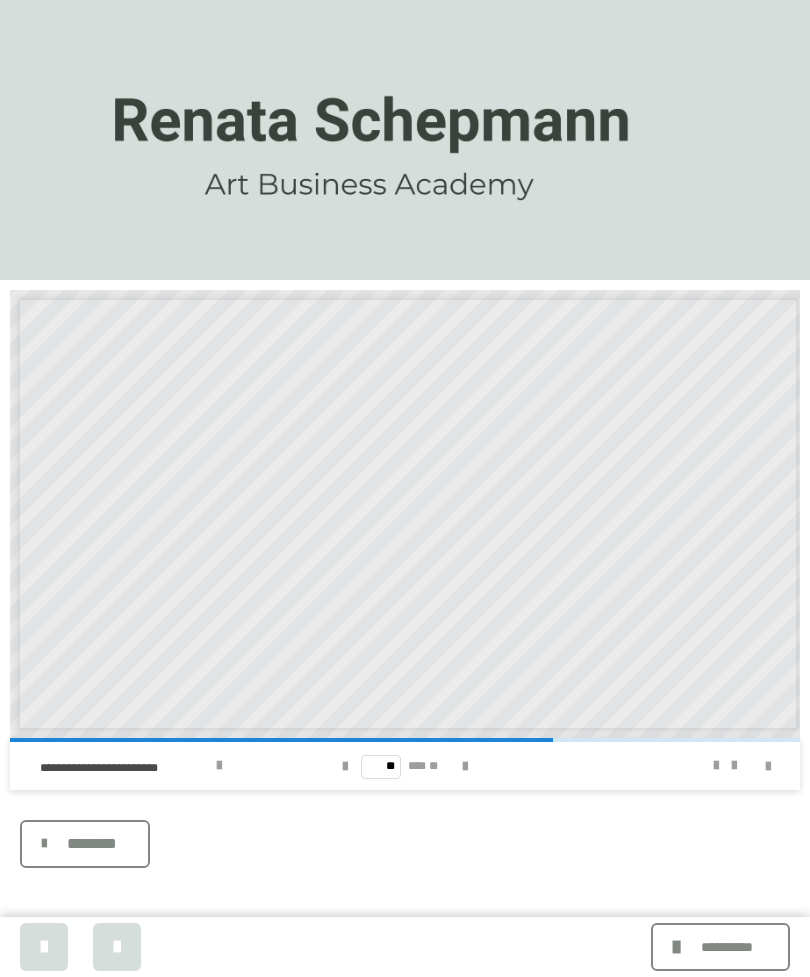 click at bounding box center [465, 766] 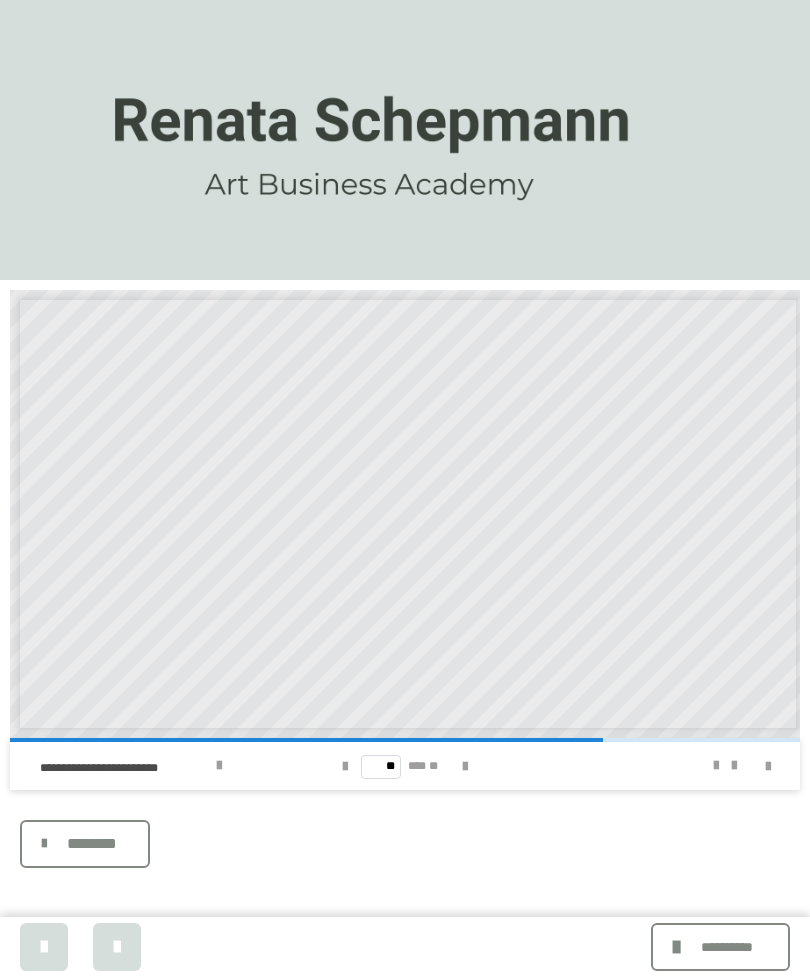 click at bounding box center [465, 767] 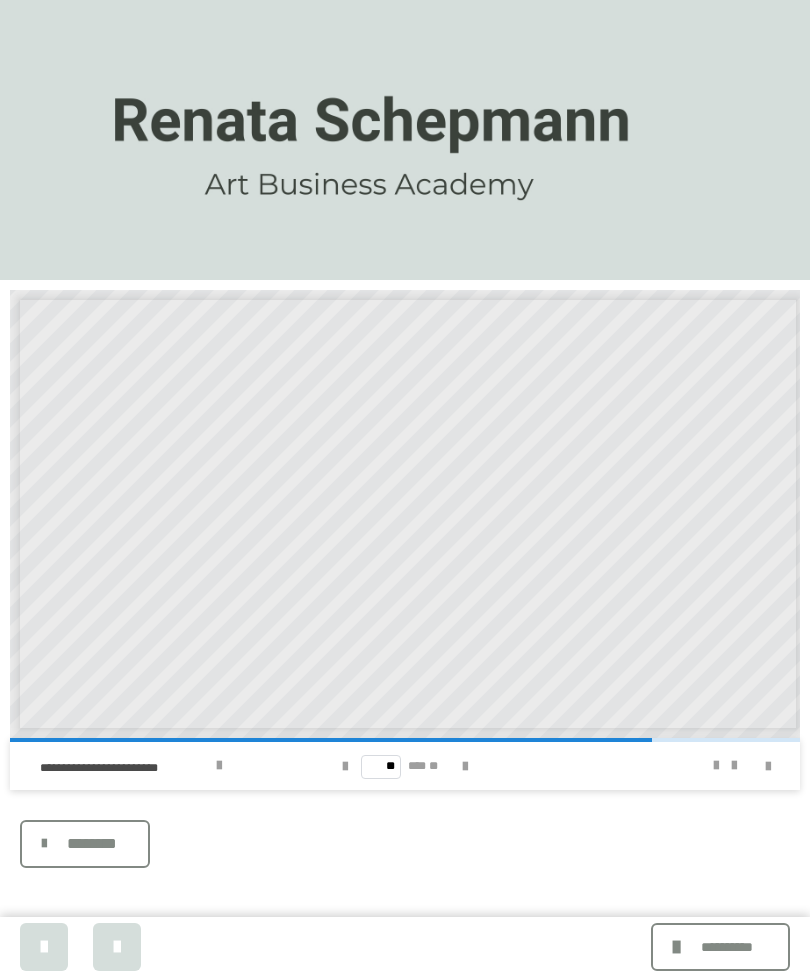 click at bounding box center (465, 767) 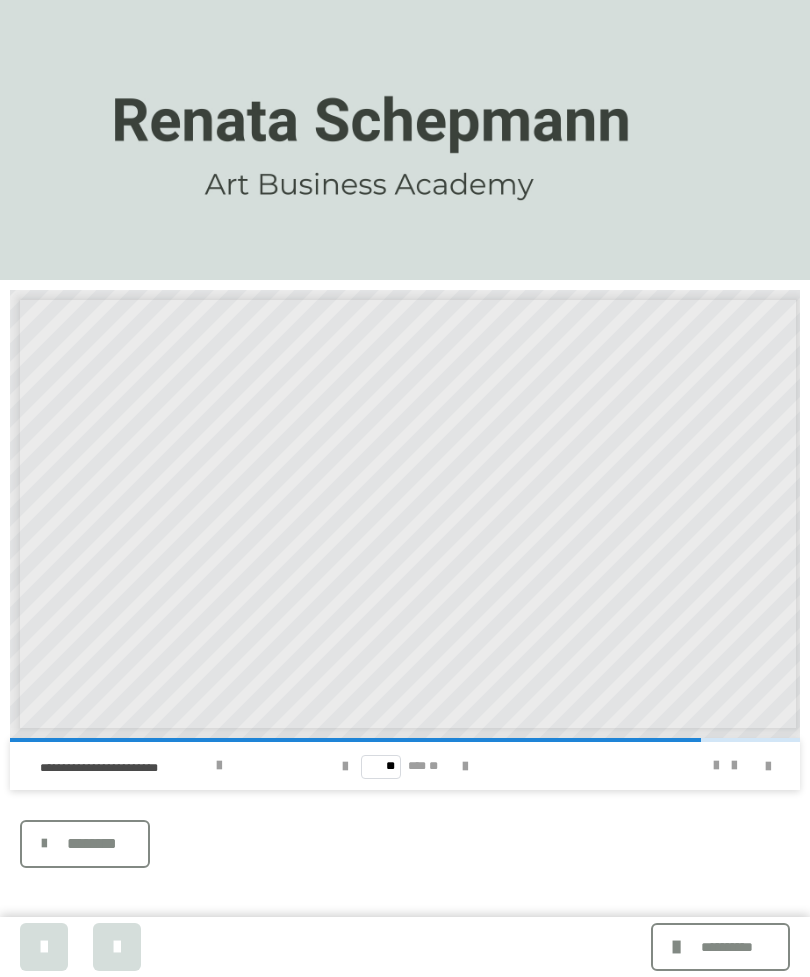 click at bounding box center [465, 767] 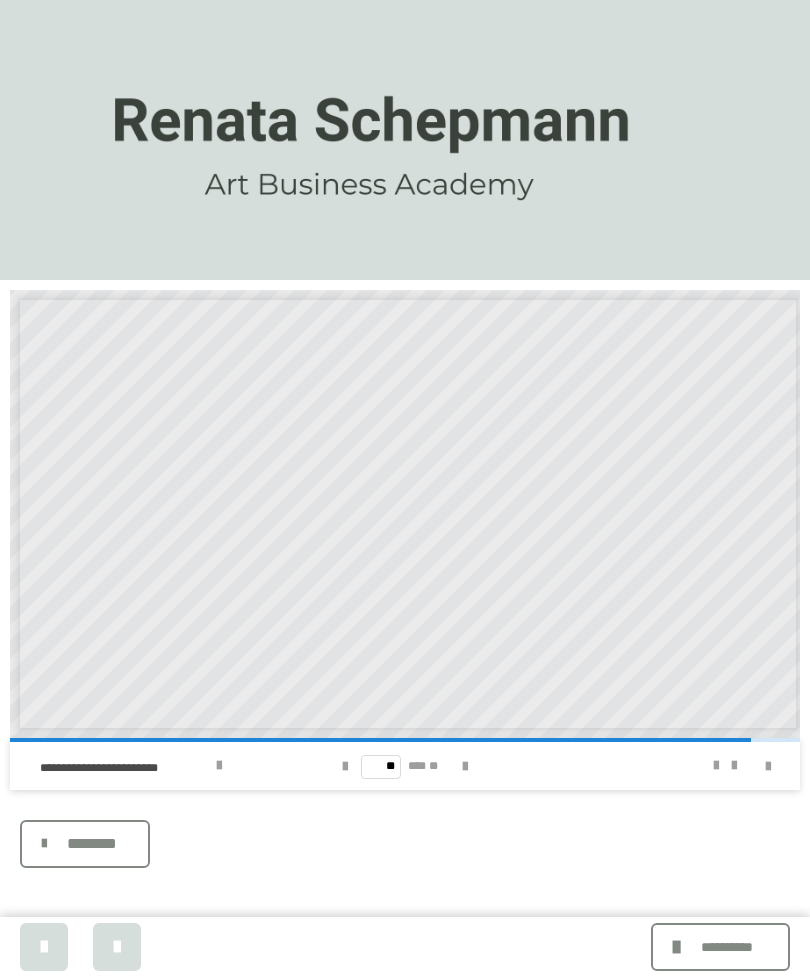click at bounding box center [465, 766] 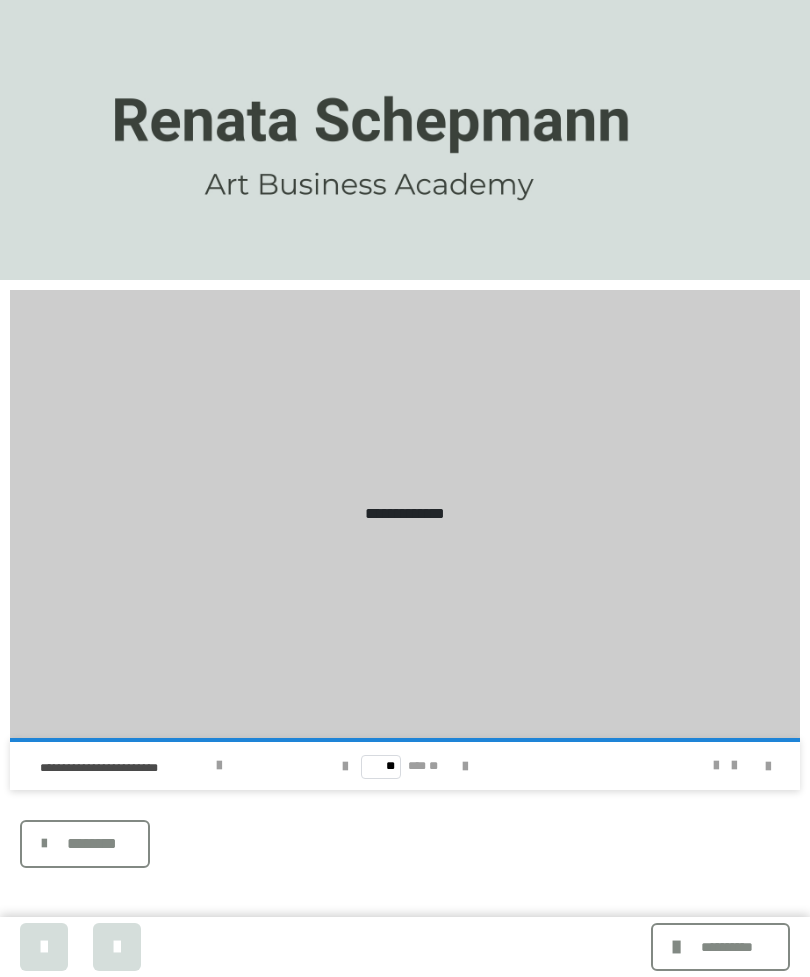 type on "**" 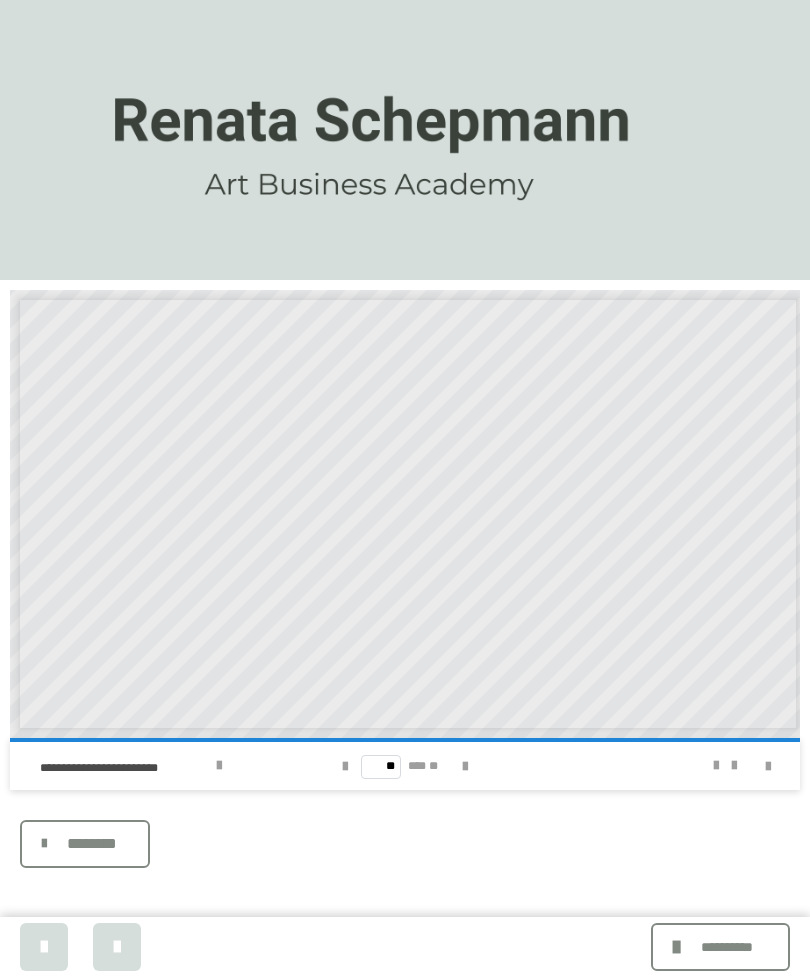 click on "** *** **" at bounding box center (404, 766) 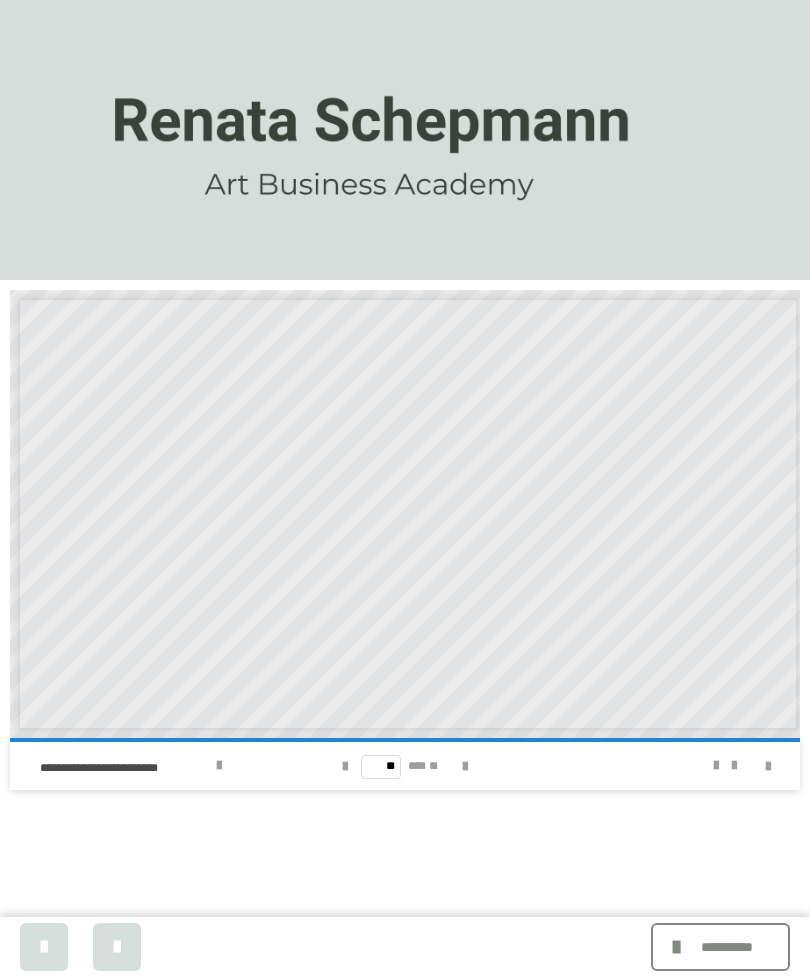 click on "**********" at bounding box center (727, 947) 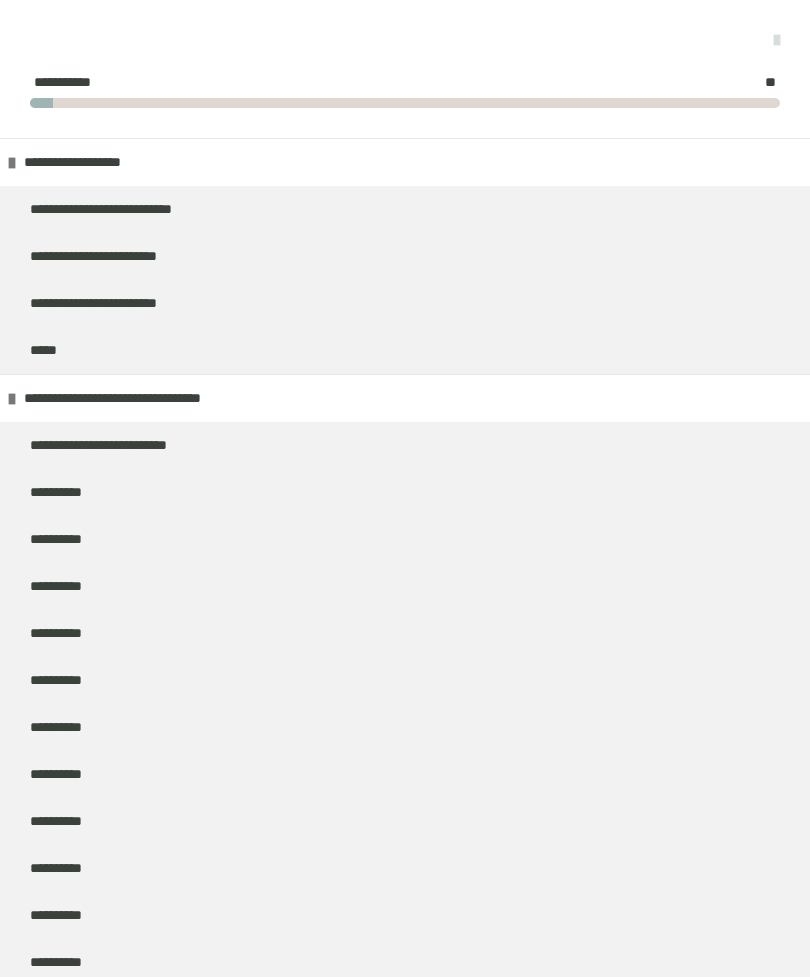 click at bounding box center (12, 399) 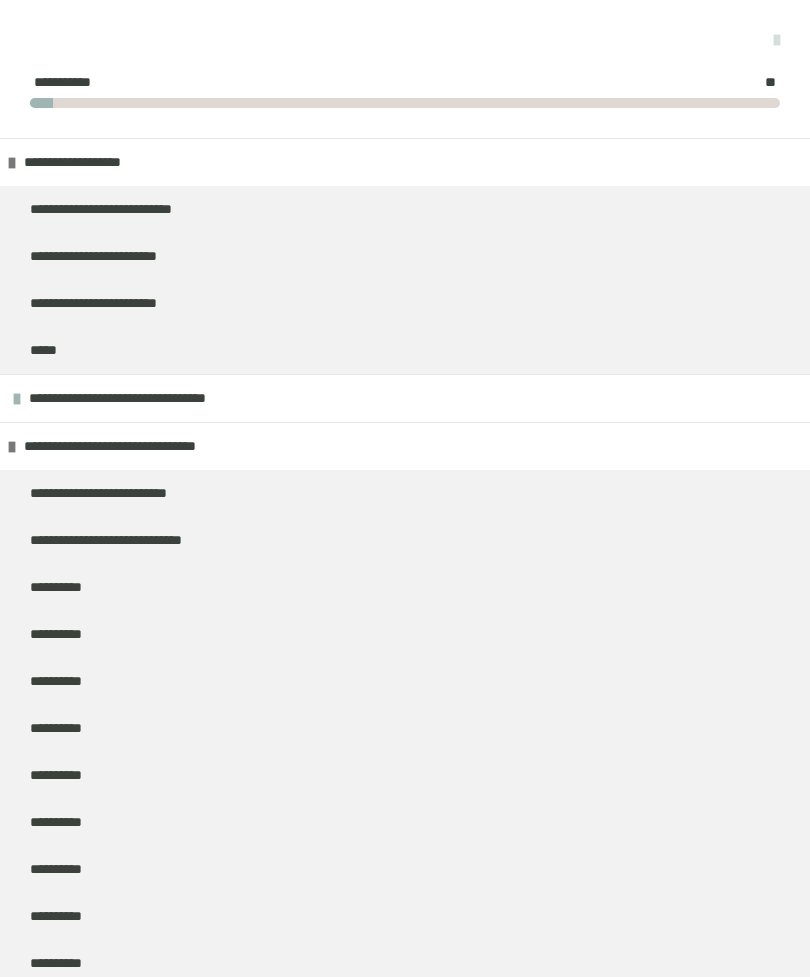 scroll, scrollTop: 320, scrollLeft: 0, axis: vertical 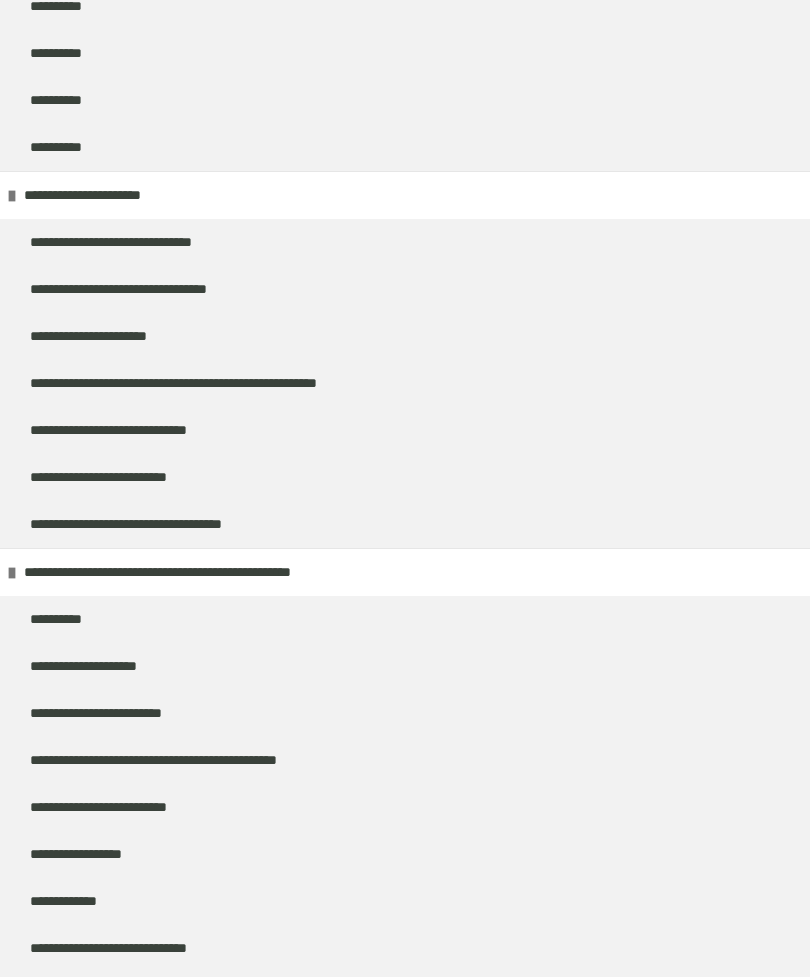 click on "**********" at bounding box center [405, 477] 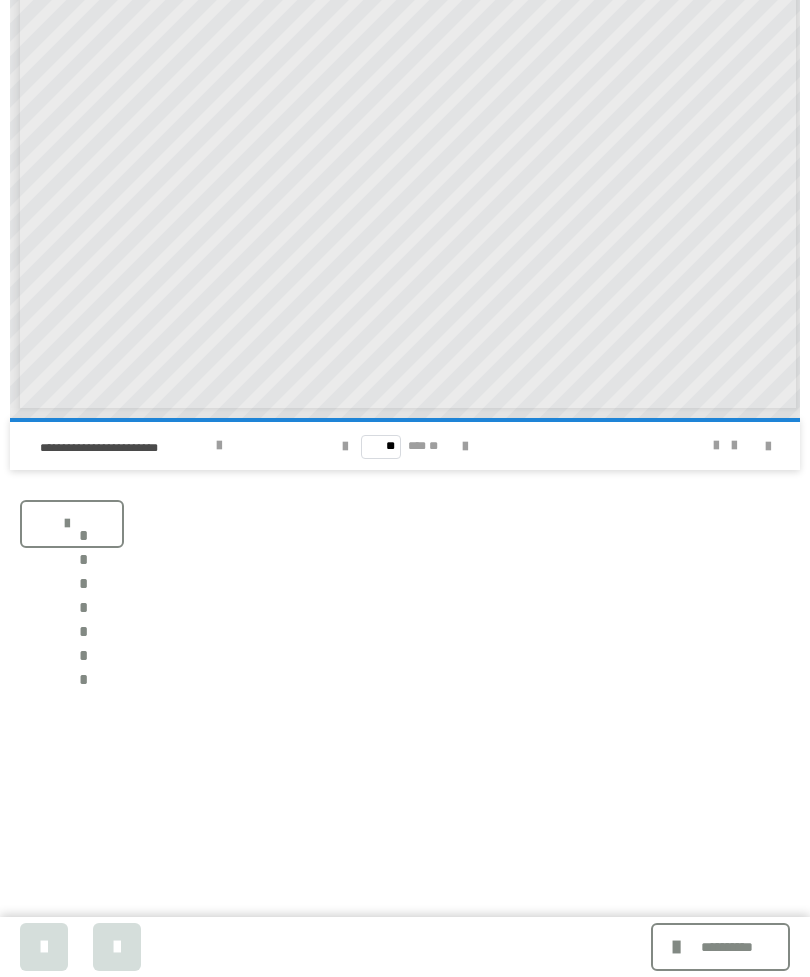 scroll, scrollTop: 0, scrollLeft: 0, axis: both 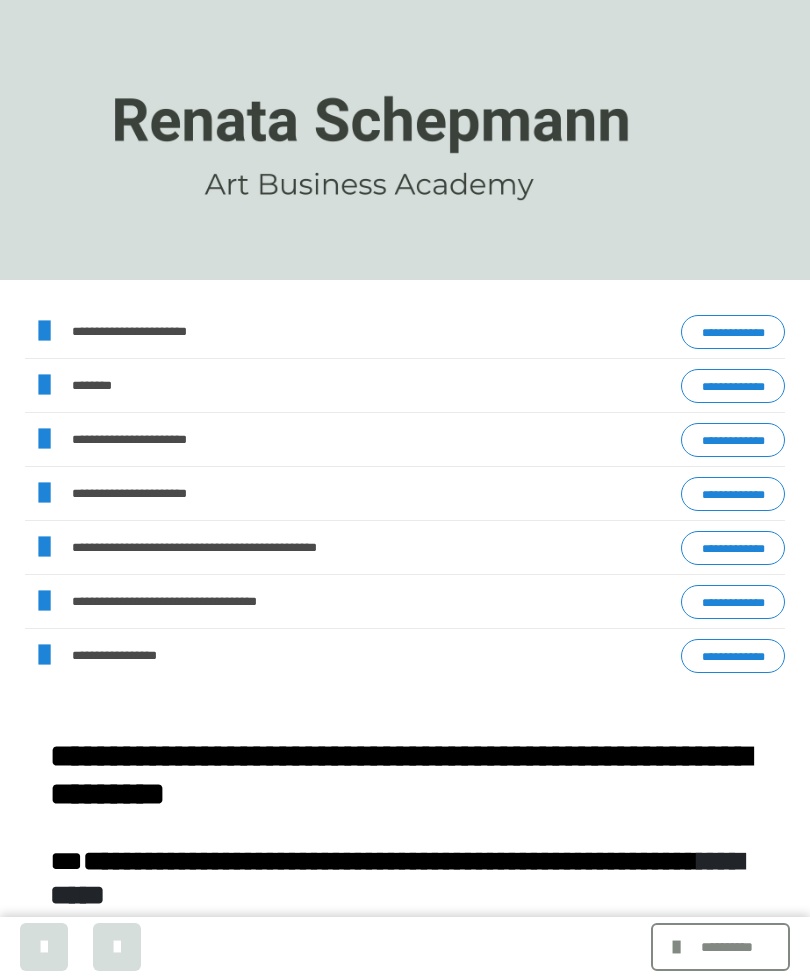 click on "**********" at bounding box center [733, 332] 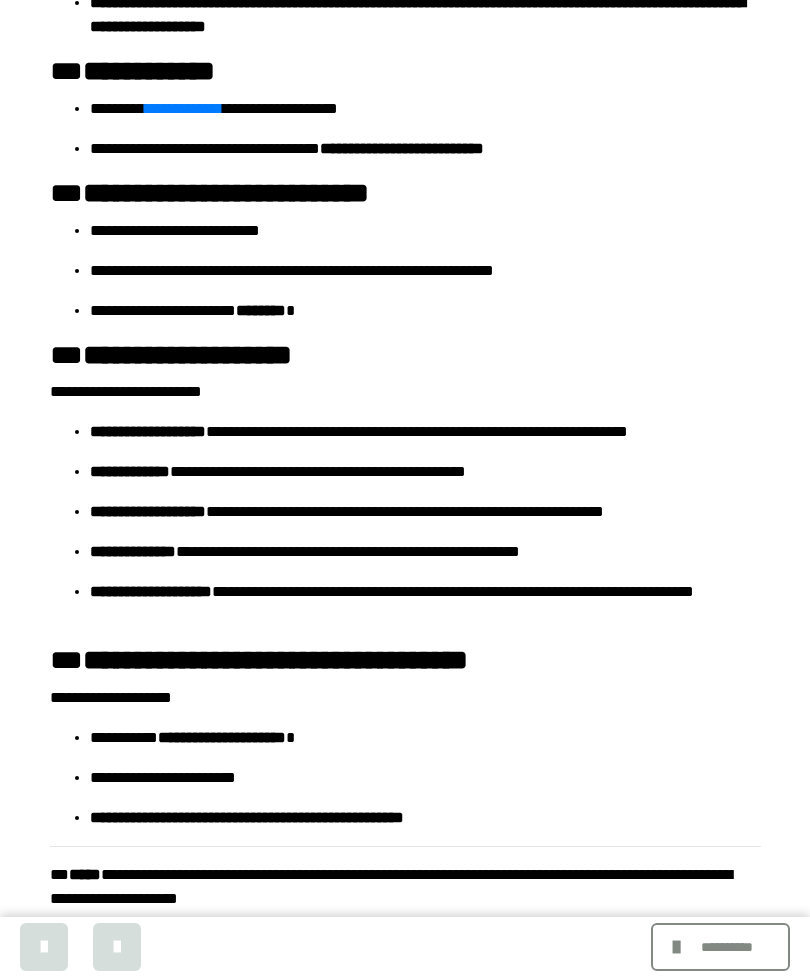 scroll, scrollTop: 1108, scrollLeft: 0, axis: vertical 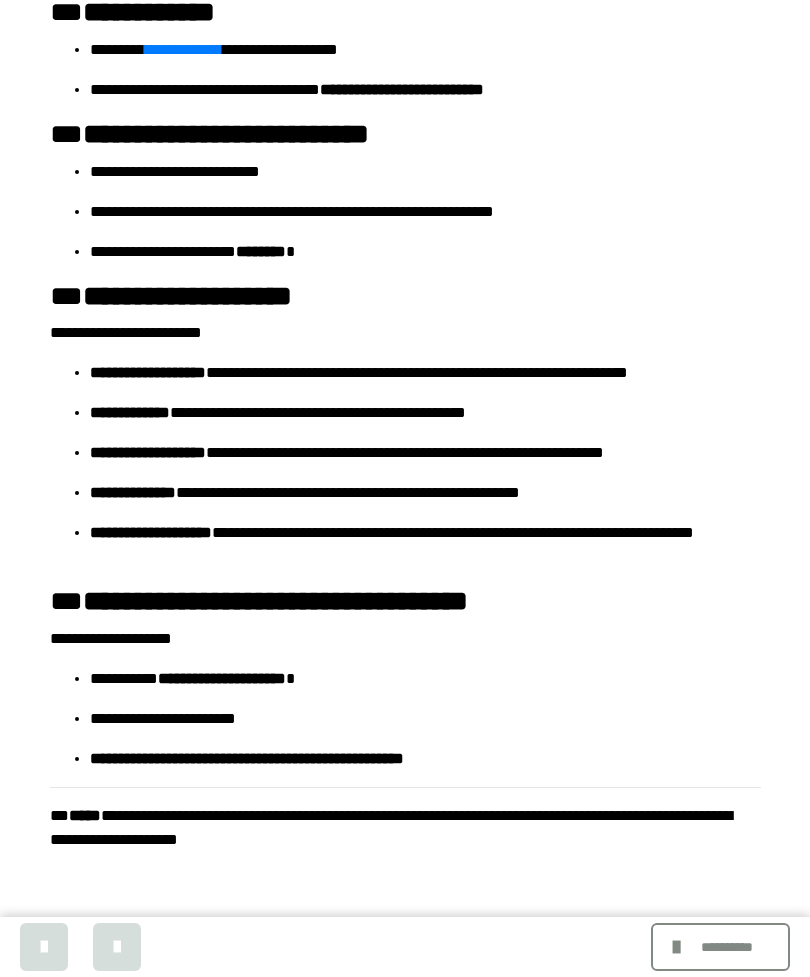 click on "********" at bounding box center (92, 961) 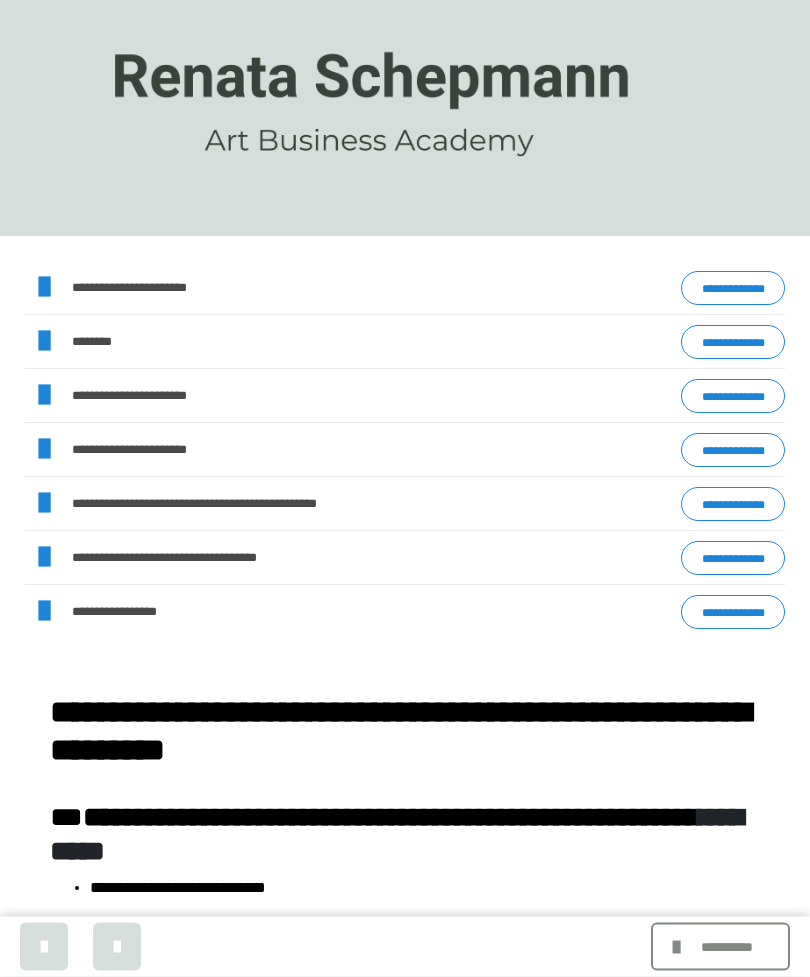 scroll, scrollTop: 0, scrollLeft: 0, axis: both 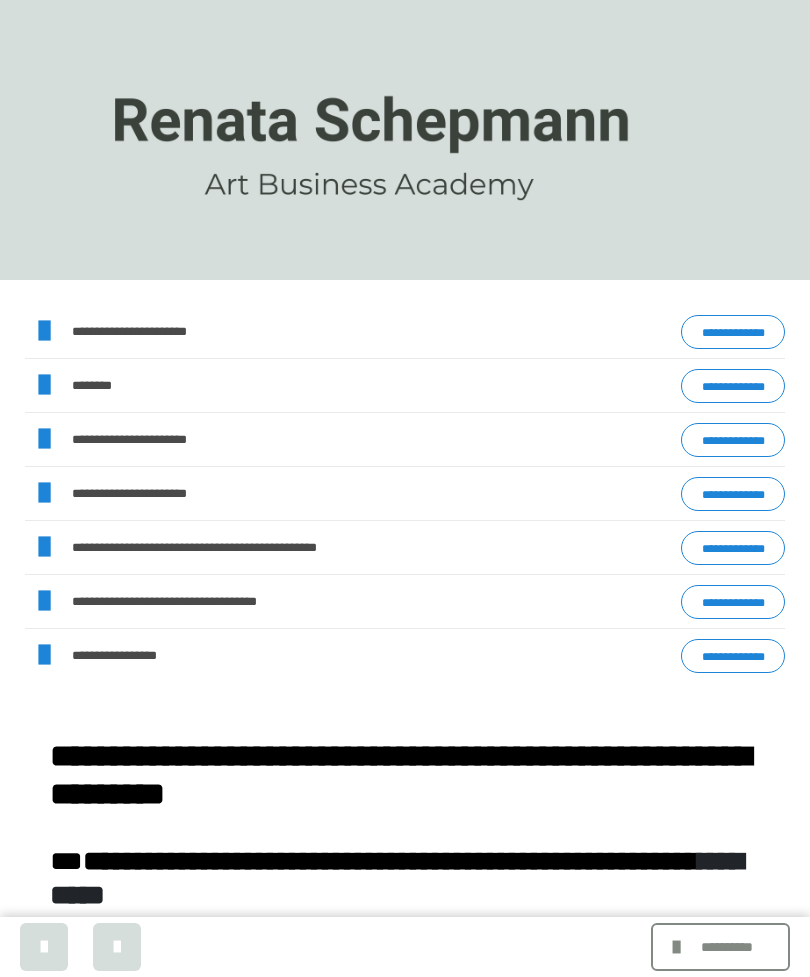 click on "**********" at bounding box center (733, 386) 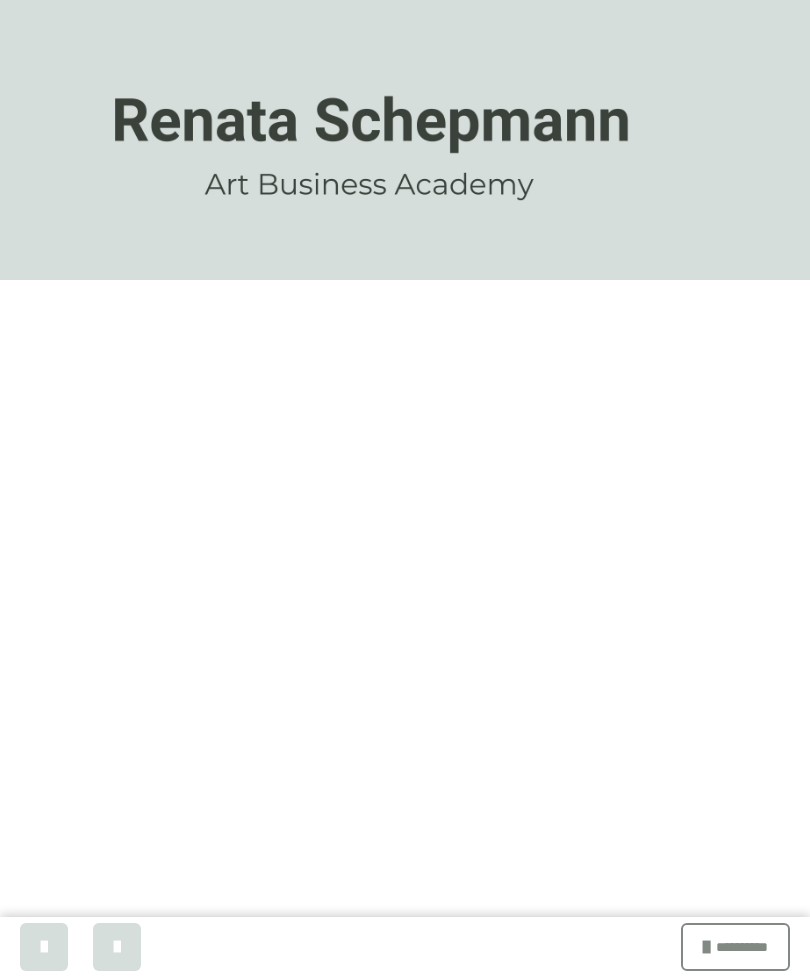 scroll, scrollTop: 0, scrollLeft: 0, axis: both 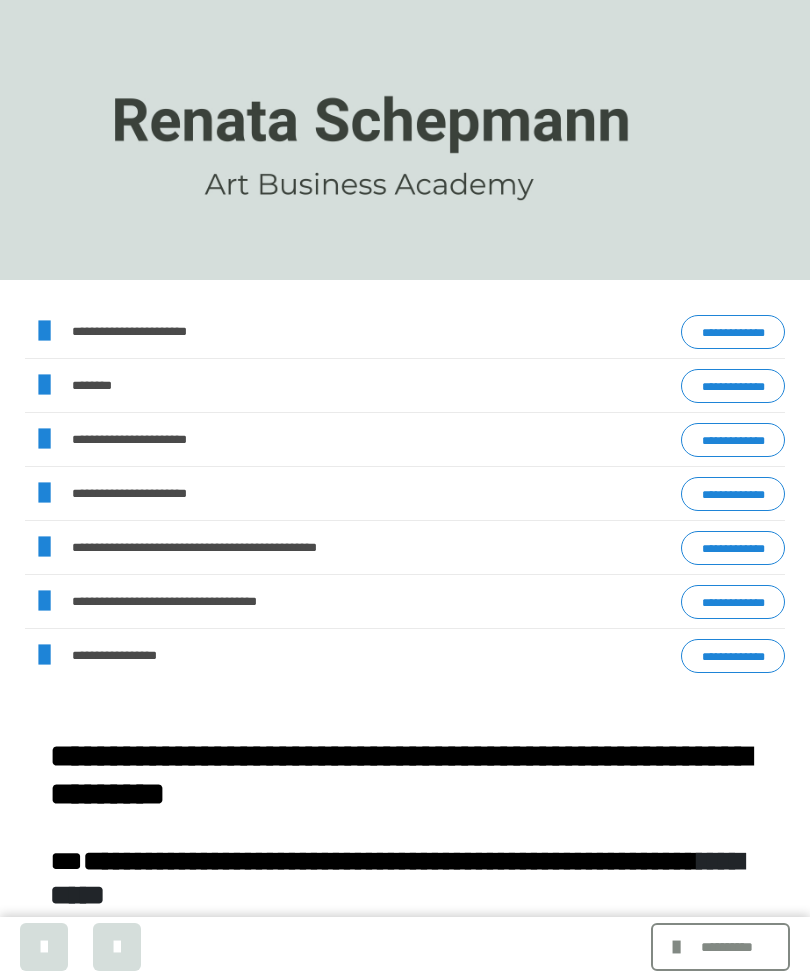 click on "**********" at bounding box center [733, 440] 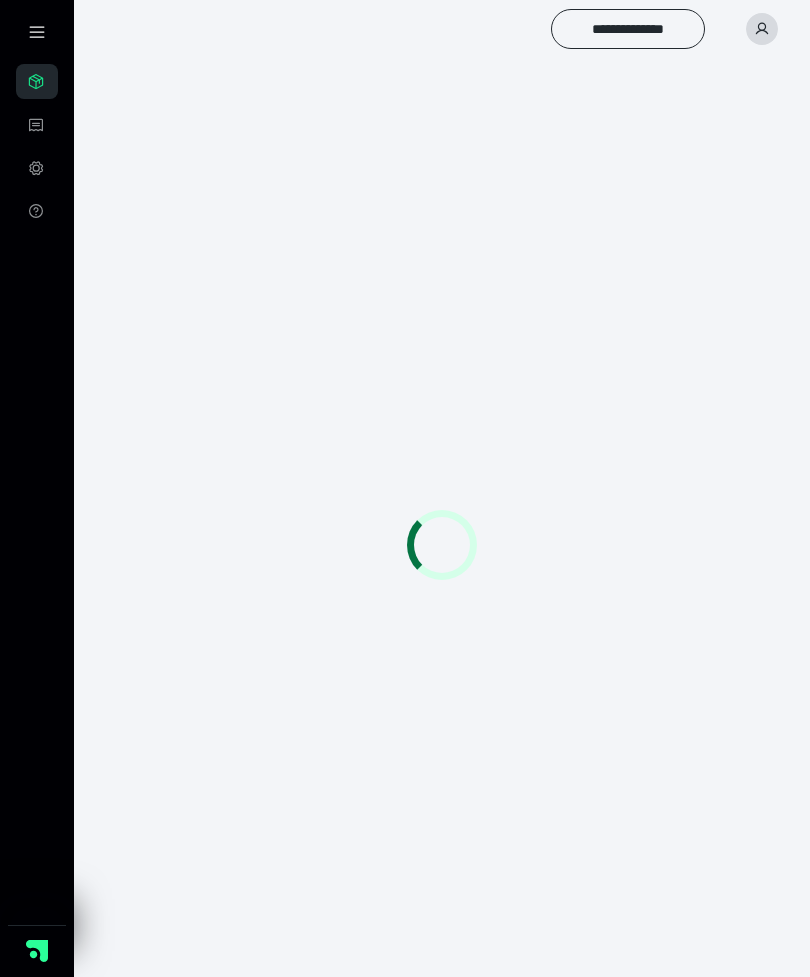 scroll, scrollTop: 0, scrollLeft: 0, axis: both 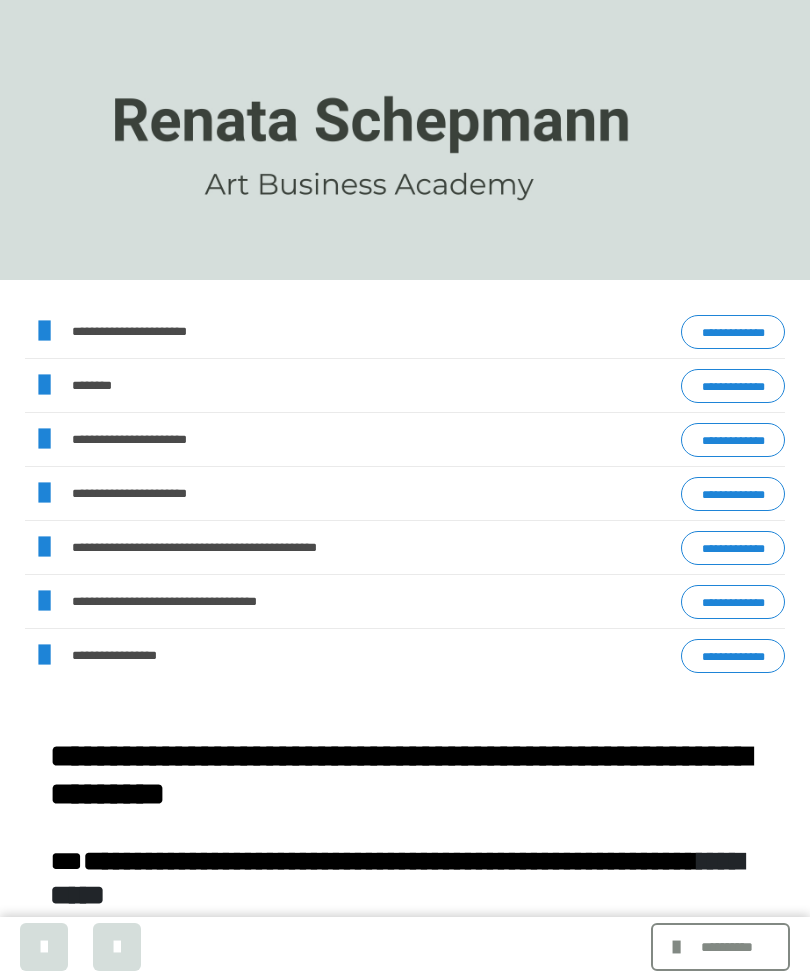 click on "**********" at bounding box center [720, 947] 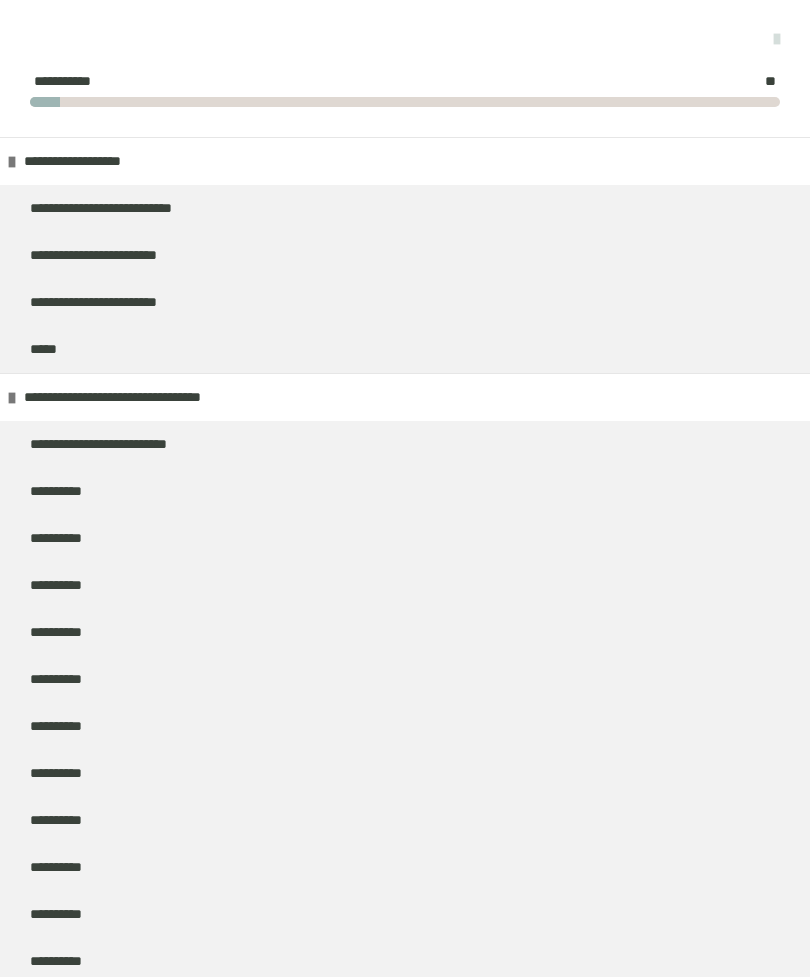 scroll, scrollTop: 1040, scrollLeft: 0, axis: vertical 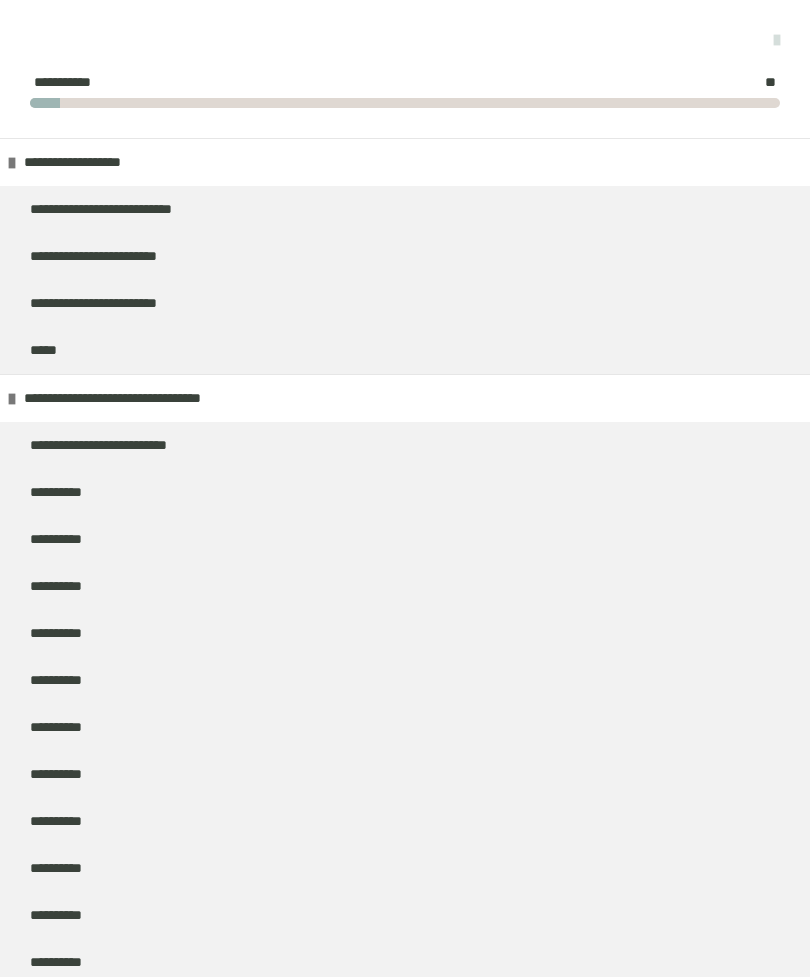 click at bounding box center [12, 399] 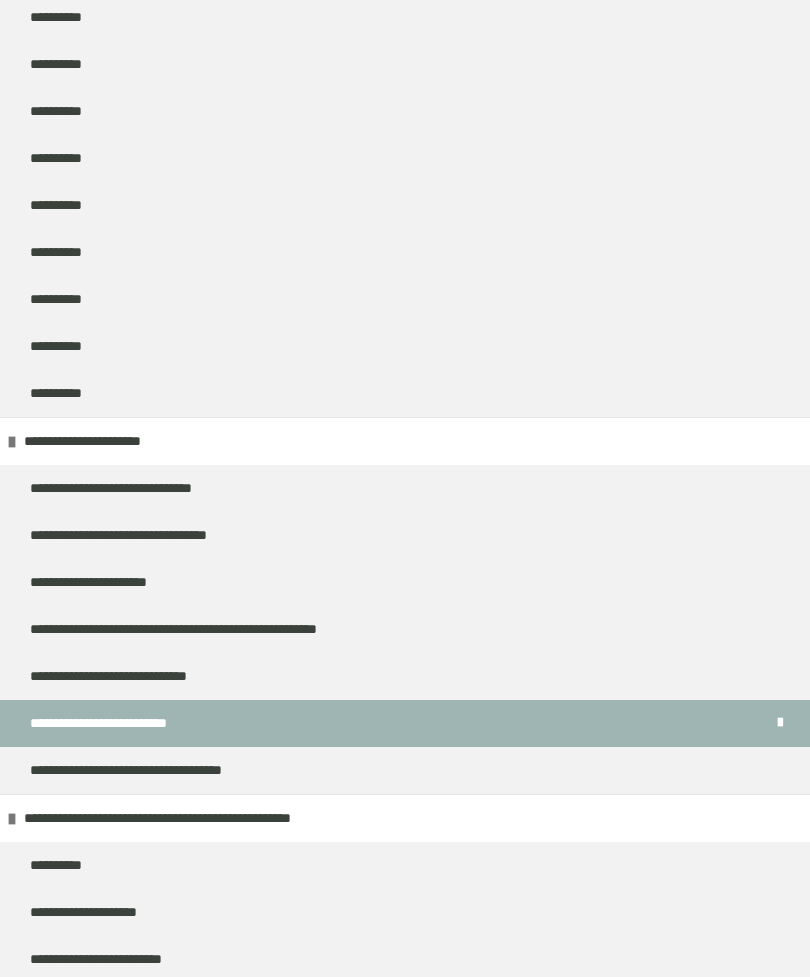 scroll, scrollTop: 617, scrollLeft: 0, axis: vertical 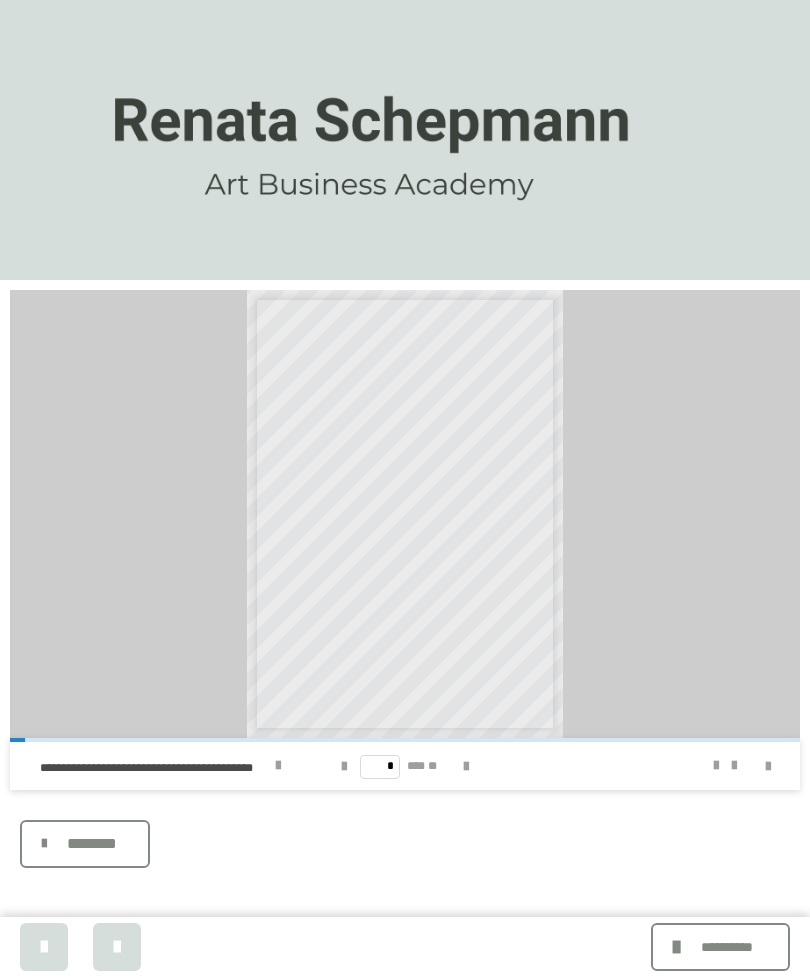 click at bounding box center (466, 767) 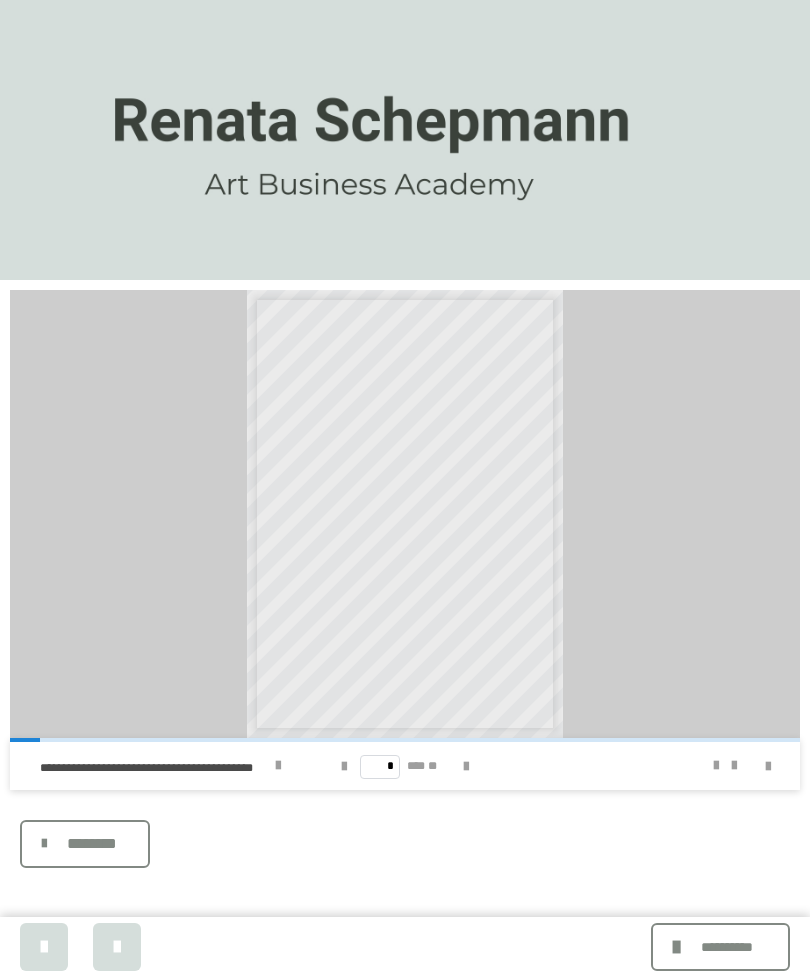 click at bounding box center (466, 767) 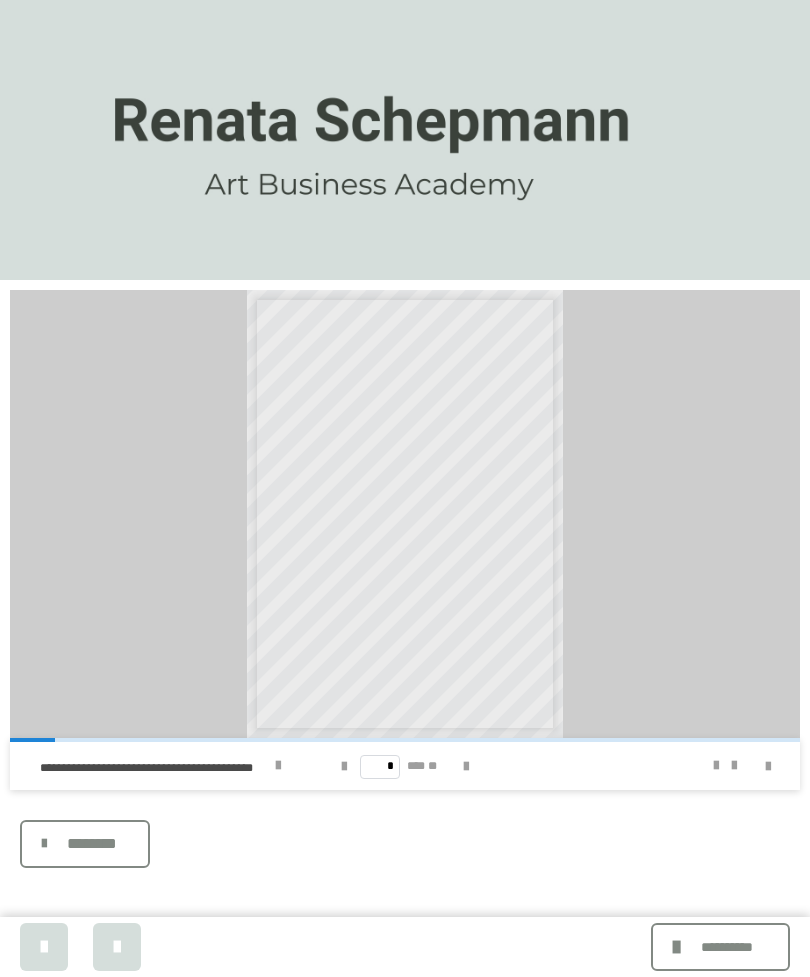click at bounding box center [466, 767] 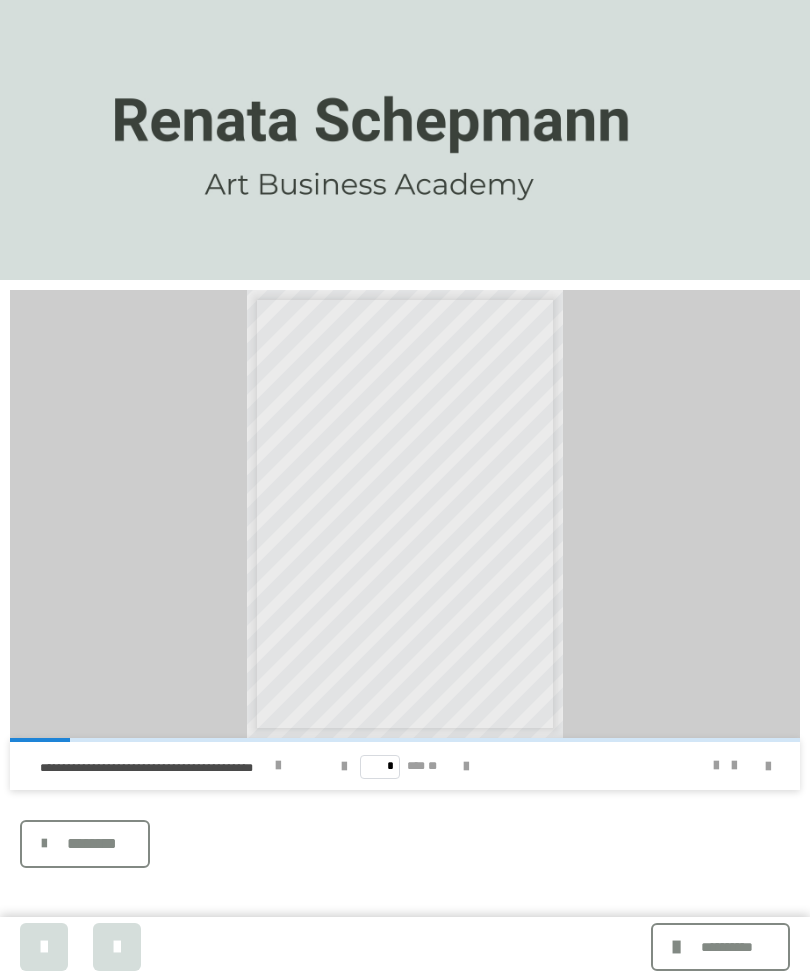 click at bounding box center [466, 767] 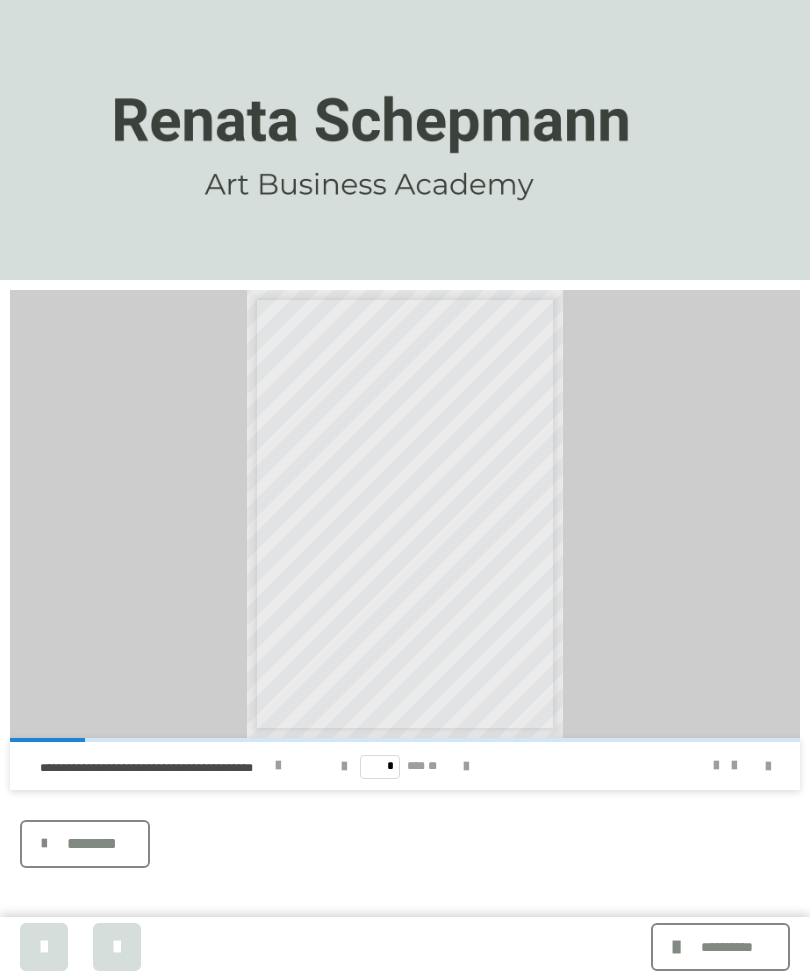 click at bounding box center [278, 766] 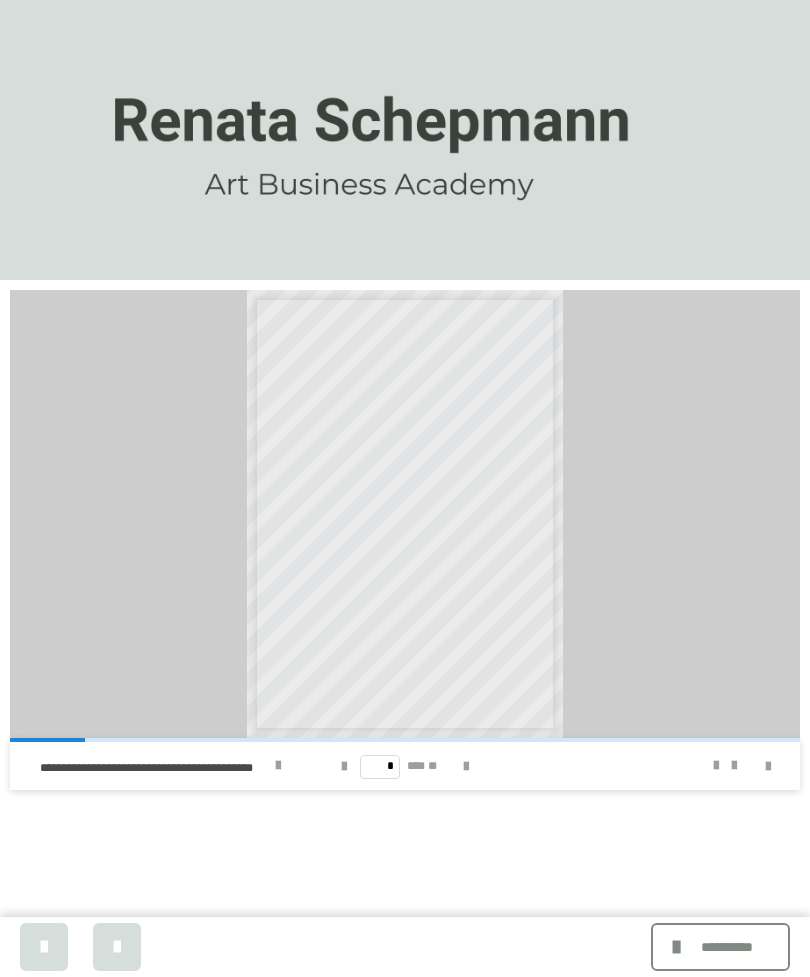 click on "**********" at bounding box center [727, 947] 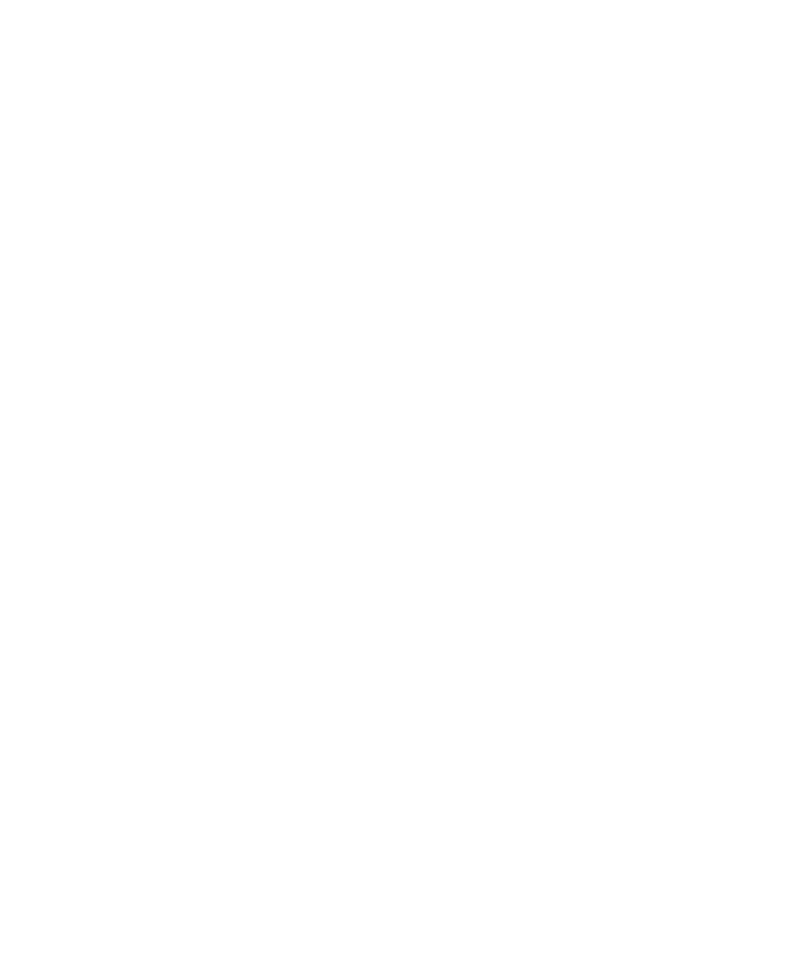 scroll, scrollTop: 0, scrollLeft: 0, axis: both 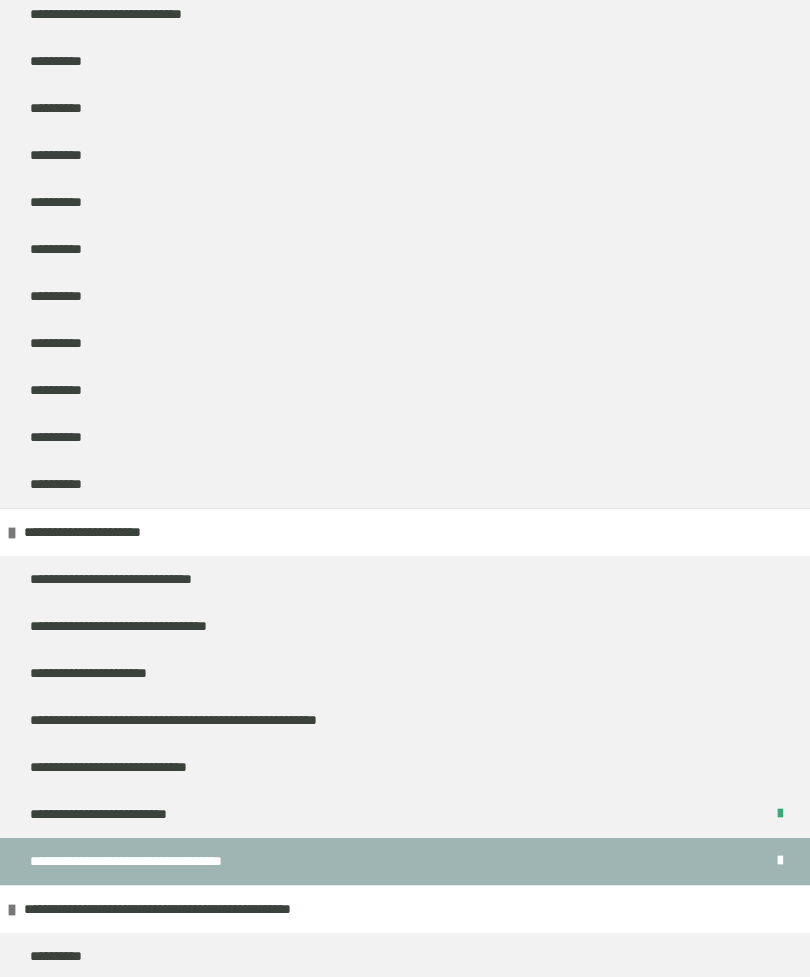 click on "**********" at bounding box center (66, 437) 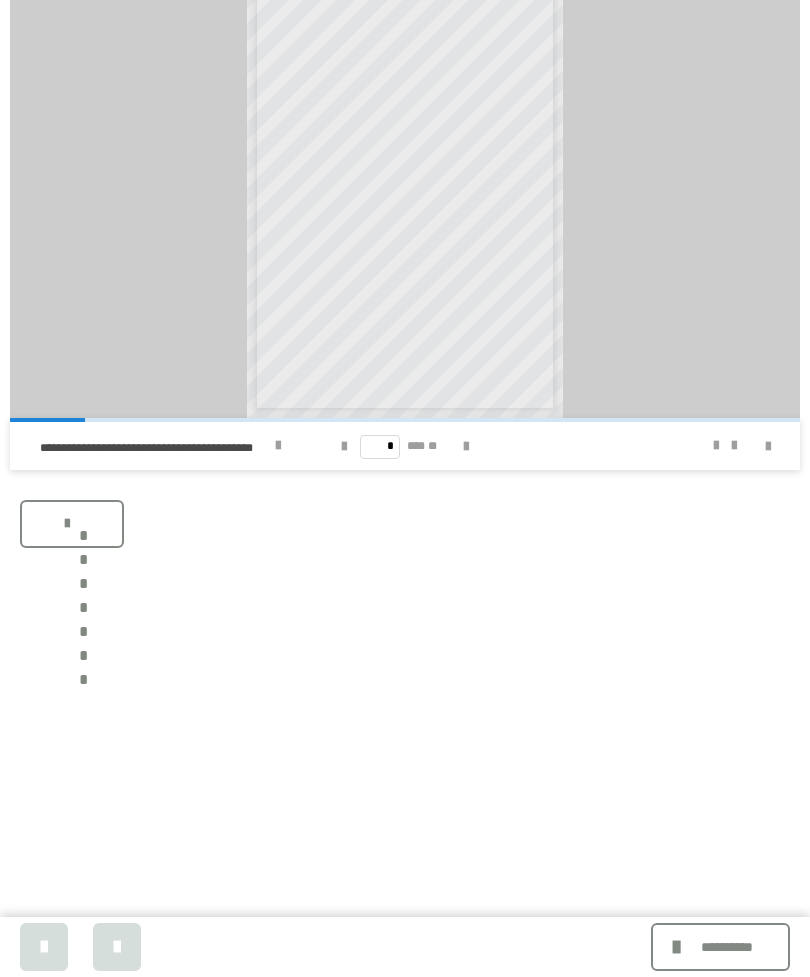 scroll, scrollTop: 0, scrollLeft: 0, axis: both 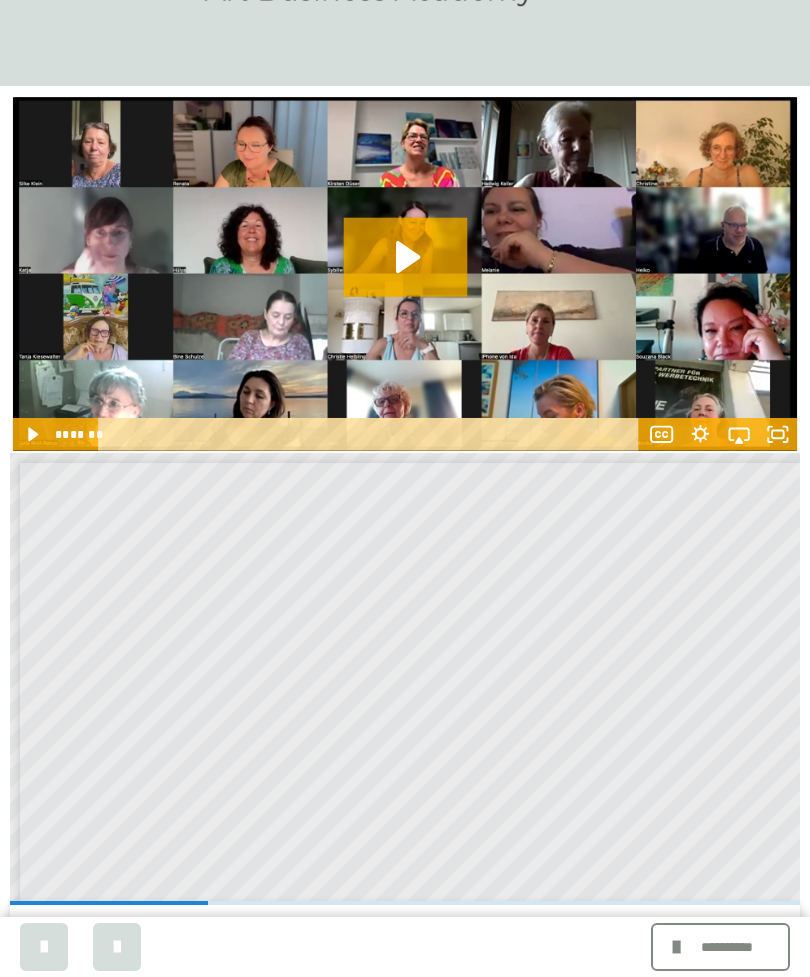click at bounding box center (194, 929) 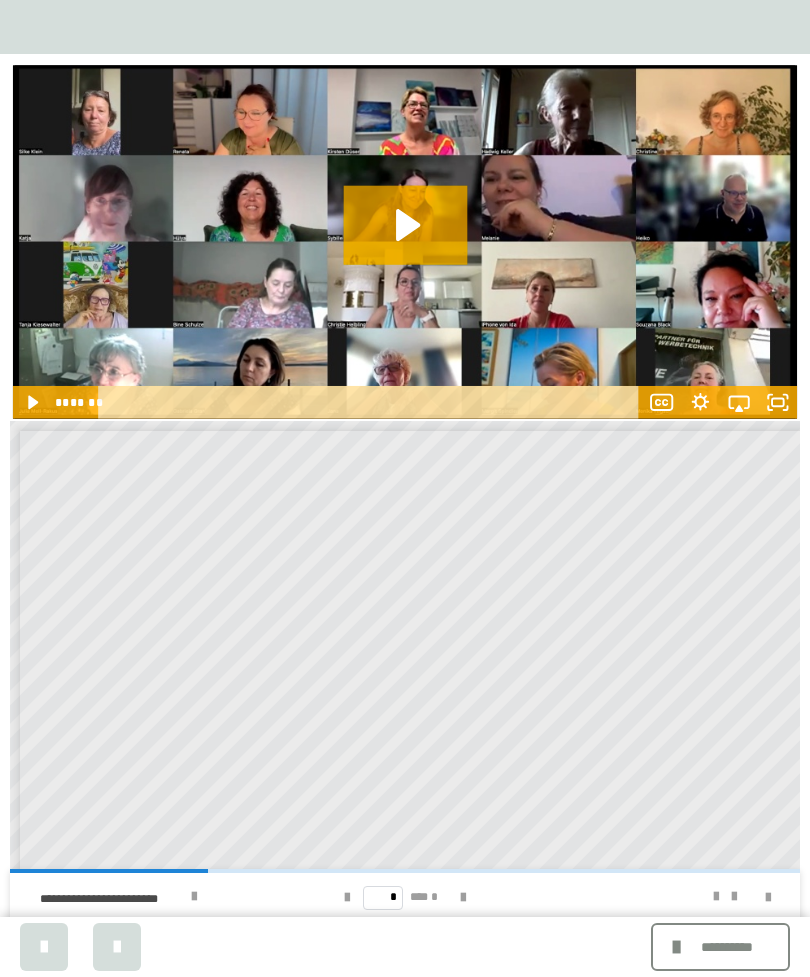 click on "**********" at bounding box center (727, 947) 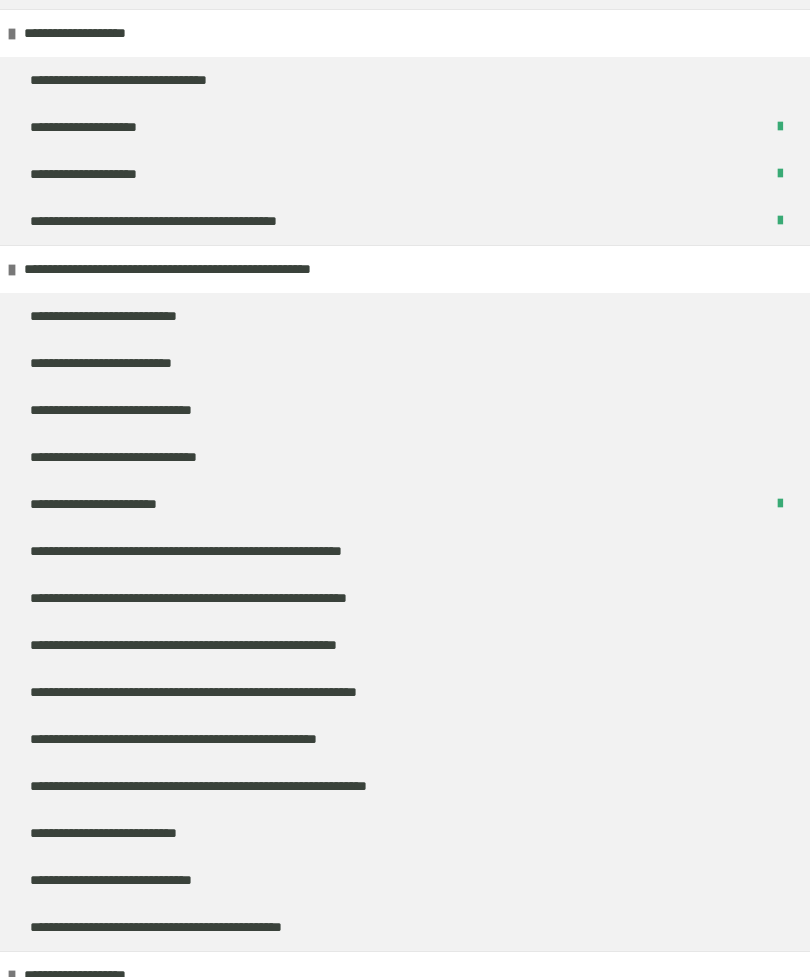 scroll, scrollTop: 2205, scrollLeft: 0, axis: vertical 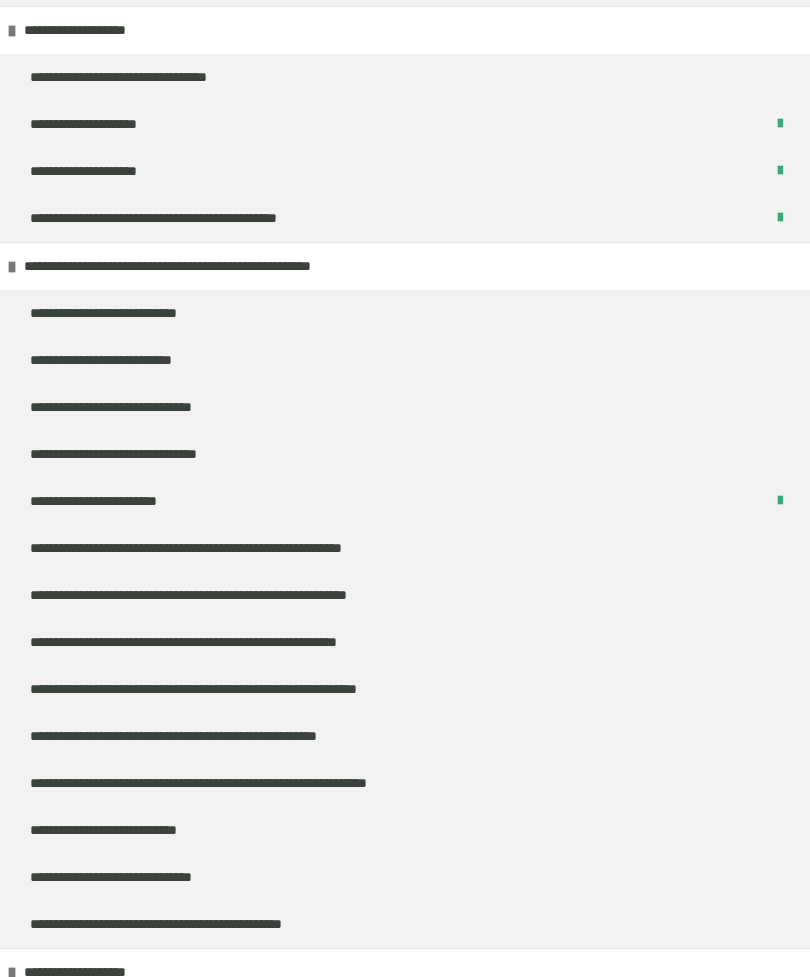 click on "**********" at bounding box center [138, 313] 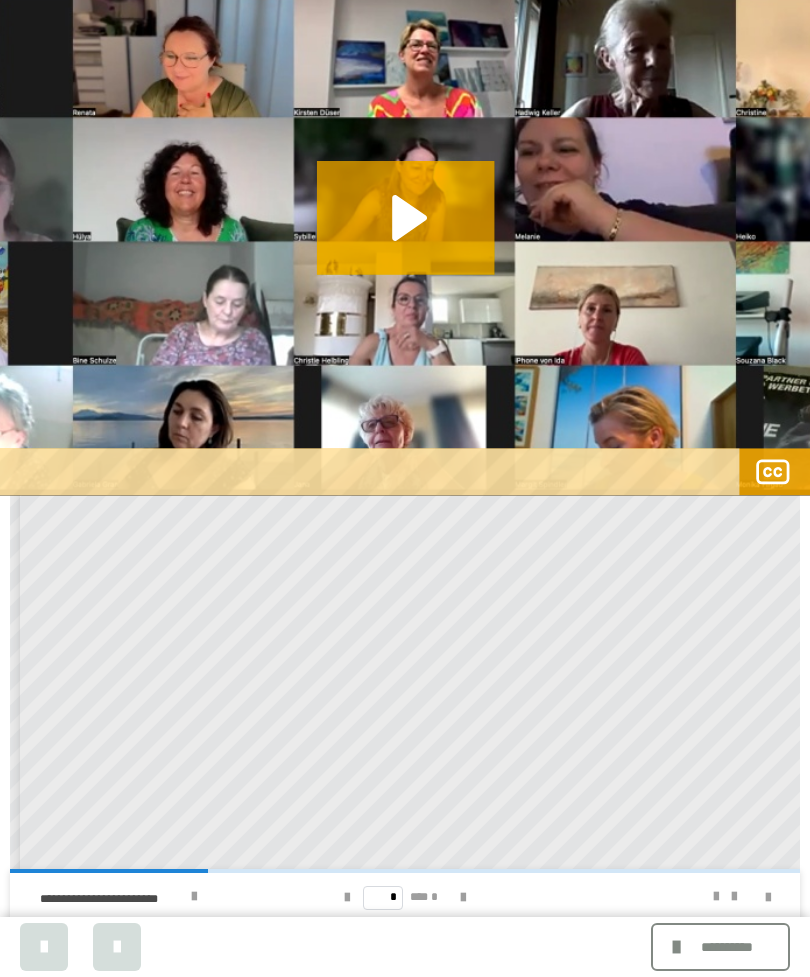 scroll, scrollTop: 0, scrollLeft: 0, axis: both 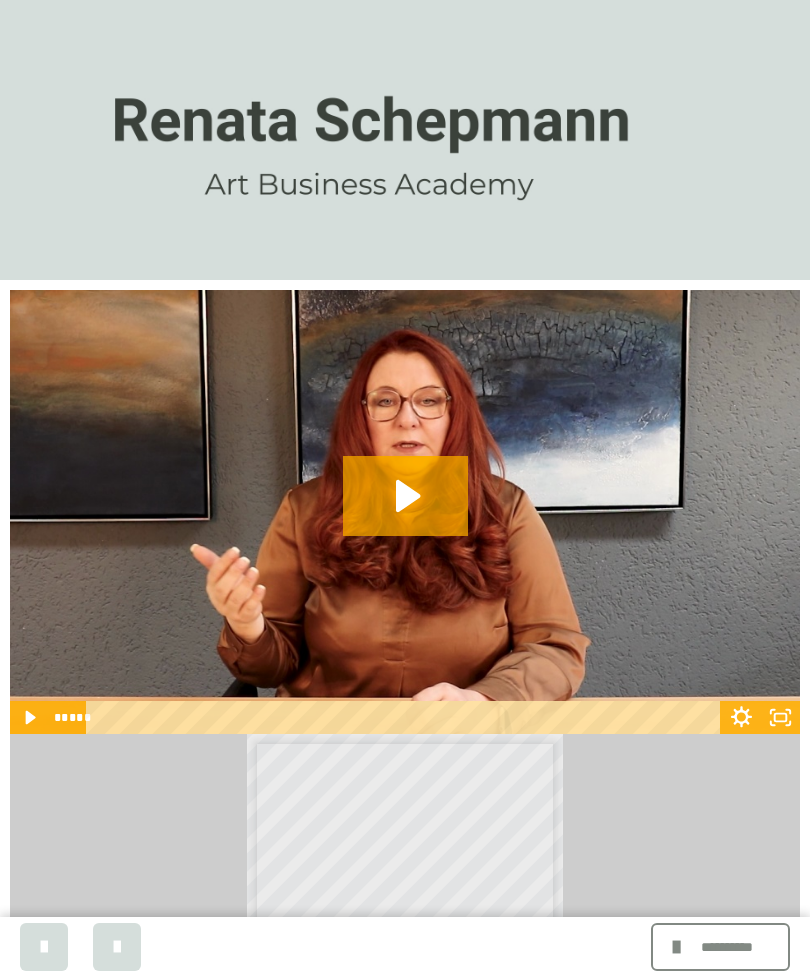 click 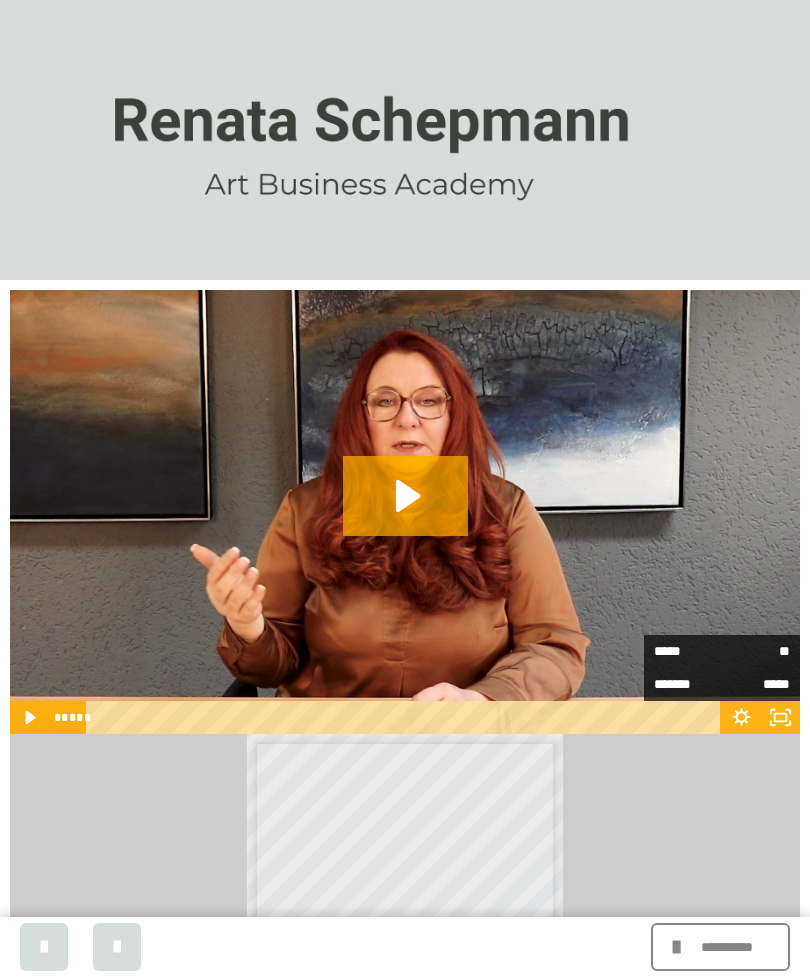 click on "*****" at bounding box center [688, 651] 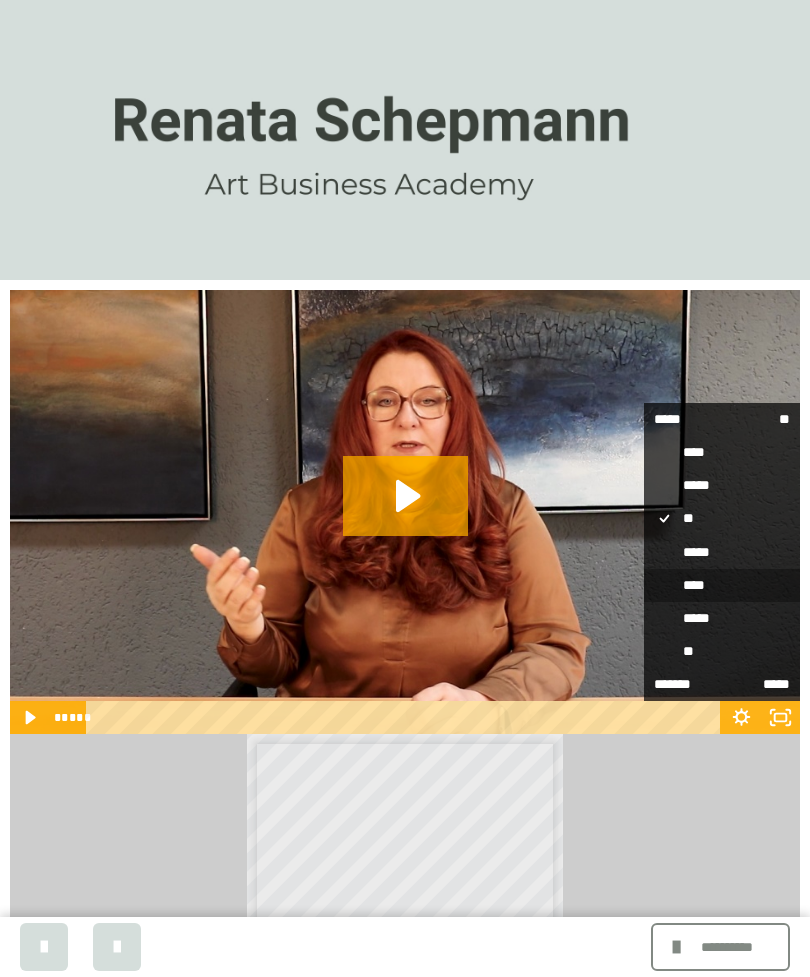 click on "****" at bounding box center [722, 586] 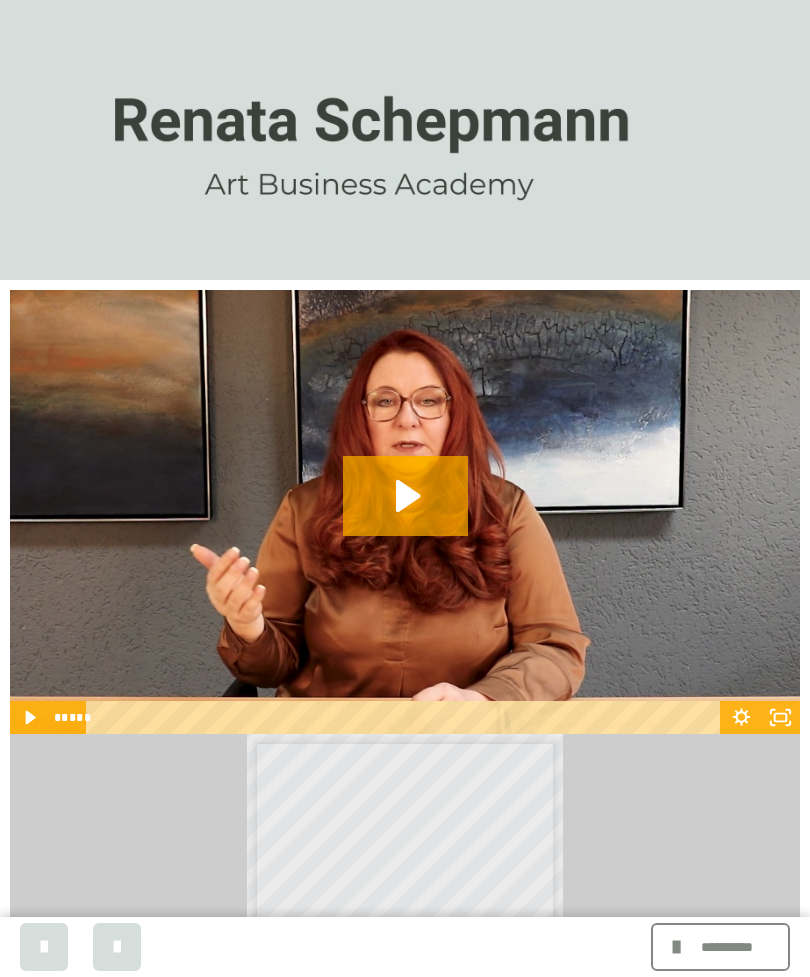 click on "**********" at bounding box center (398, 824) 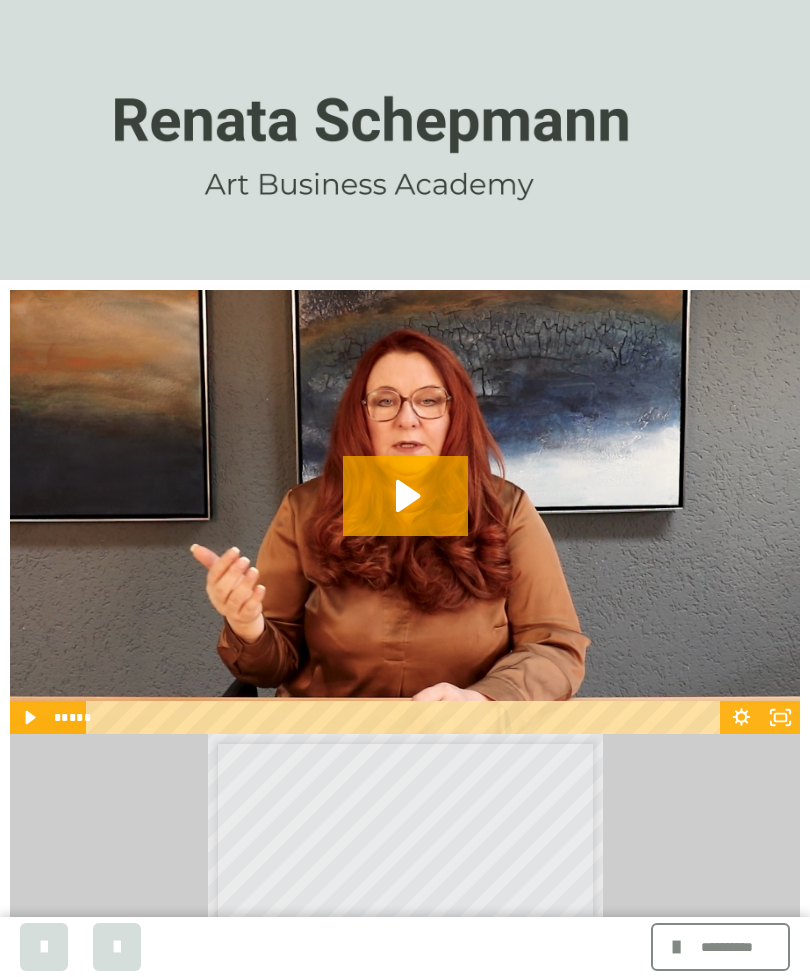 click on "**********" at bounding box center (397, 846) 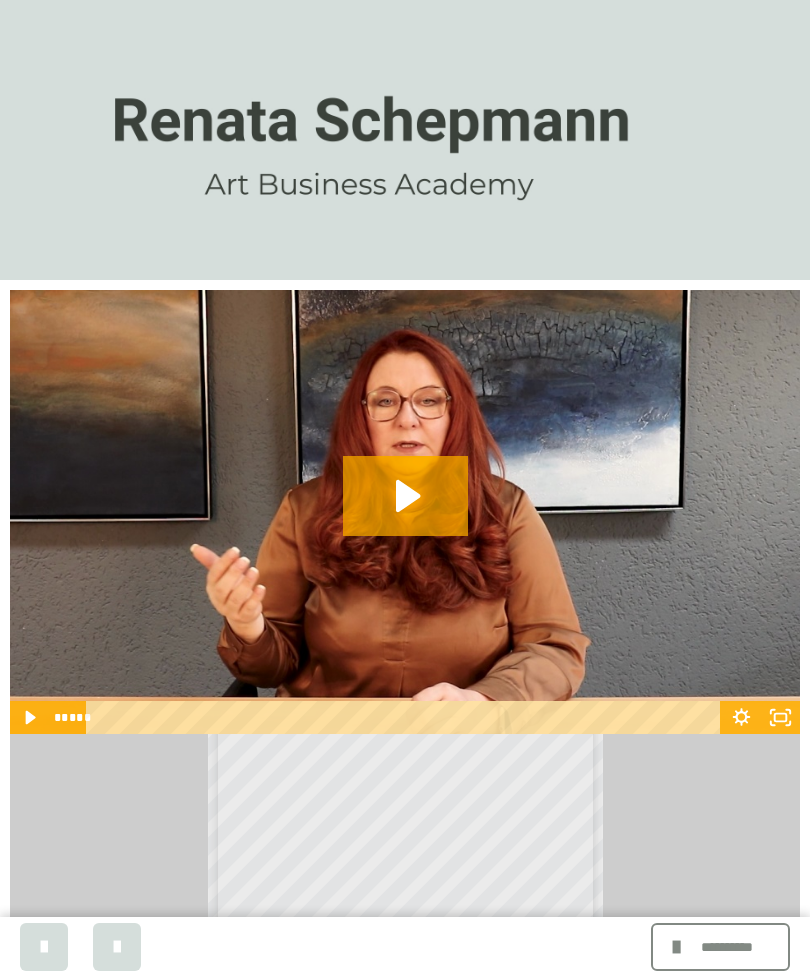 scroll, scrollTop: 112, scrollLeft: 0, axis: vertical 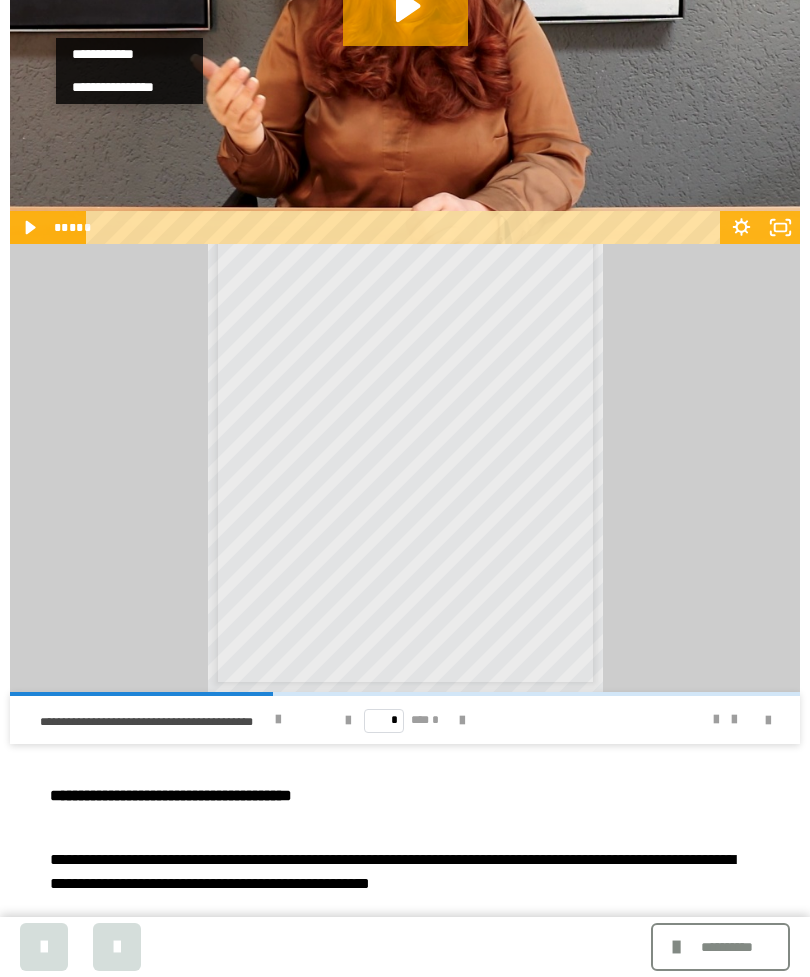 click at bounding box center [278, 720] 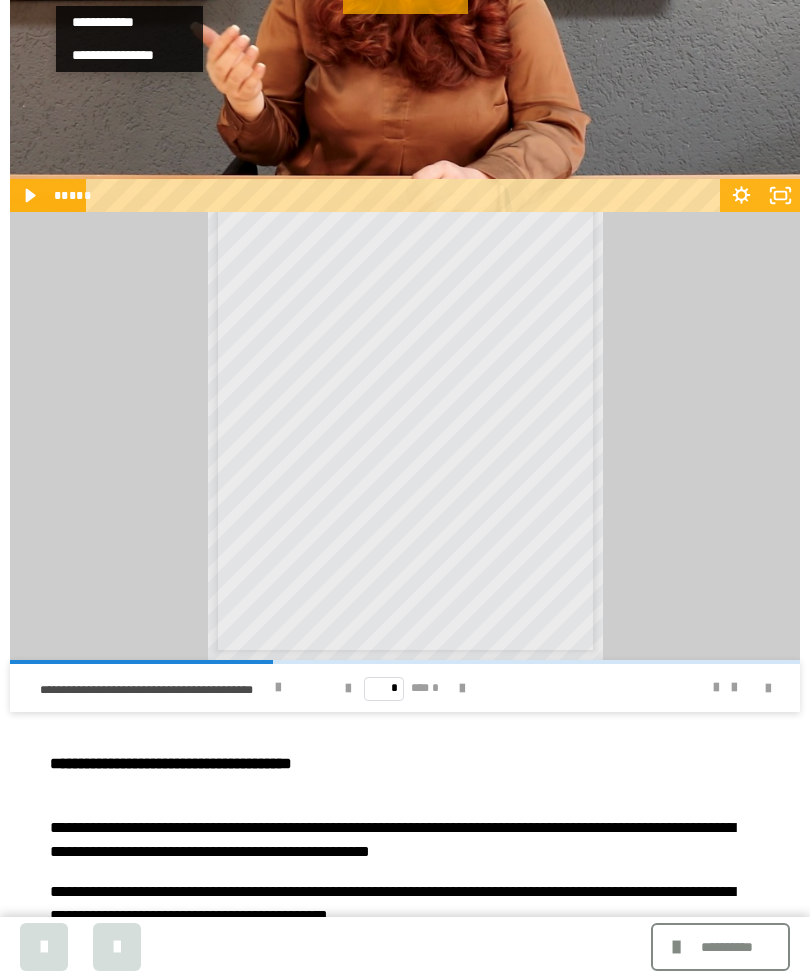 click 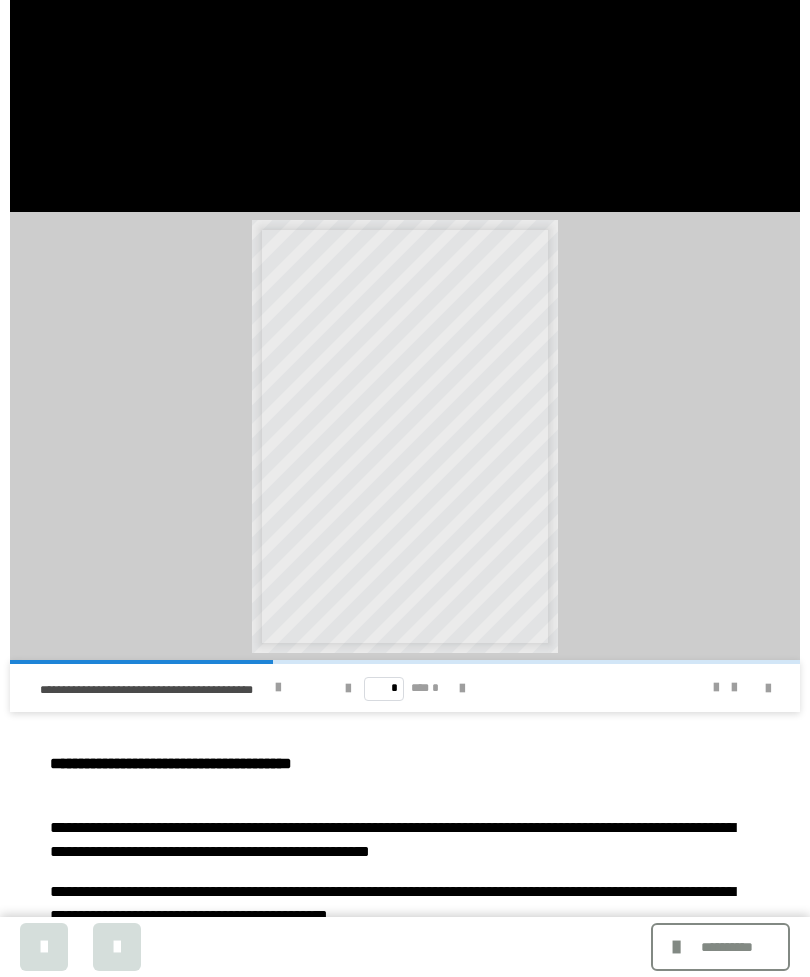 scroll, scrollTop: 0, scrollLeft: 0, axis: both 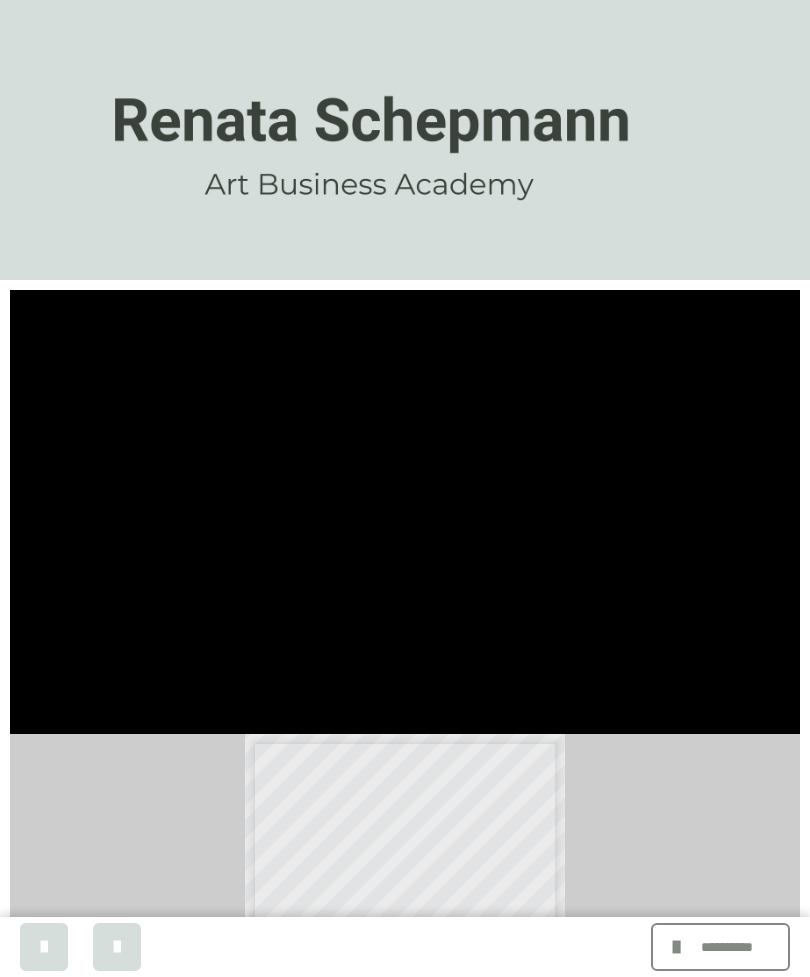 click at bounding box center [405, 512] 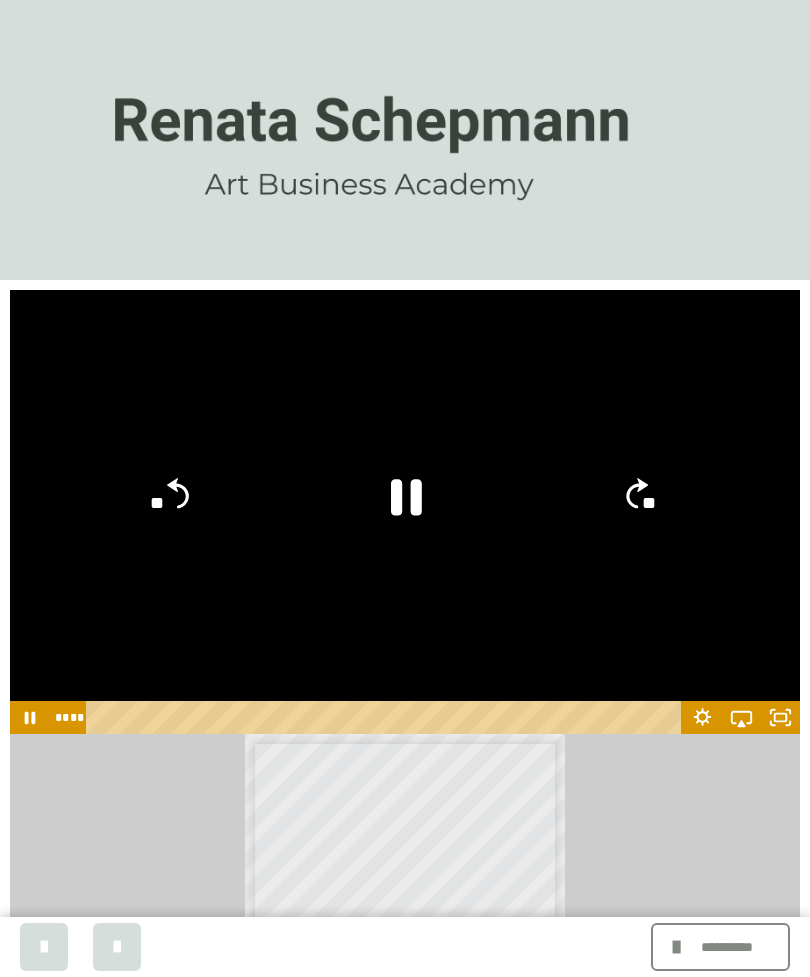 click 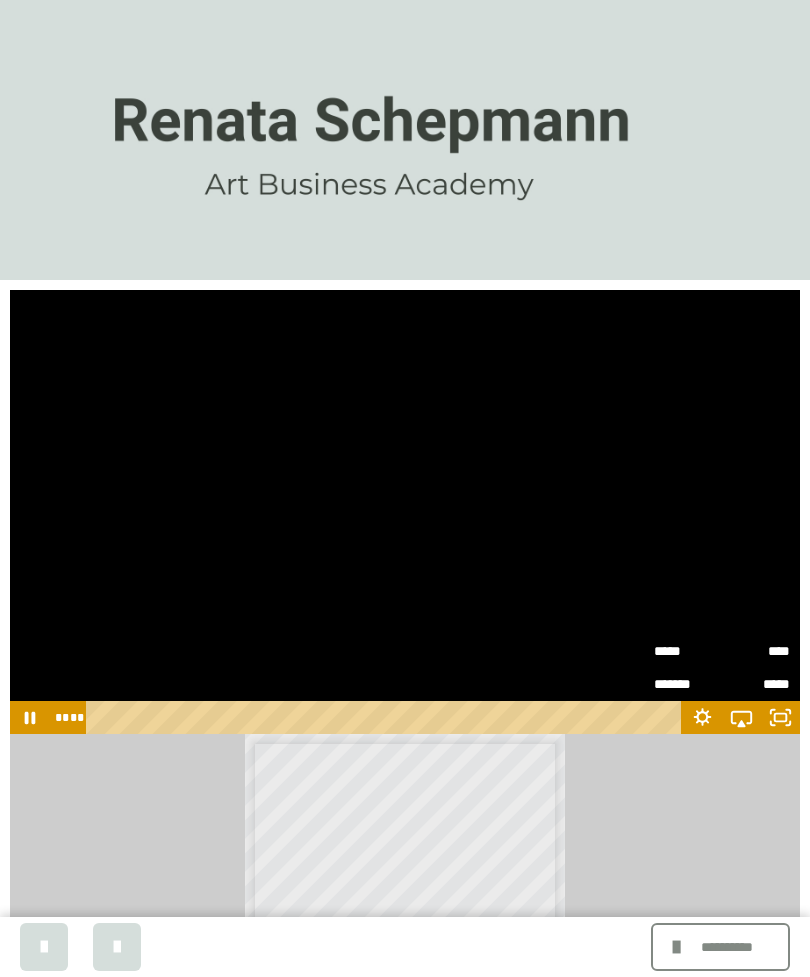 click at bounding box center [405, 140] 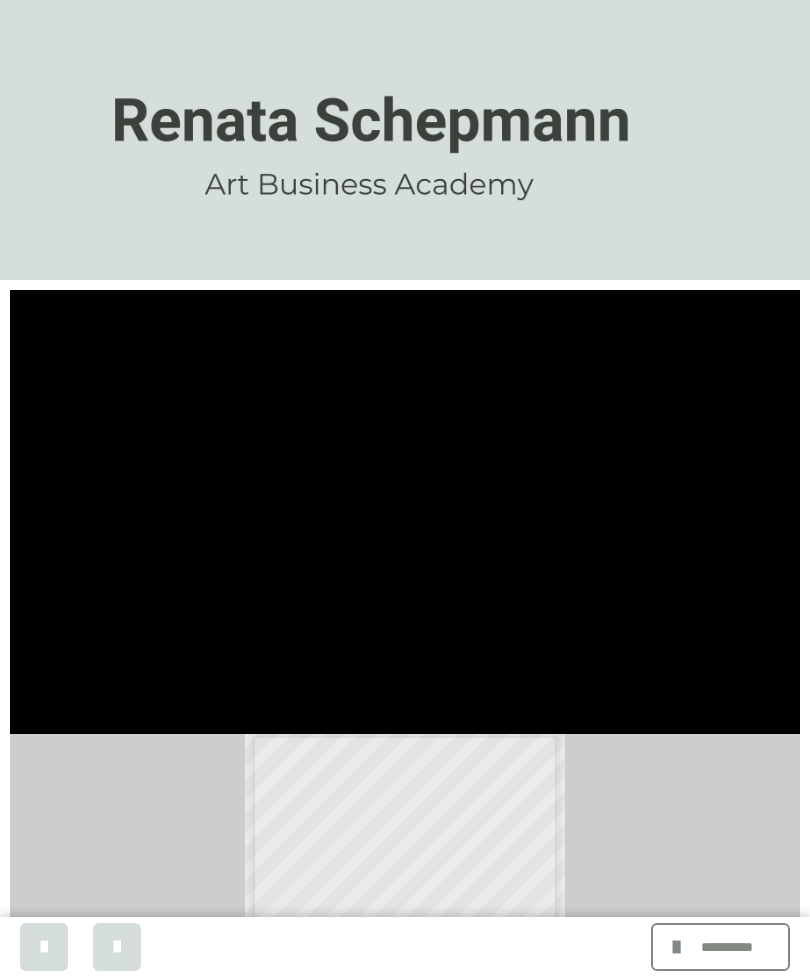 scroll, scrollTop: 6, scrollLeft: 0, axis: vertical 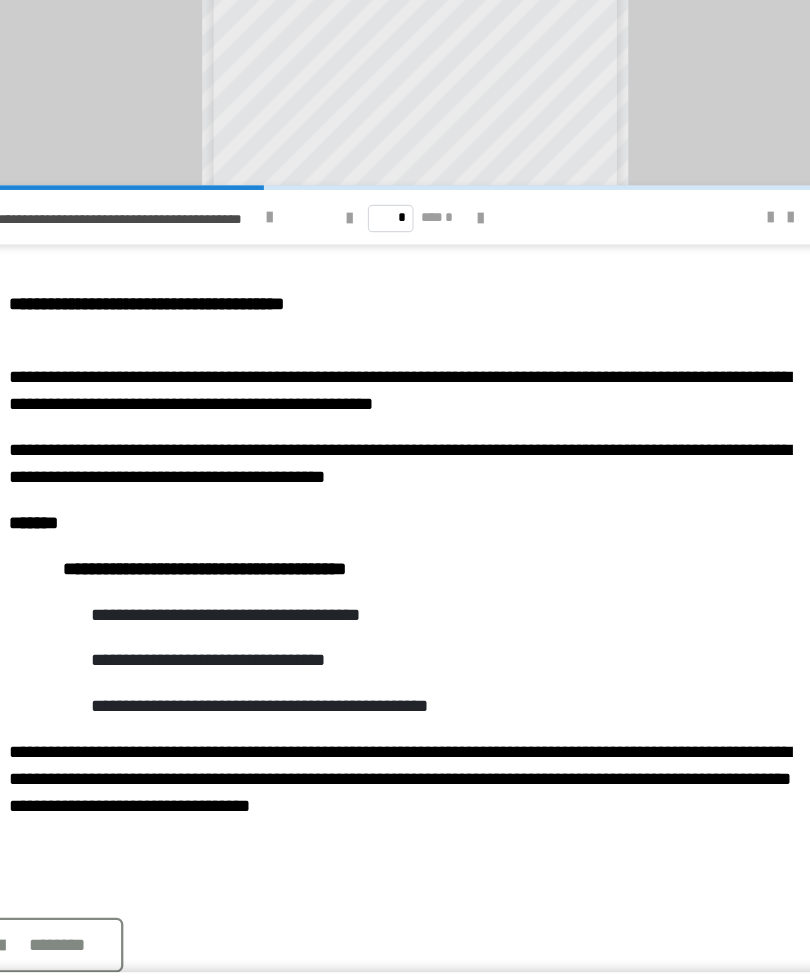 click on "********" at bounding box center (92, 893) 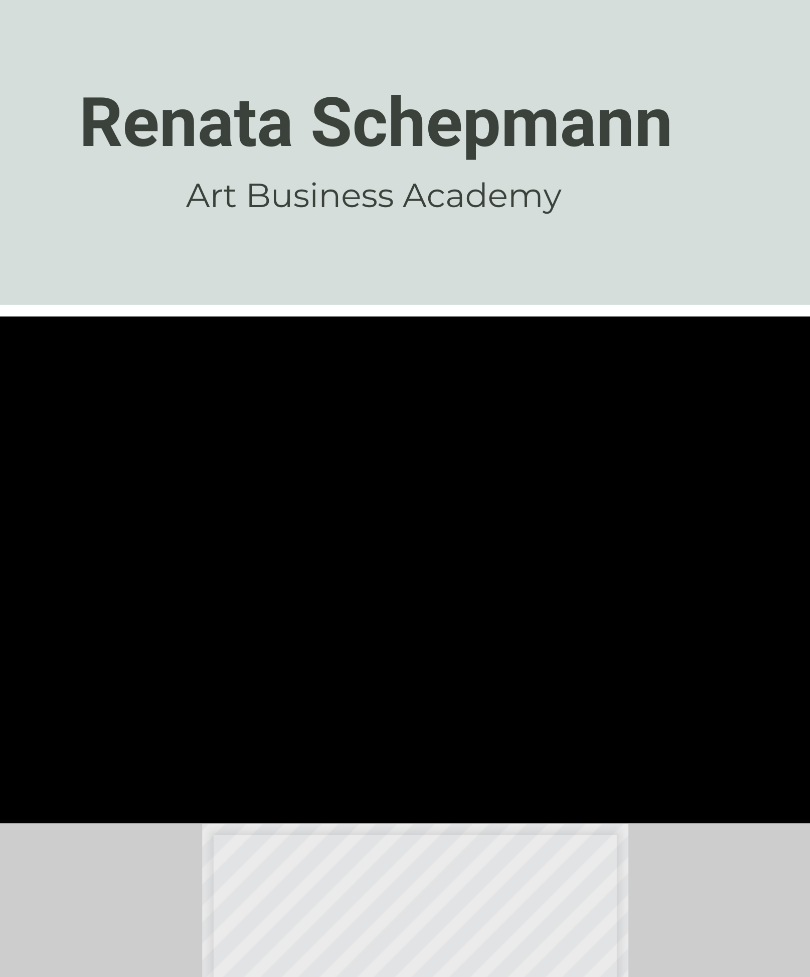 scroll, scrollTop: 0, scrollLeft: 0, axis: both 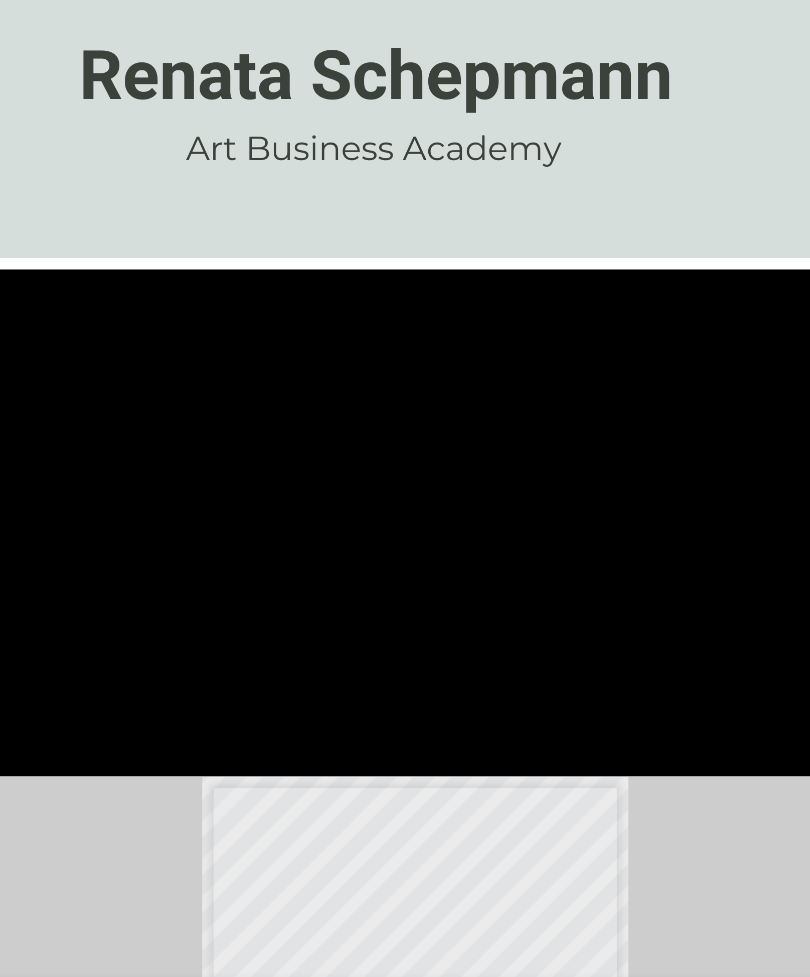 click at bounding box center (405, 512) 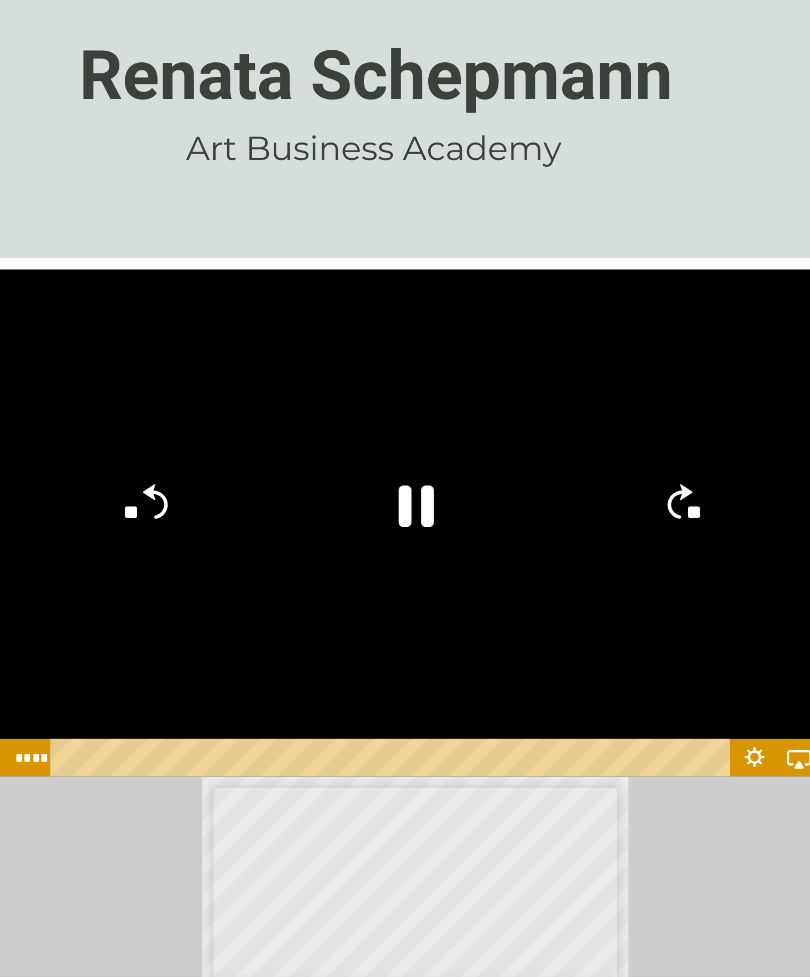 click 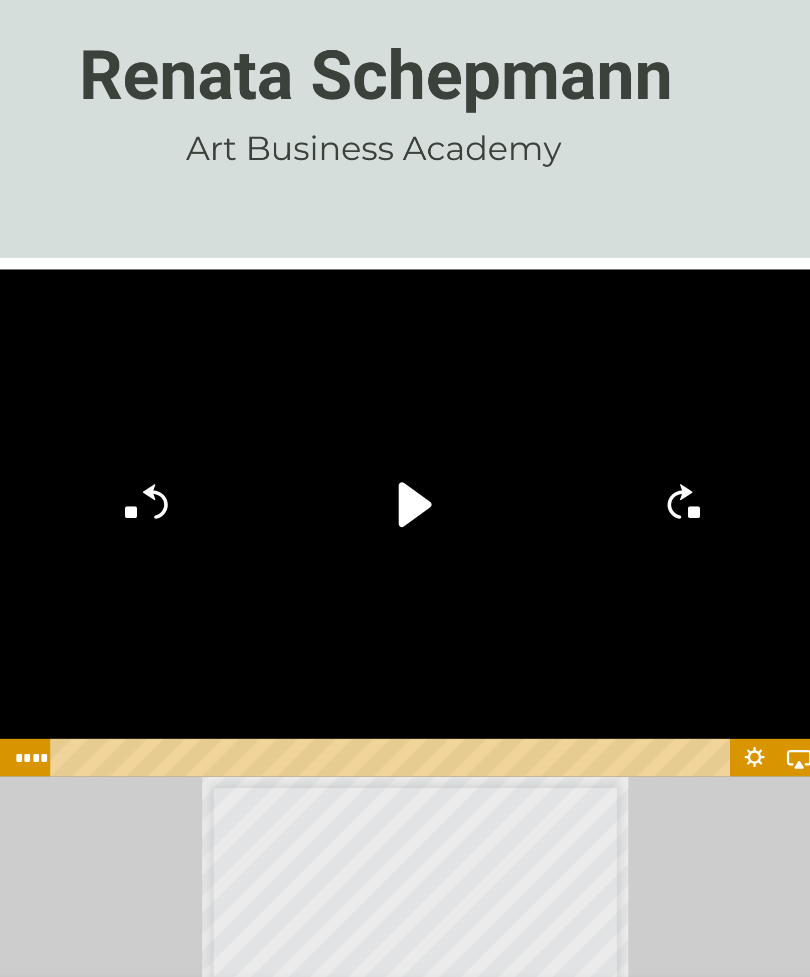 click 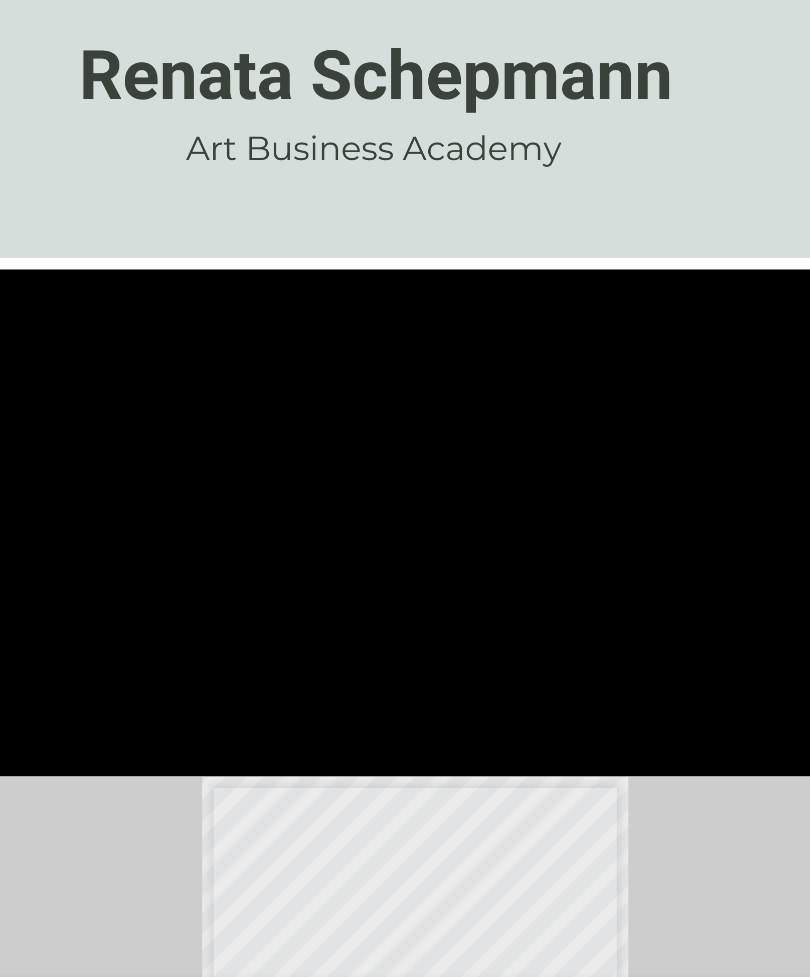 click at bounding box center (405, 512) 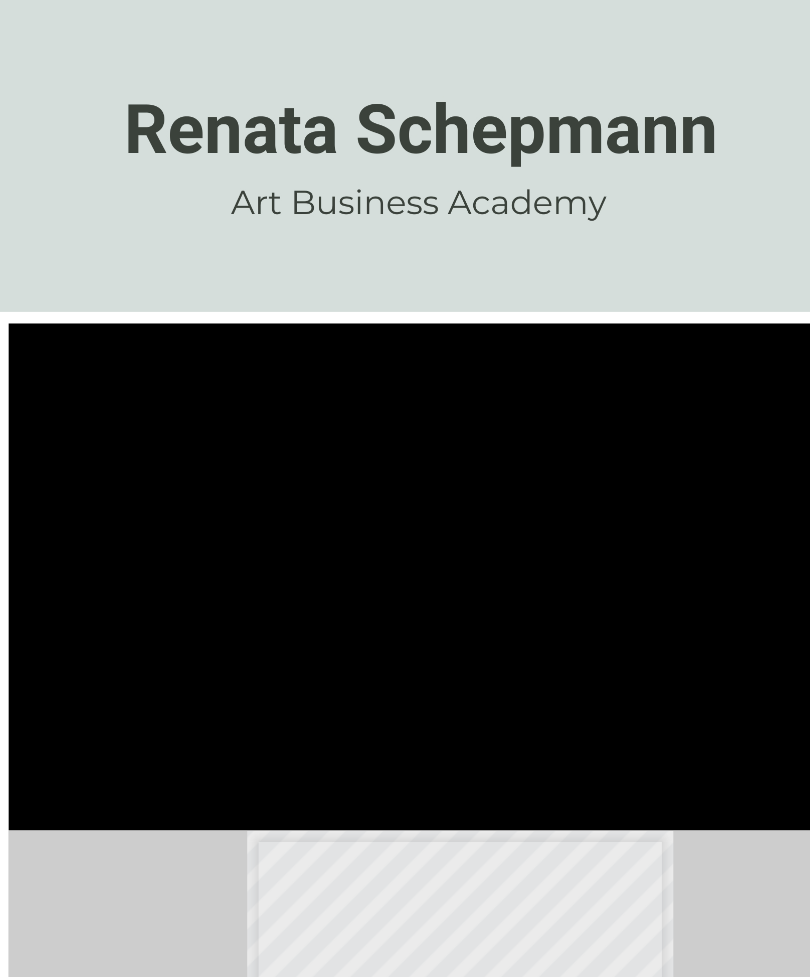 click at bounding box center (405, 512) 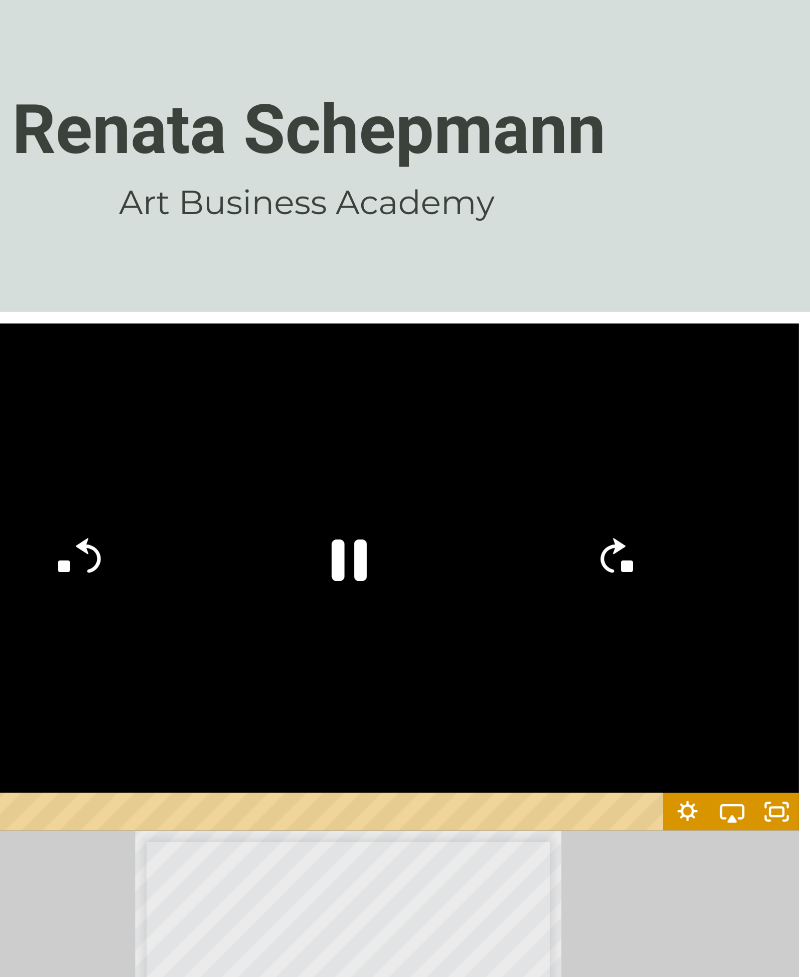 scroll, scrollTop: 0, scrollLeft: 0, axis: both 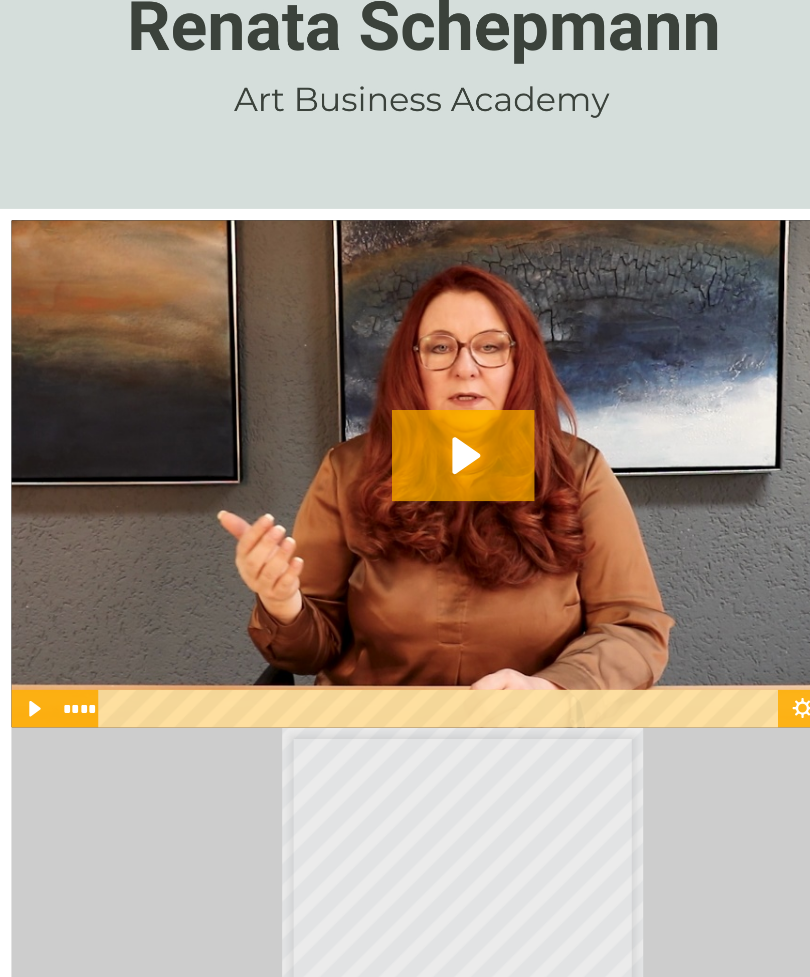 click 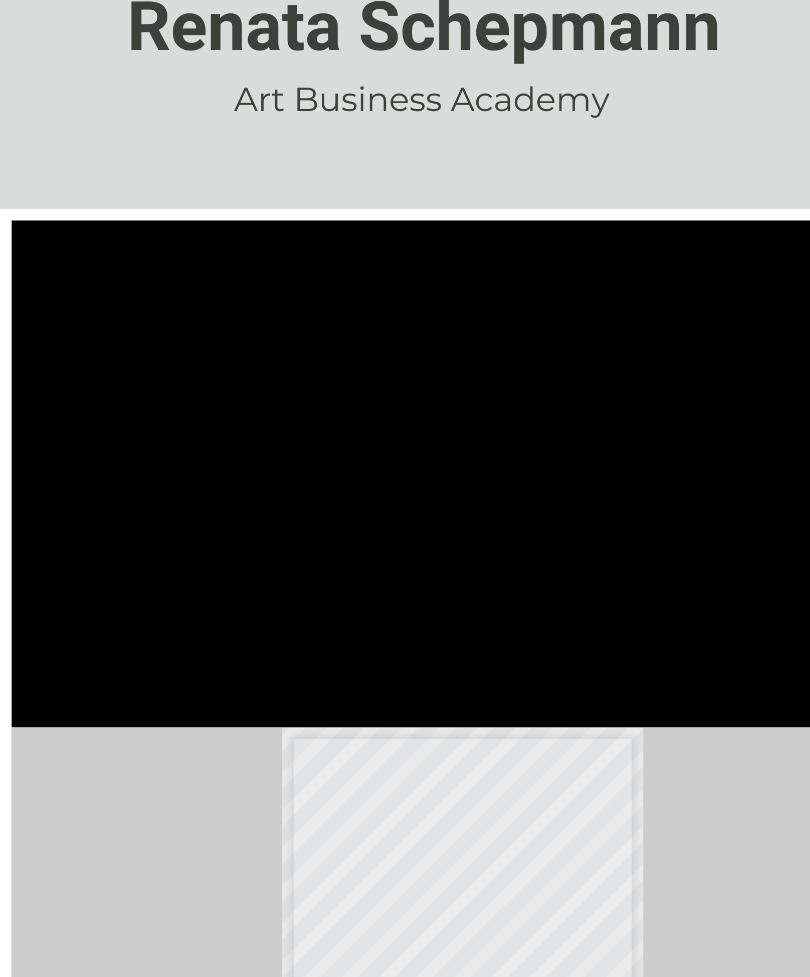 click at bounding box center (405, 415) 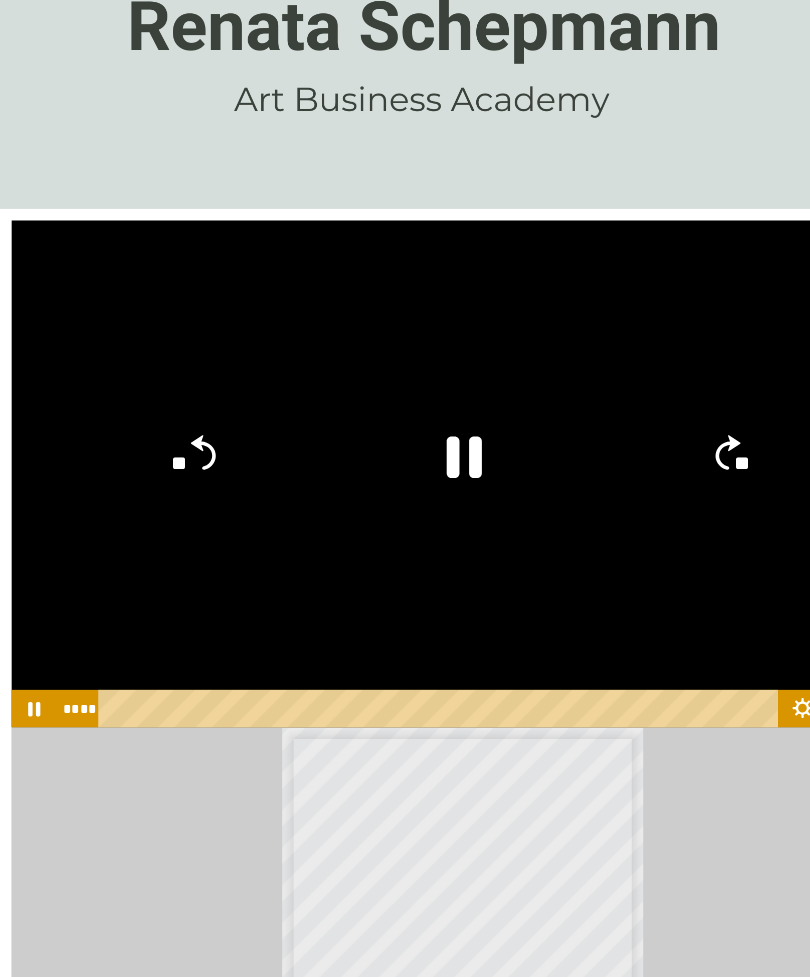click 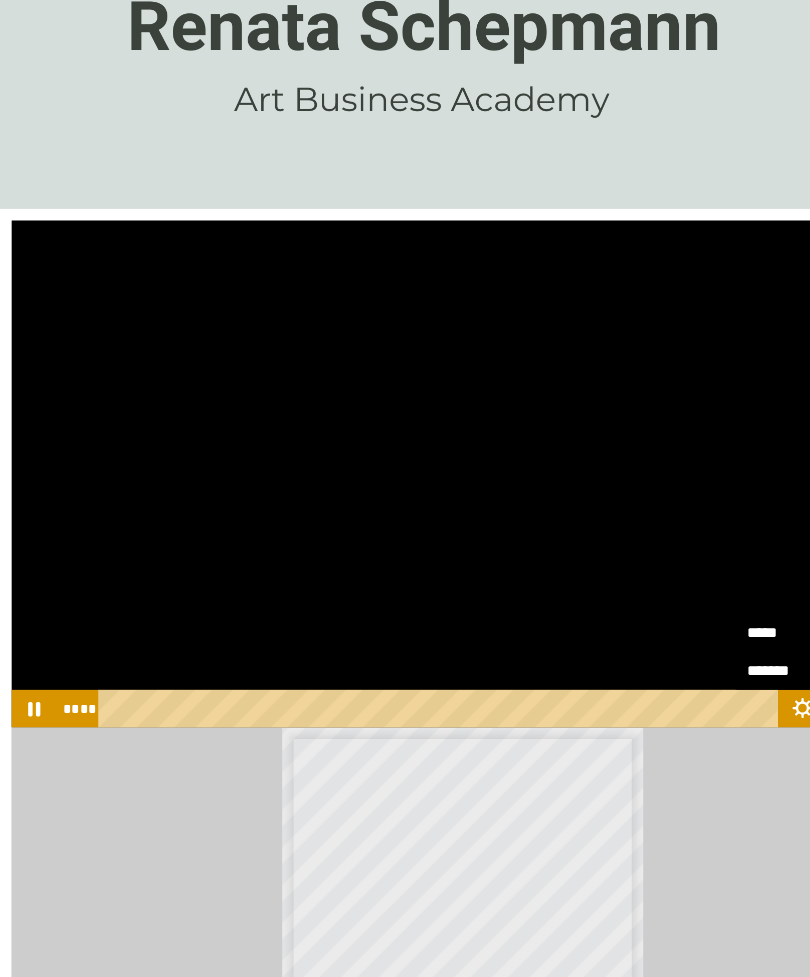 click on "*****" at bounding box center (688, 554) 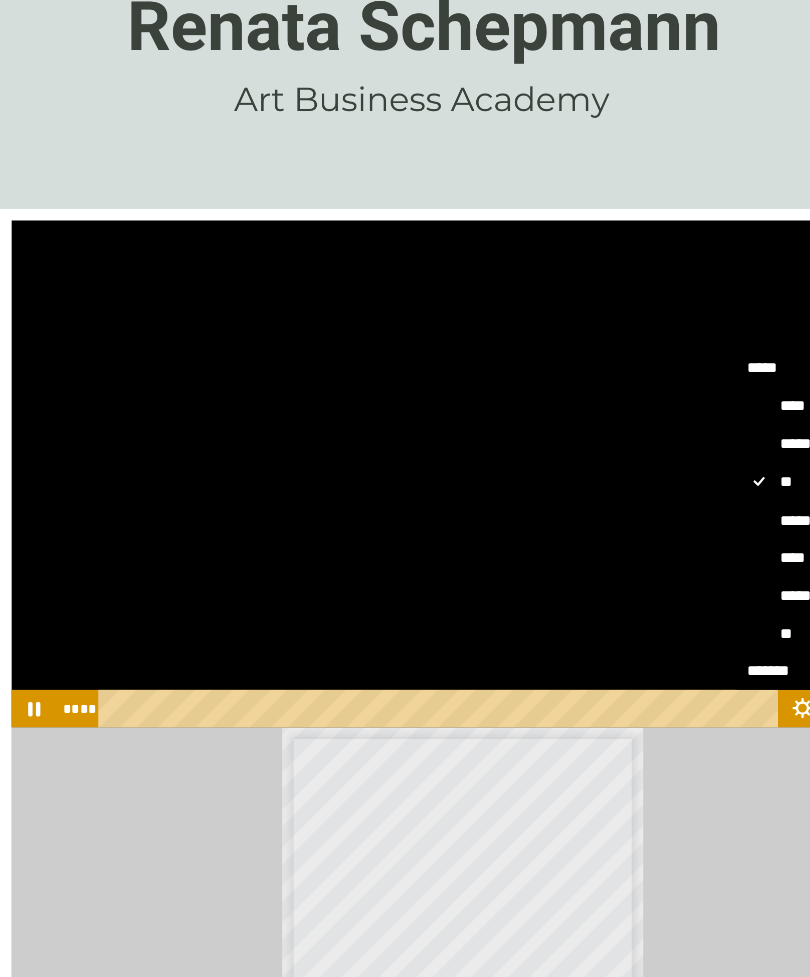click on "****" at bounding box center (722, 489) 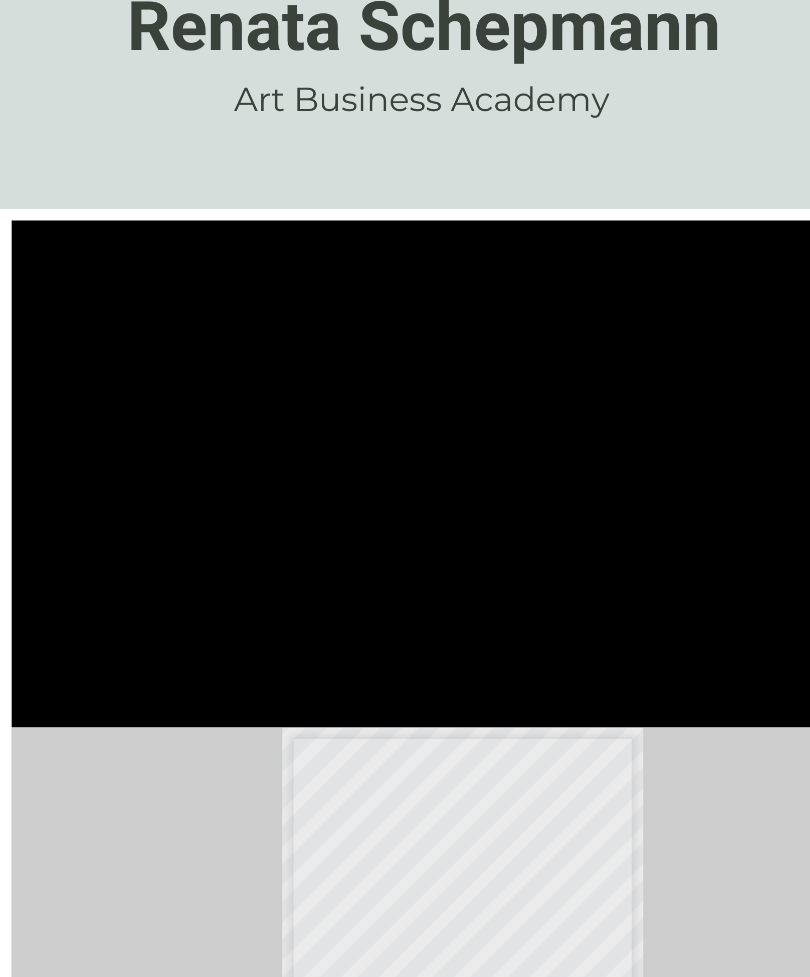 click at bounding box center [405, 415] 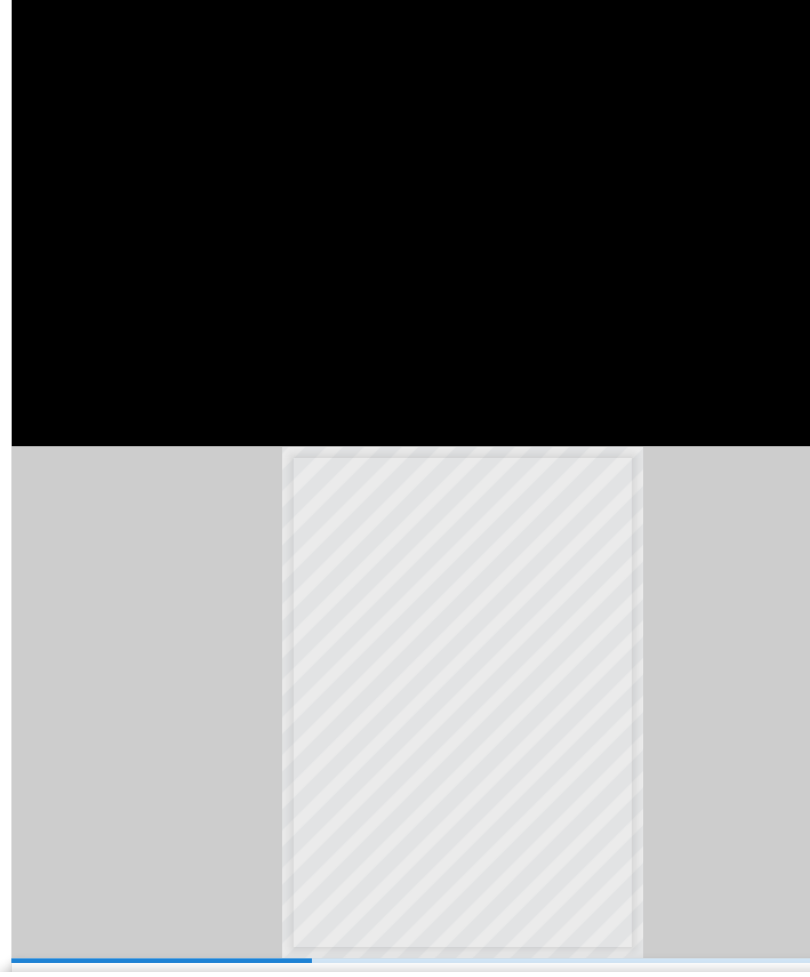scroll, scrollTop: 278, scrollLeft: 0, axis: vertical 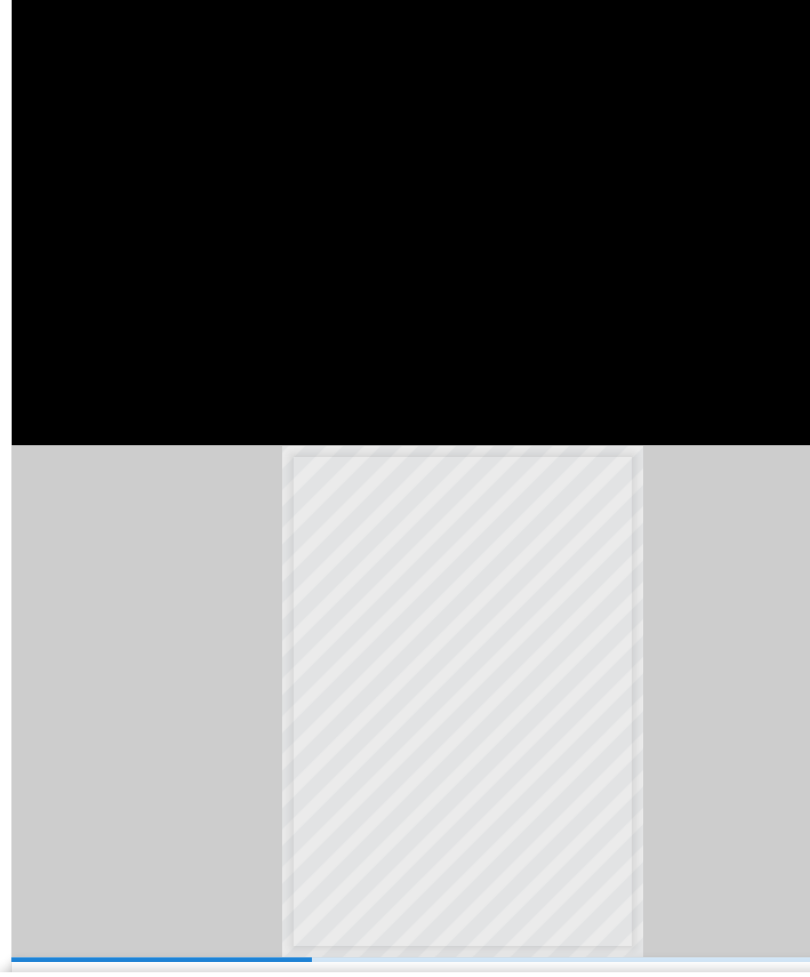 click at bounding box center (405, 234) 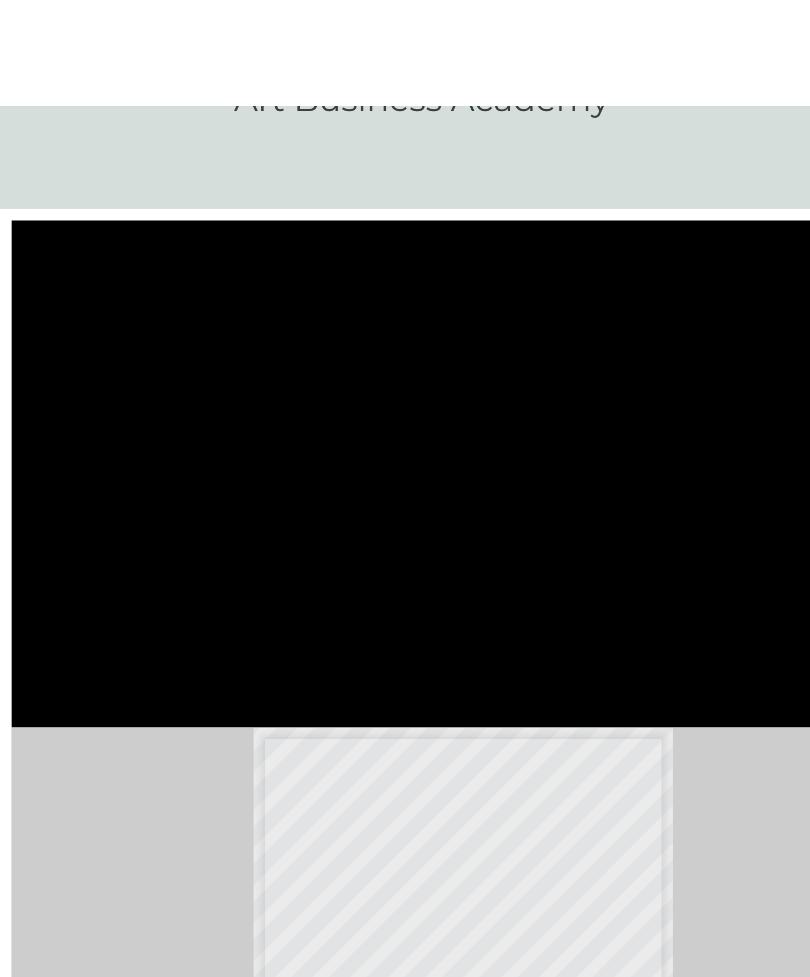 scroll, scrollTop: 0, scrollLeft: 0, axis: both 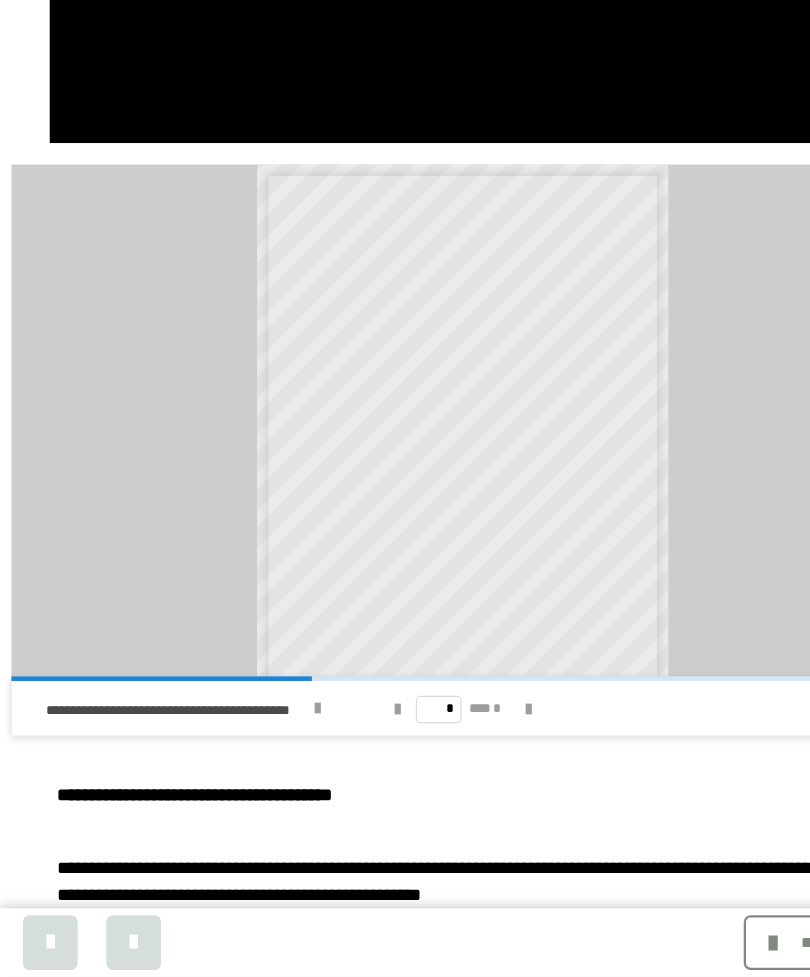 click at bounding box center [117, 947] 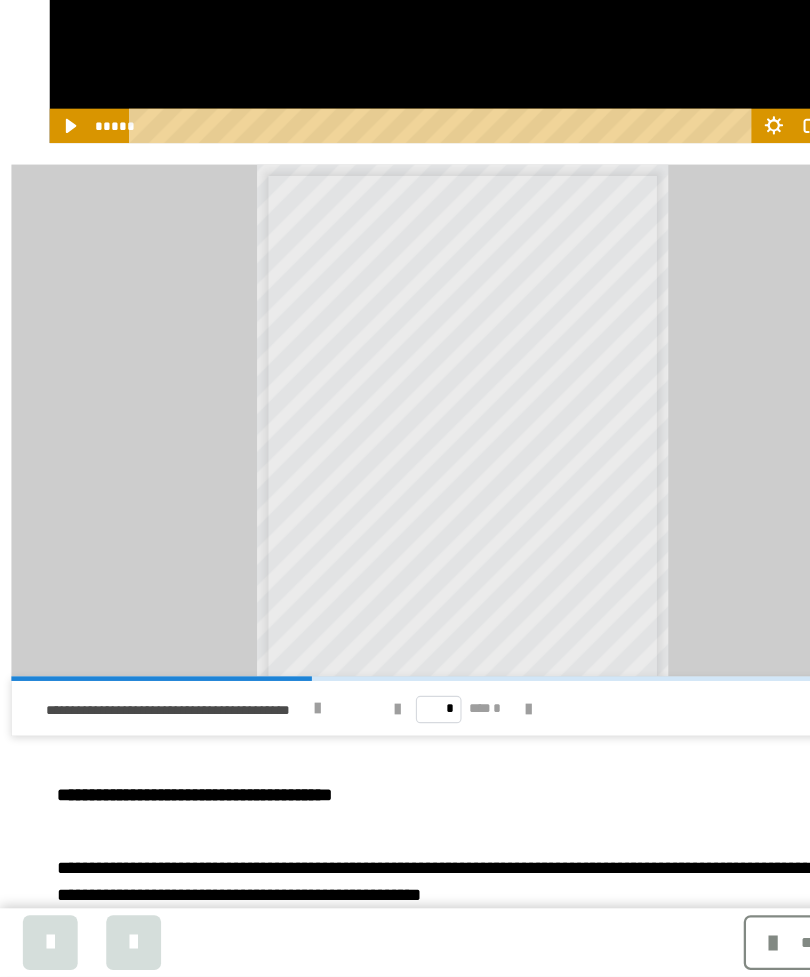 scroll, scrollTop: 0, scrollLeft: 0, axis: both 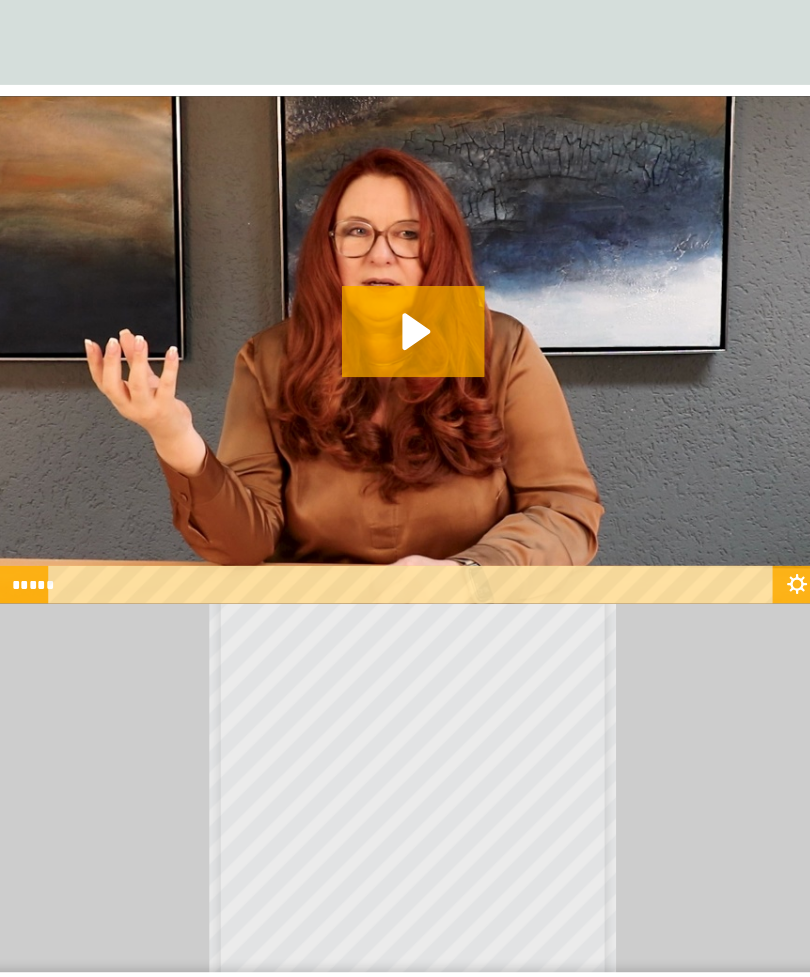 click 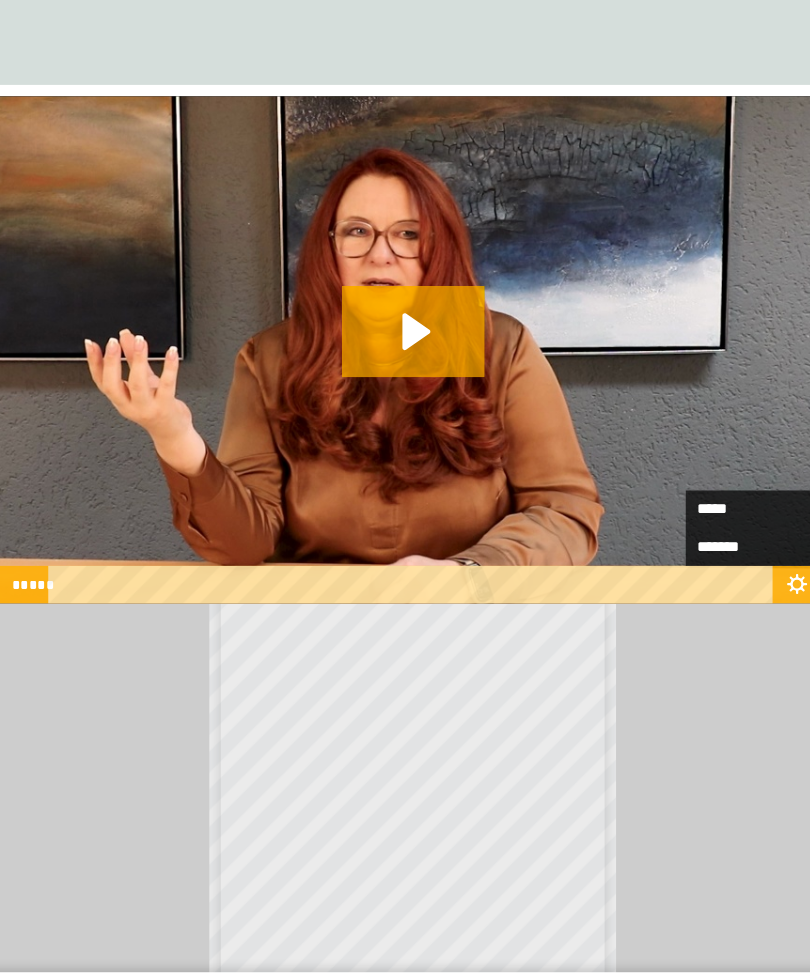 click on "*****" at bounding box center (688, 511) 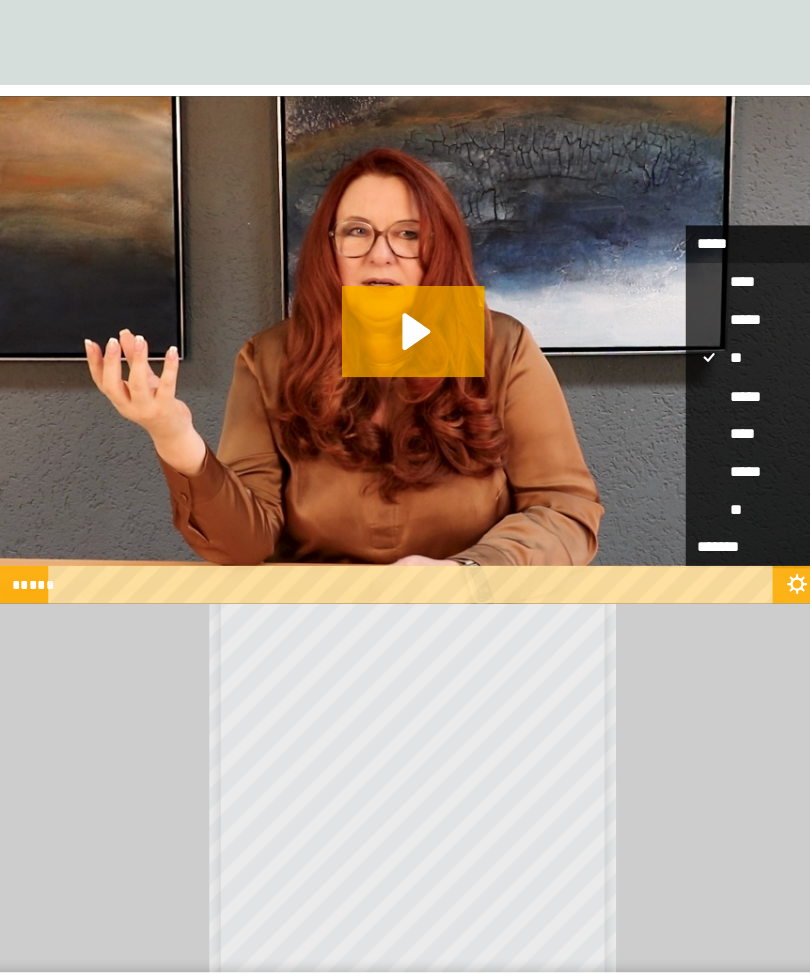 click on "****" at bounding box center (722, 446) 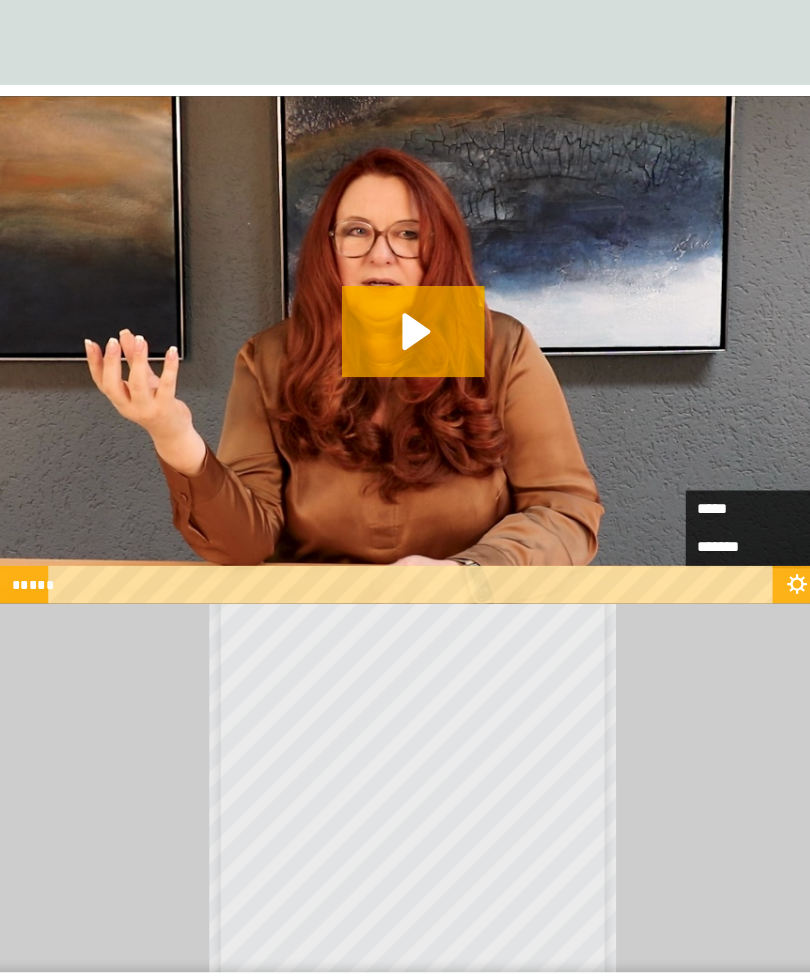 click 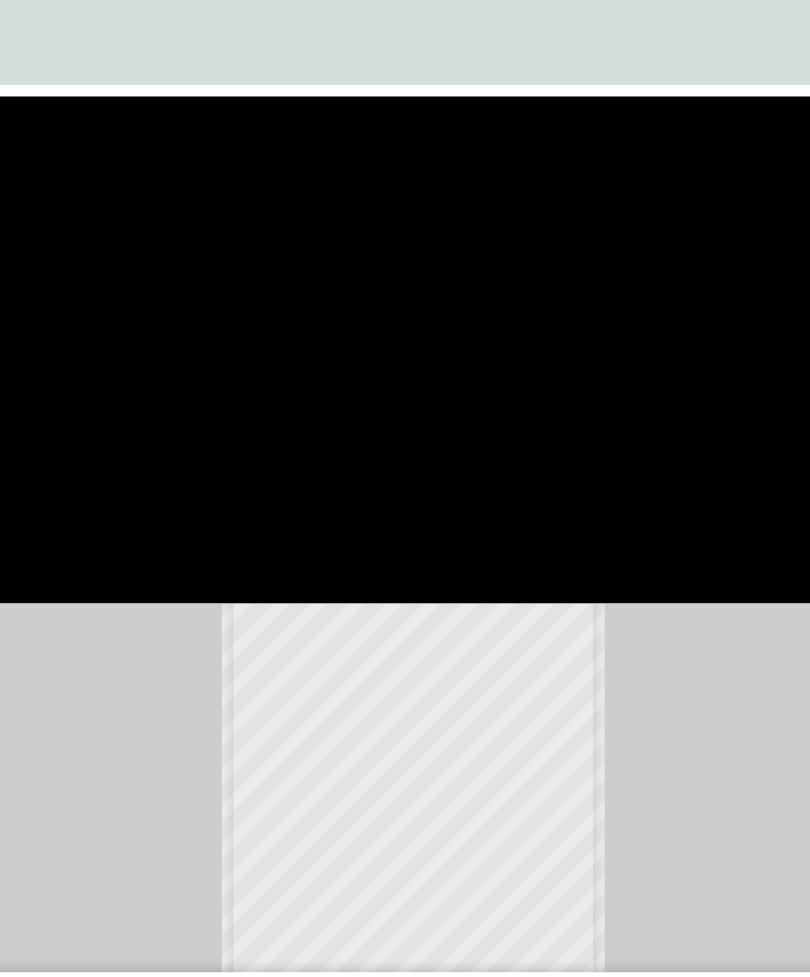 scroll, scrollTop: 0, scrollLeft: 0, axis: both 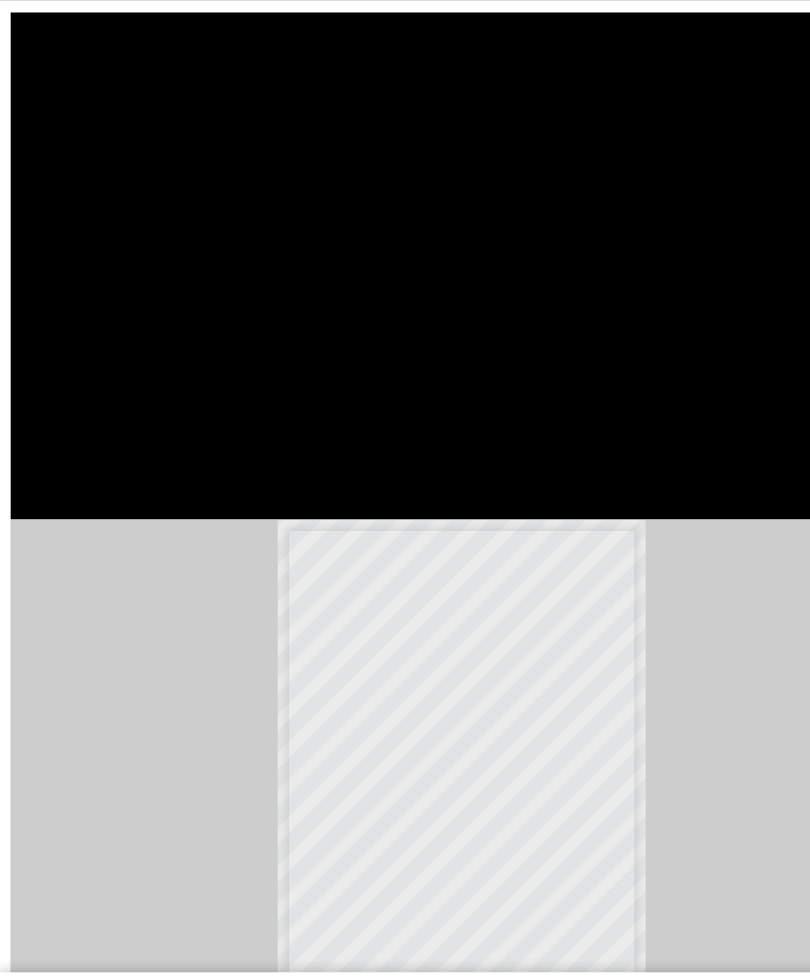 click at bounding box center (405, 745) 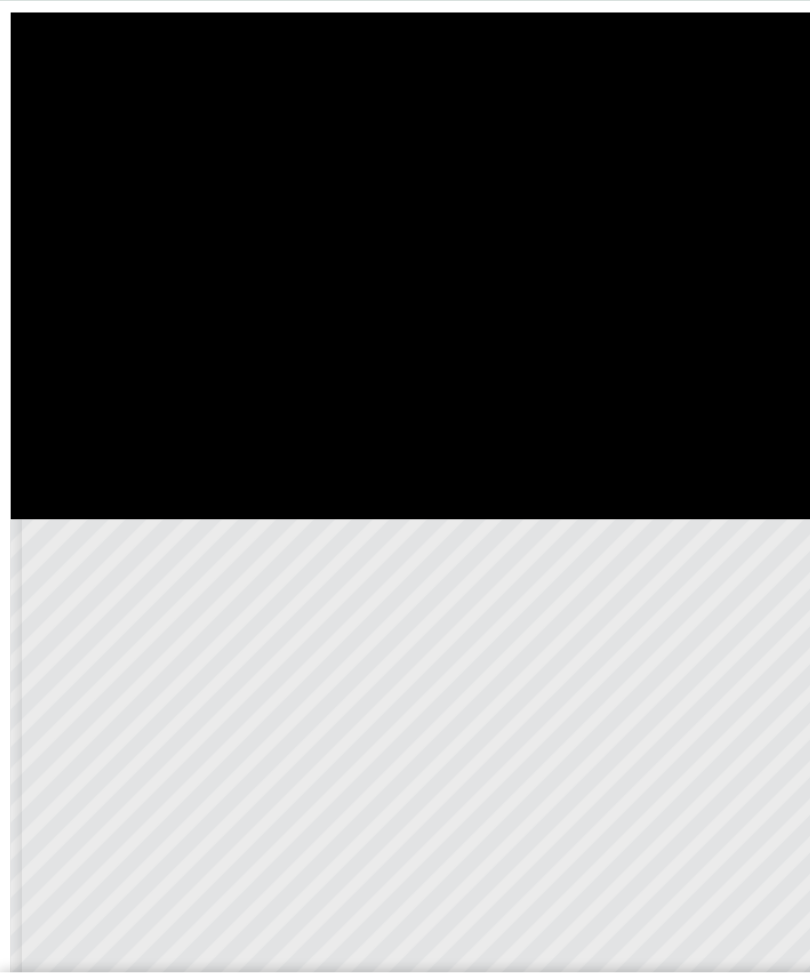 scroll, scrollTop: 0, scrollLeft: 0, axis: both 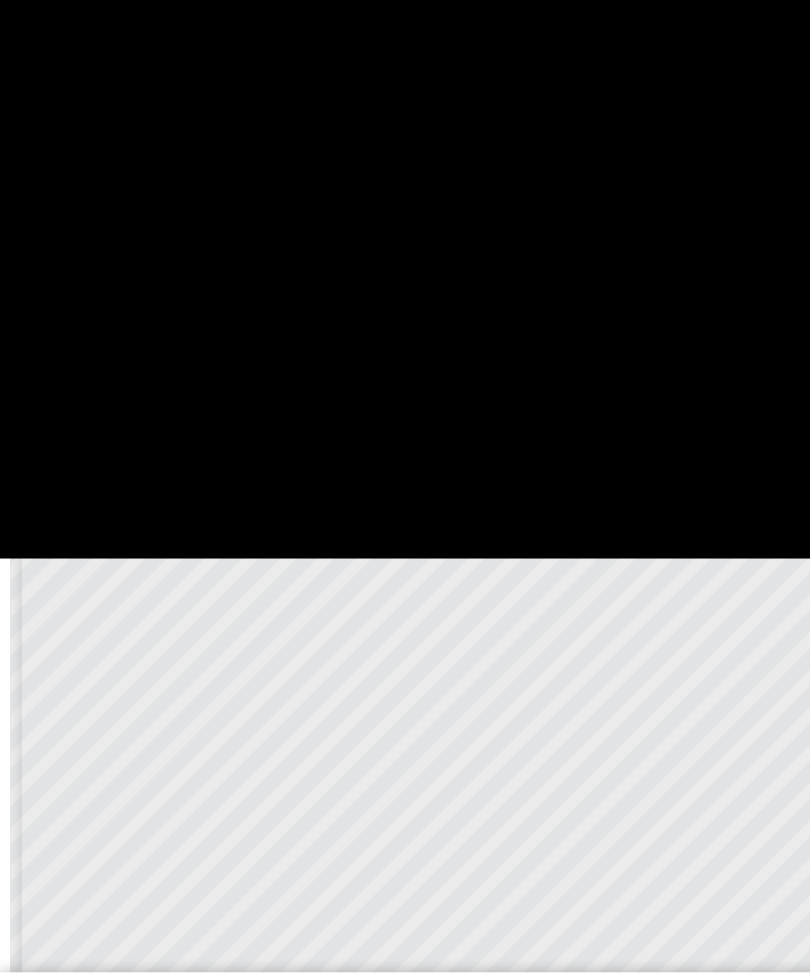 click at bounding box center [405, 299] 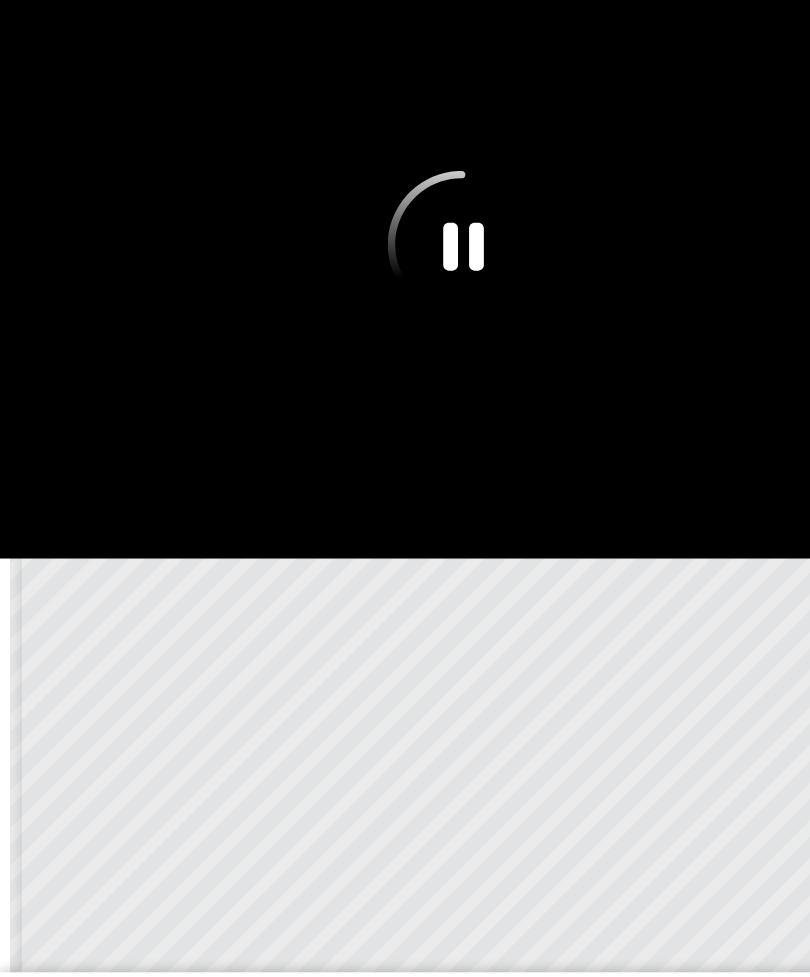 click at bounding box center (269, 997) 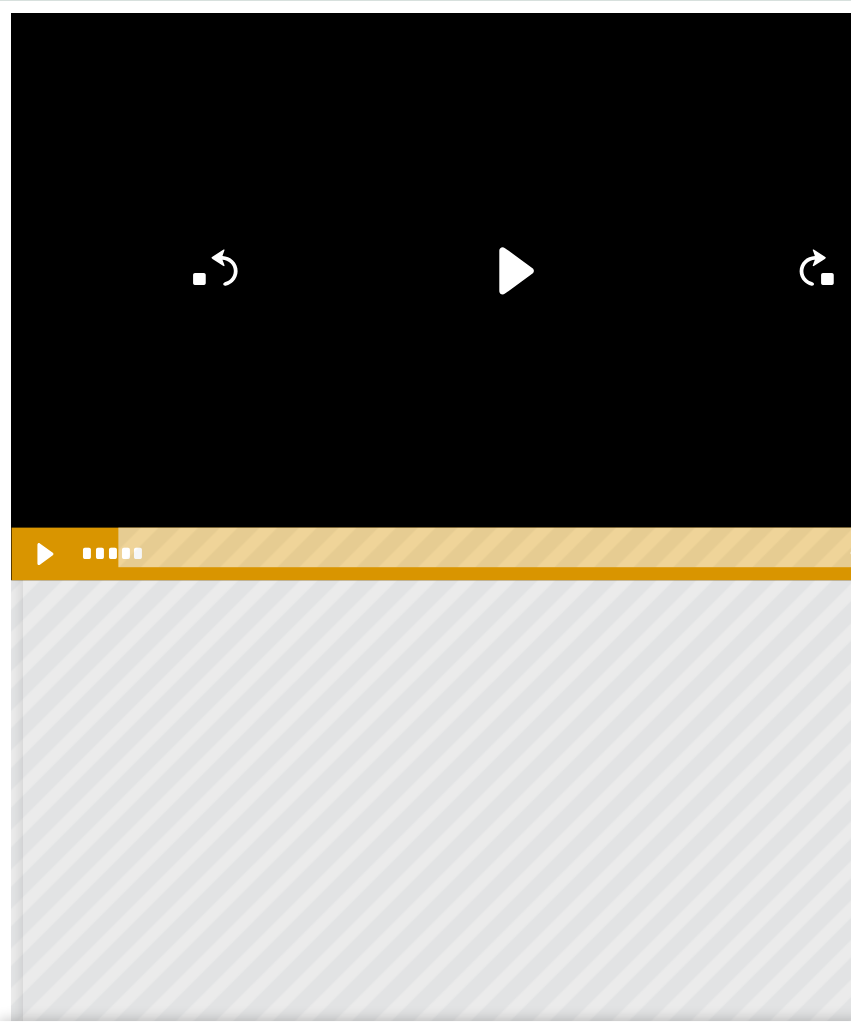 scroll, scrollTop: 395, scrollLeft: 0, axis: vertical 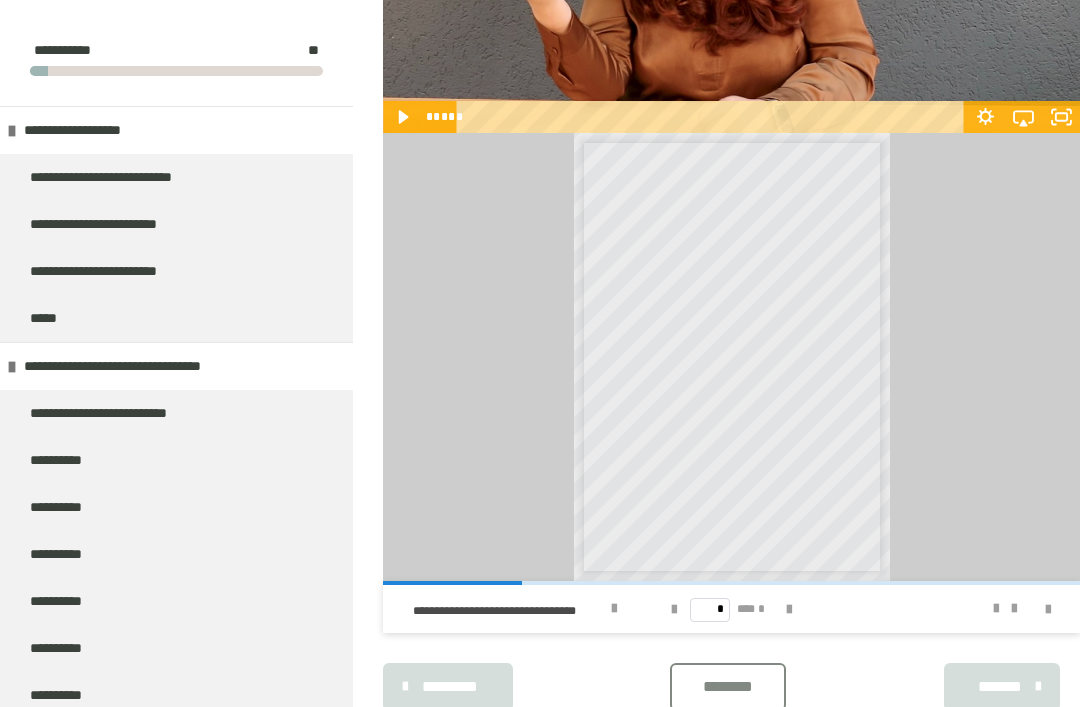 click at bounding box center [12, 367] 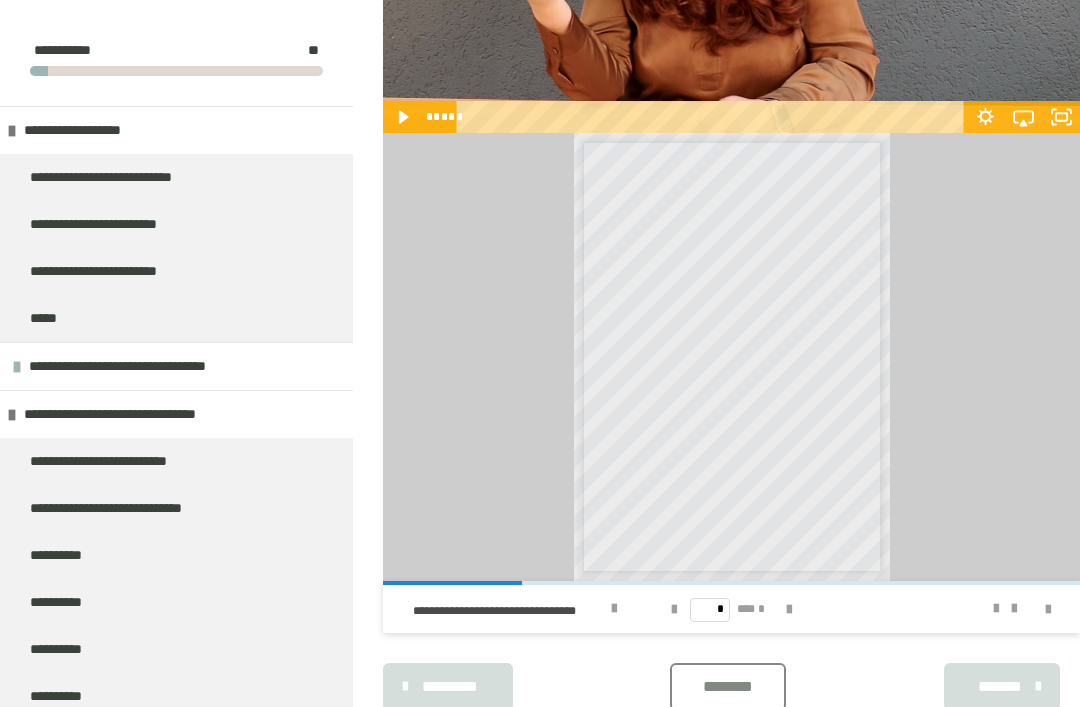 click on "**********" at bounding box center (159, 366) 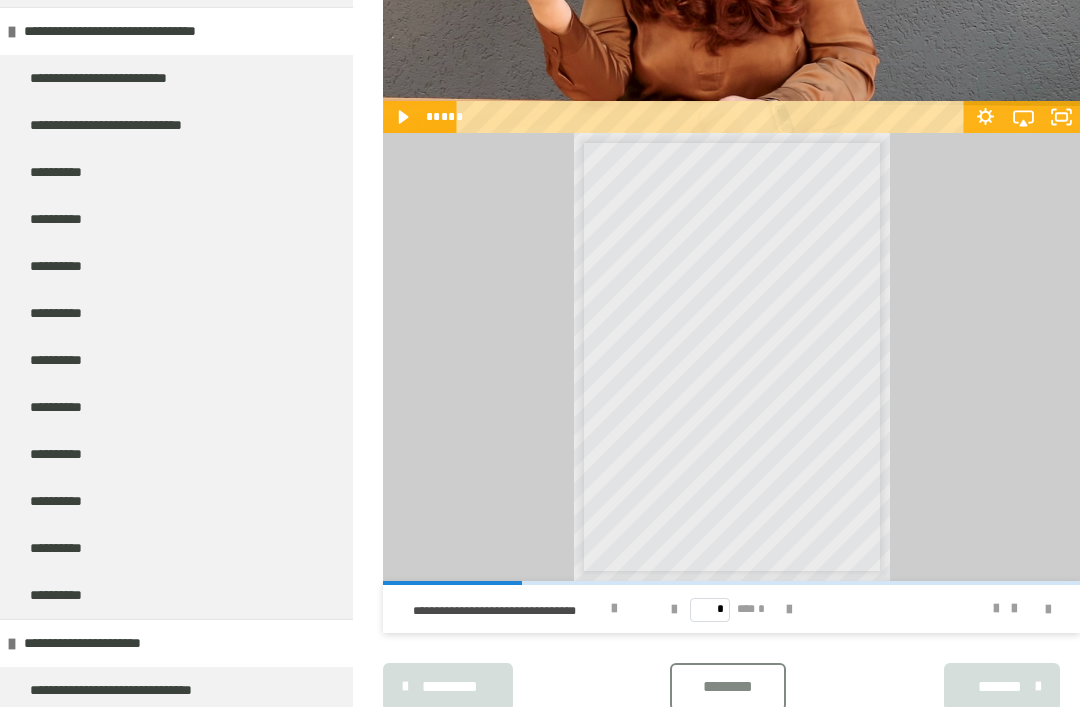 scroll, scrollTop: 1606, scrollLeft: 0, axis: vertical 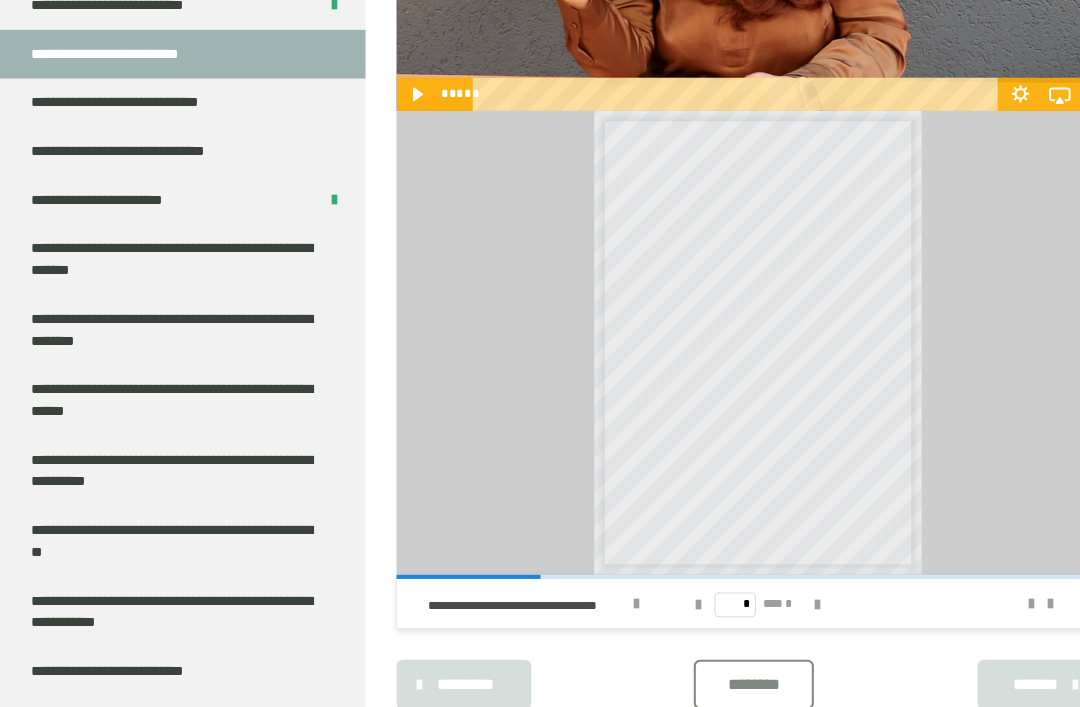 click on "**********" at bounding box center (168, 251) 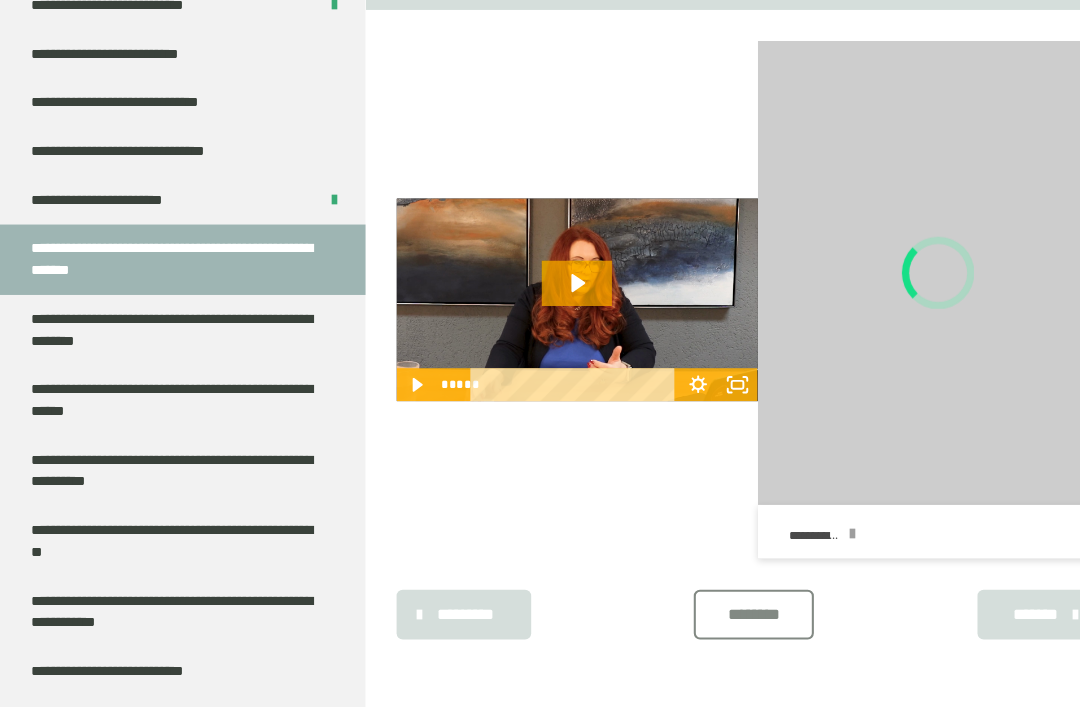 click on "********" at bounding box center [728, 594] 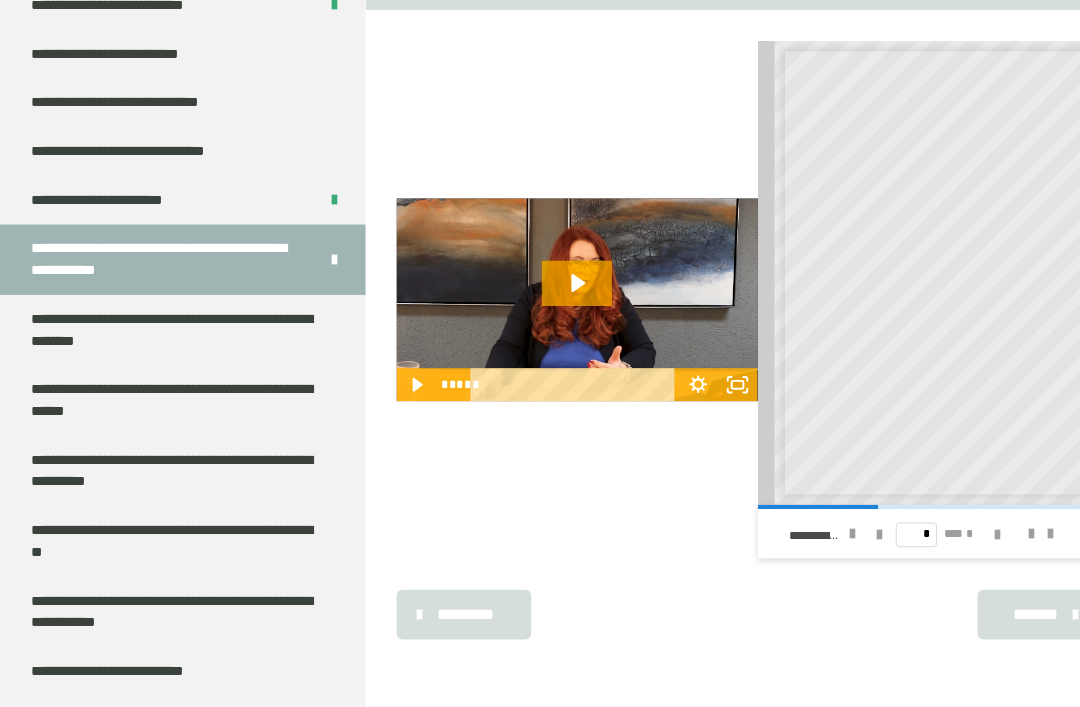 click at bounding box center (823, 516) 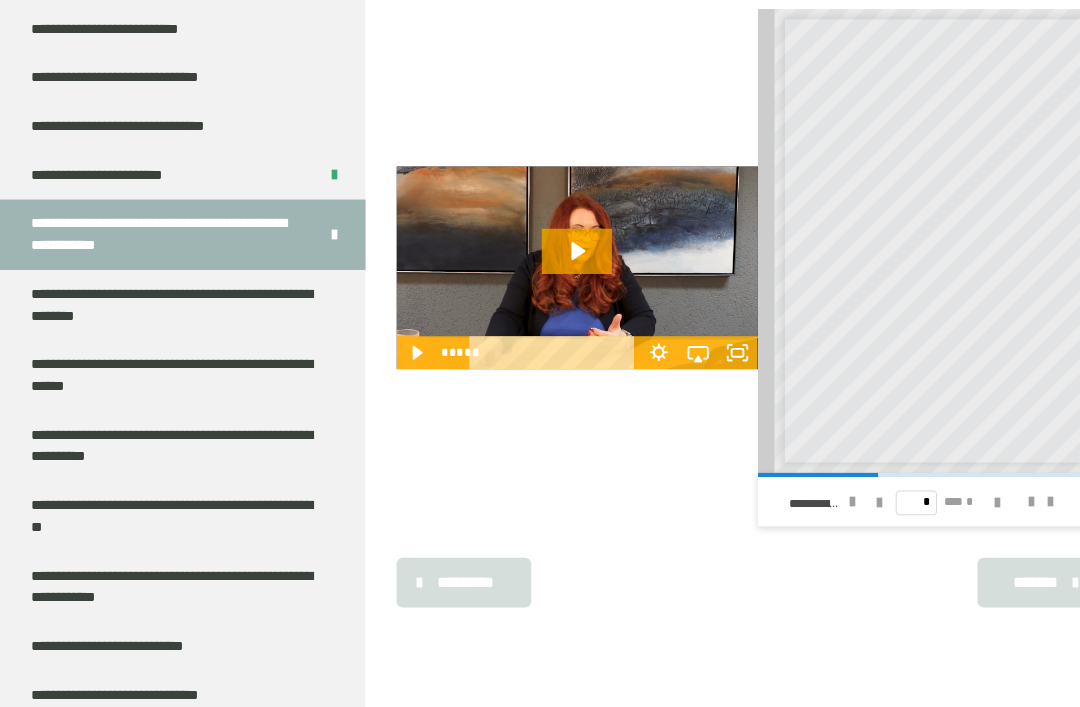 click 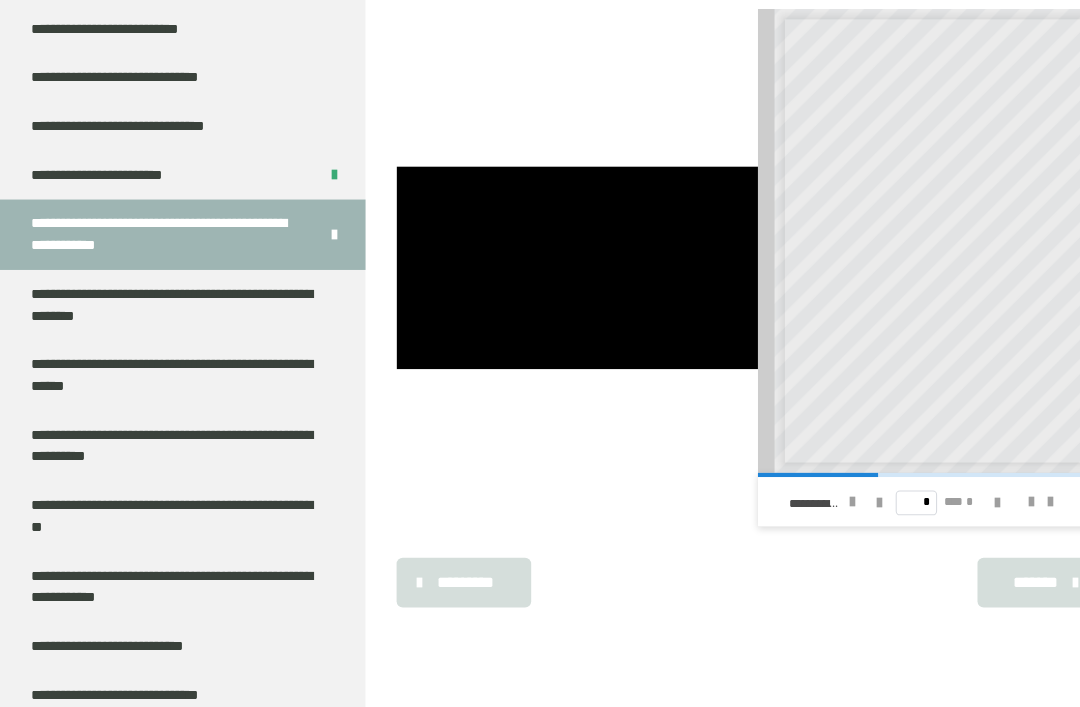 click at bounding box center (557, 283) 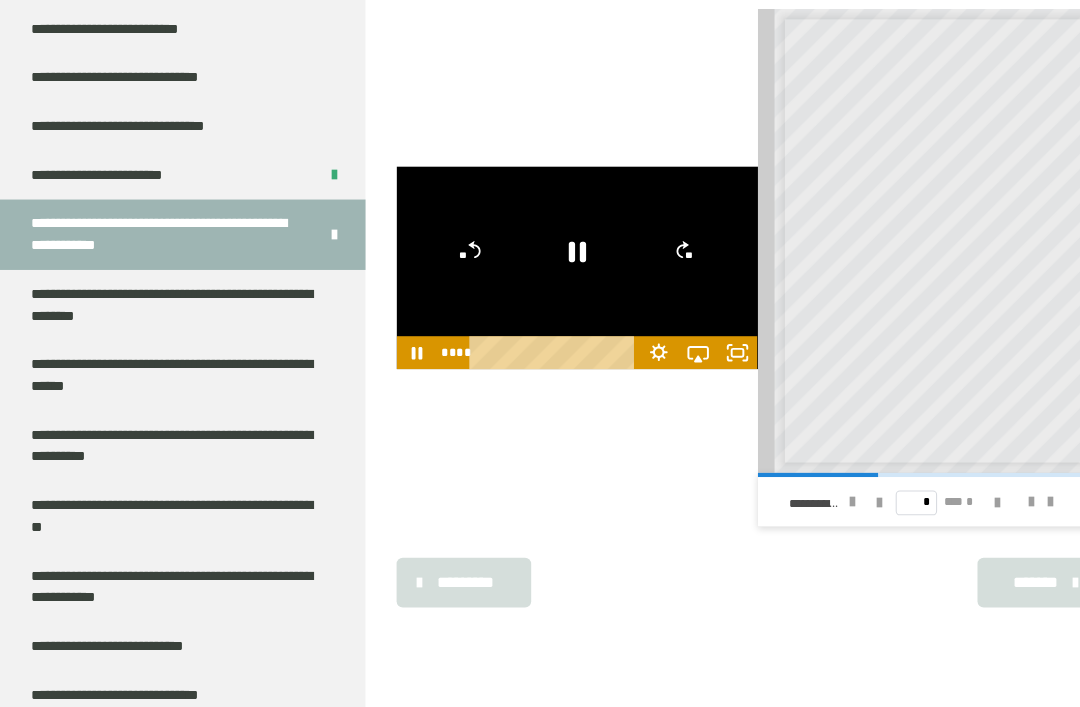 click 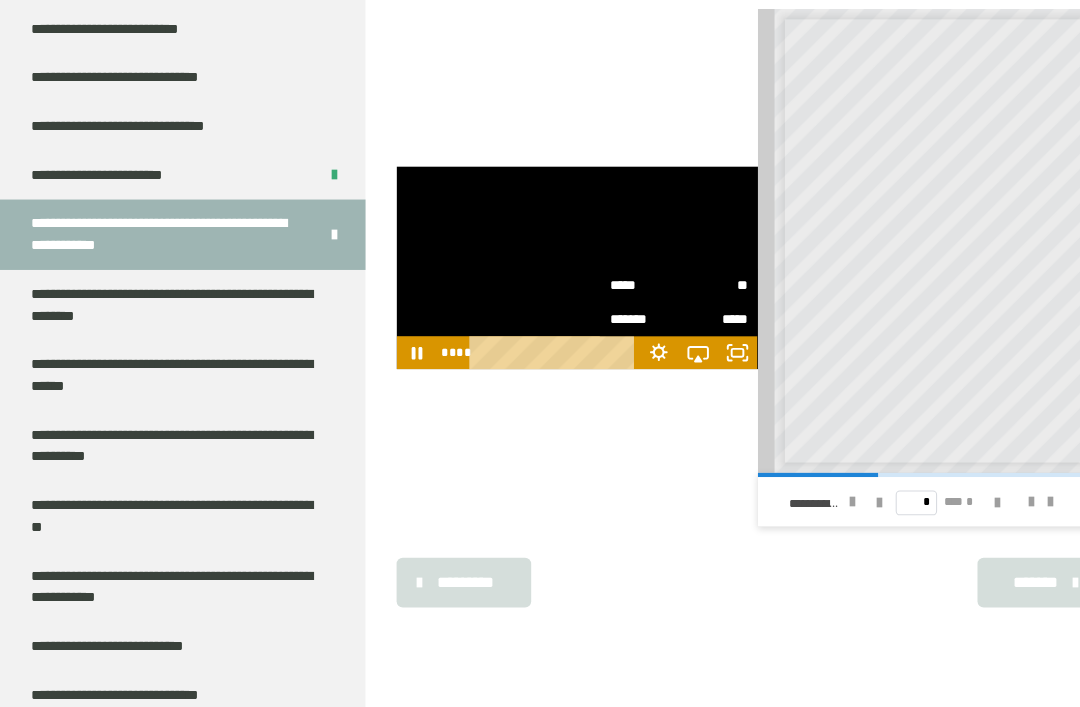 click on "*****" at bounding box center [622, 299] 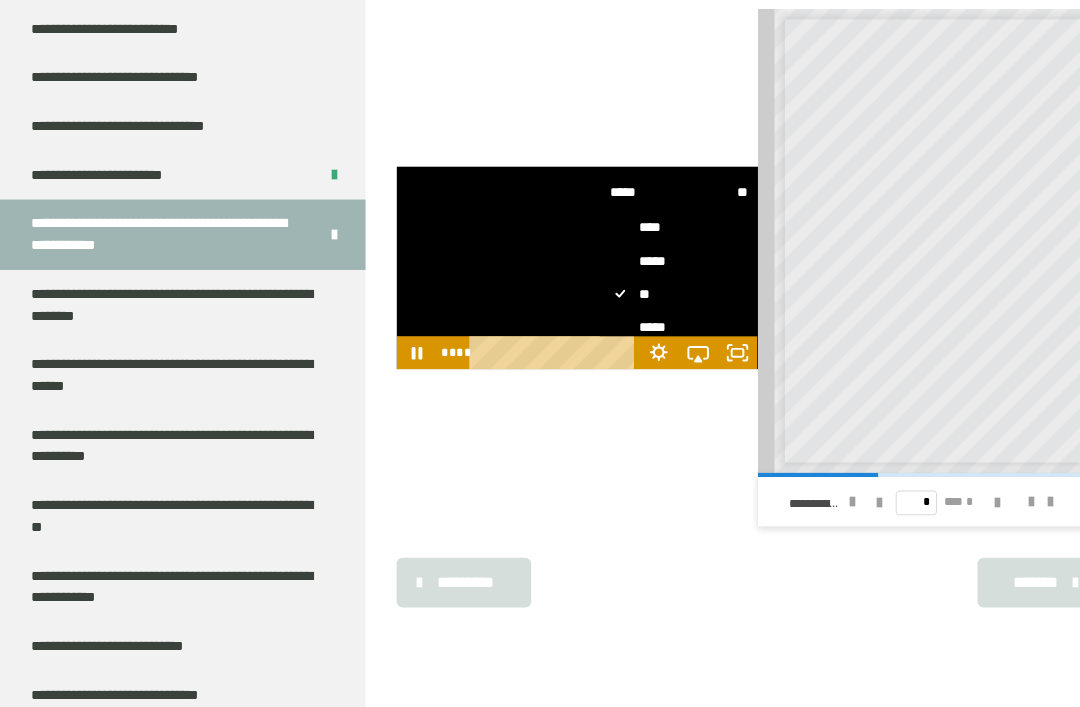 click on "*****" at bounding box center (656, 340) 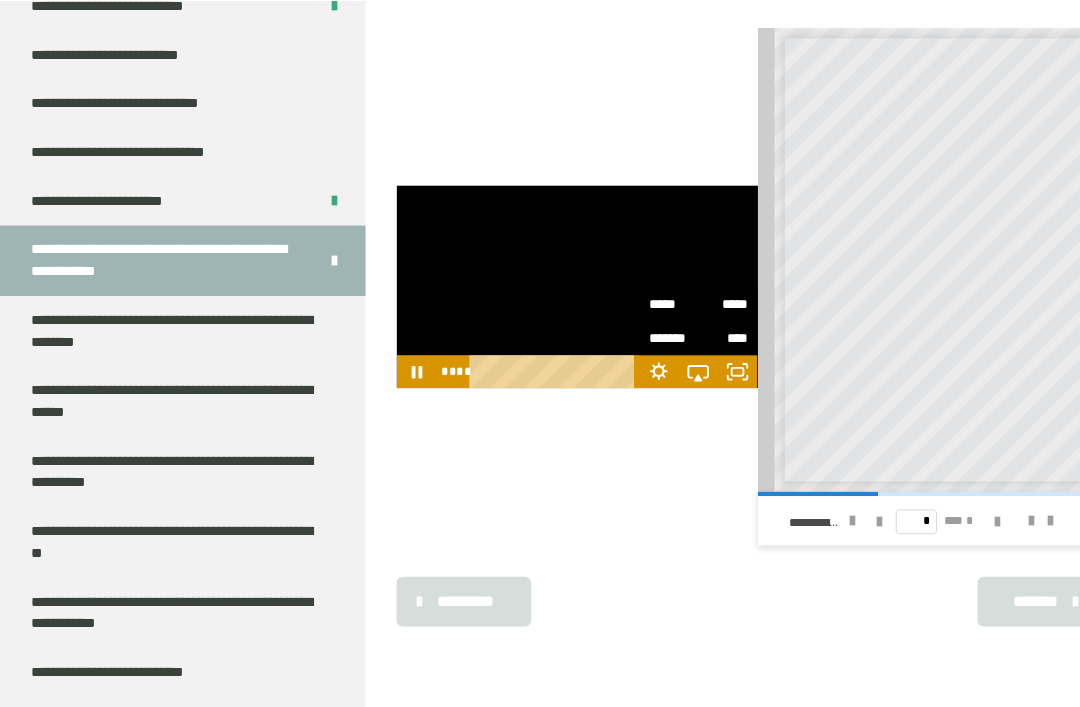 scroll, scrollTop: 281, scrollLeft: 0, axis: vertical 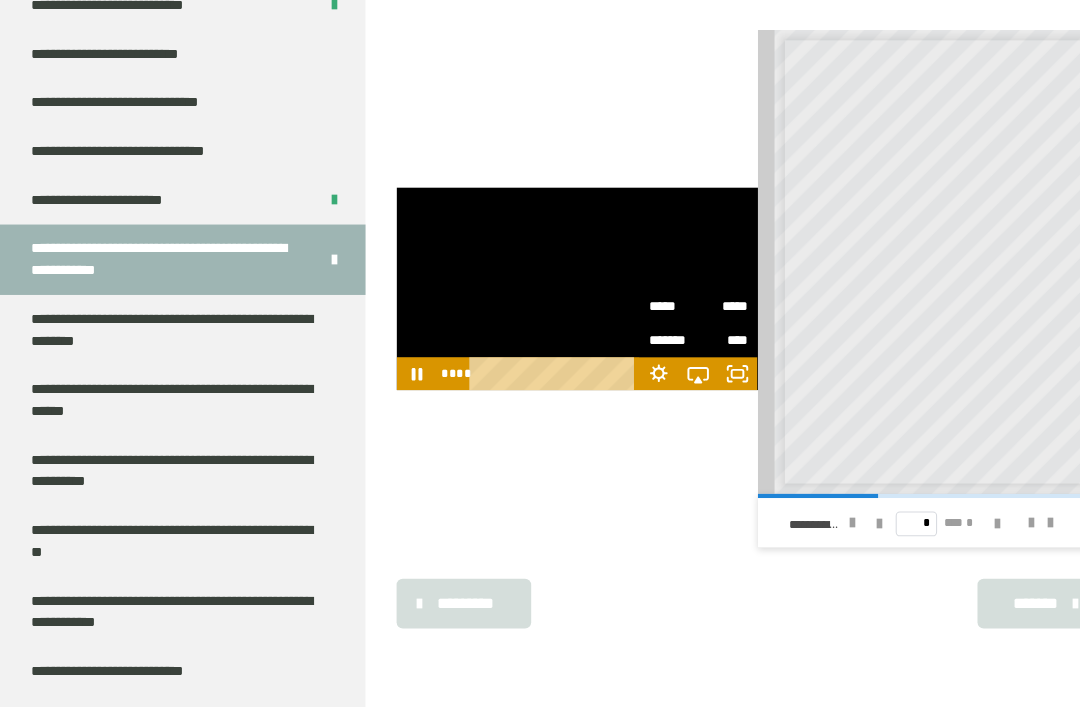 click on "*****" at bounding box center [699, 296] 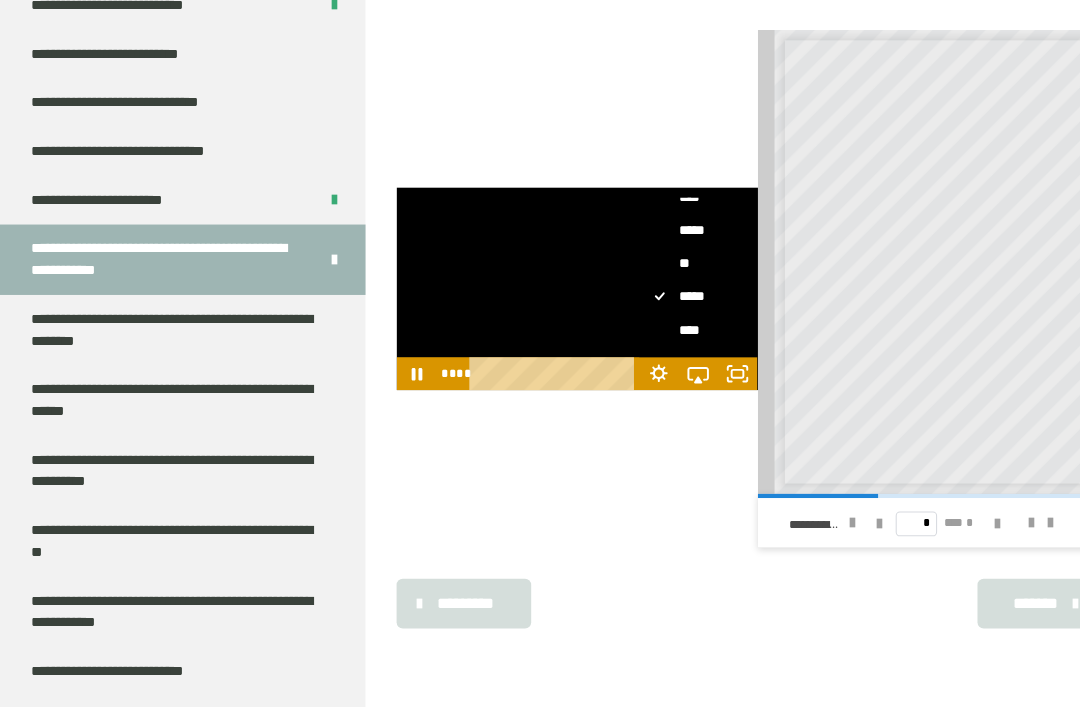 scroll, scrollTop: 54, scrollLeft: 0, axis: vertical 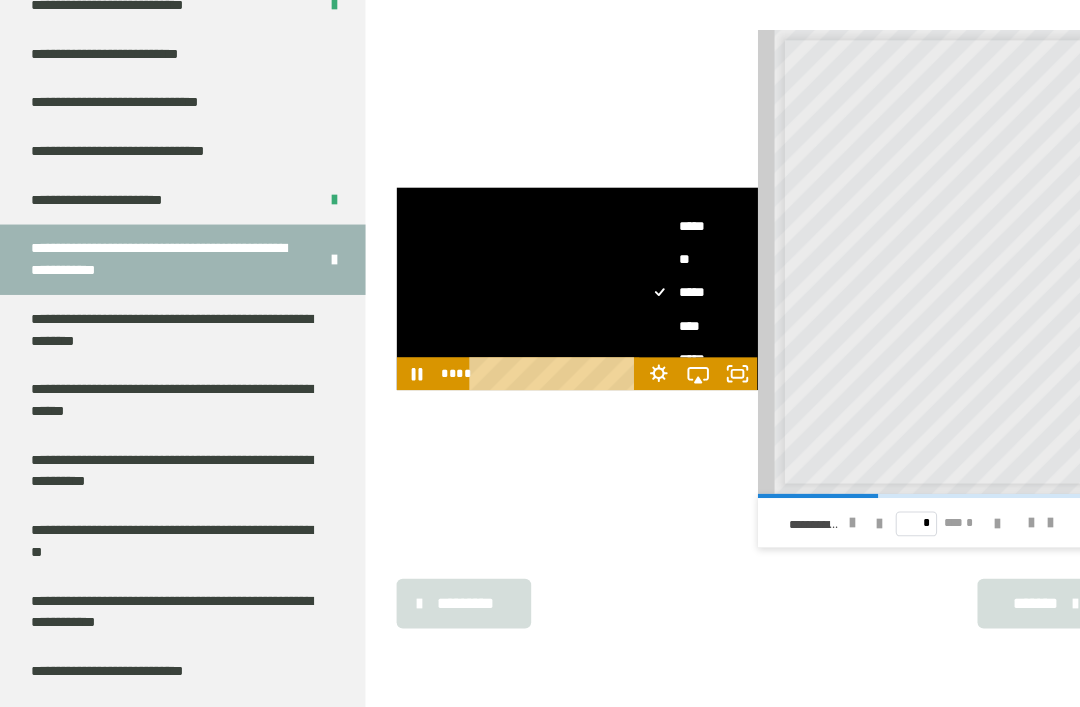 click on "****" at bounding box center [675, 315] 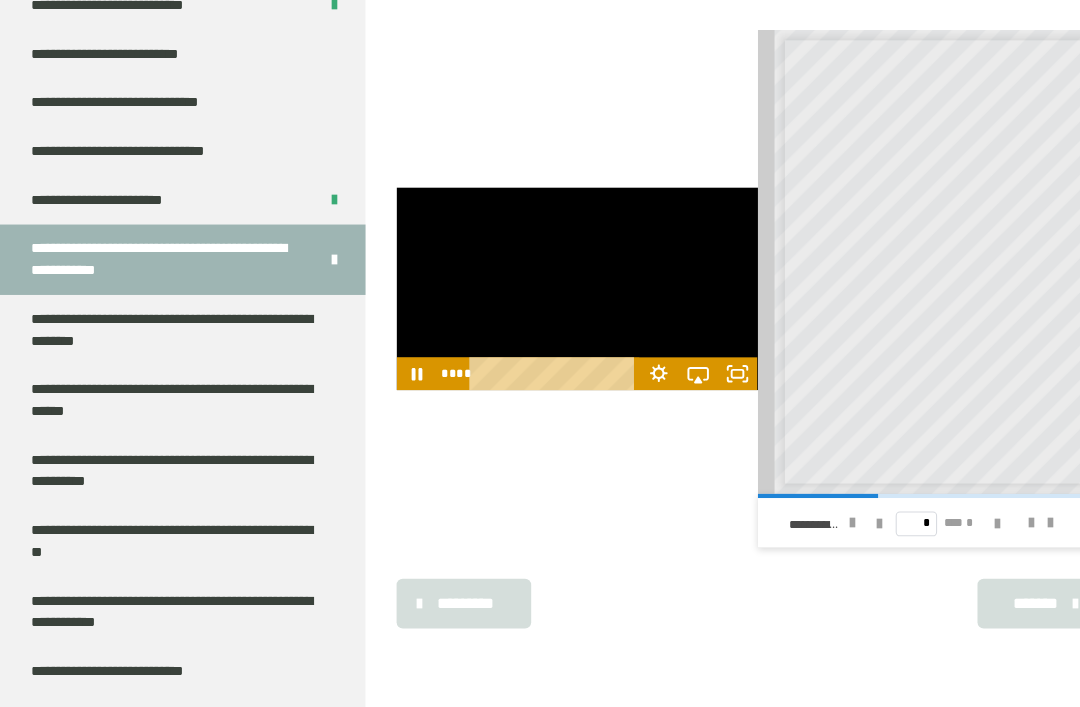 scroll, scrollTop: 0, scrollLeft: 0, axis: both 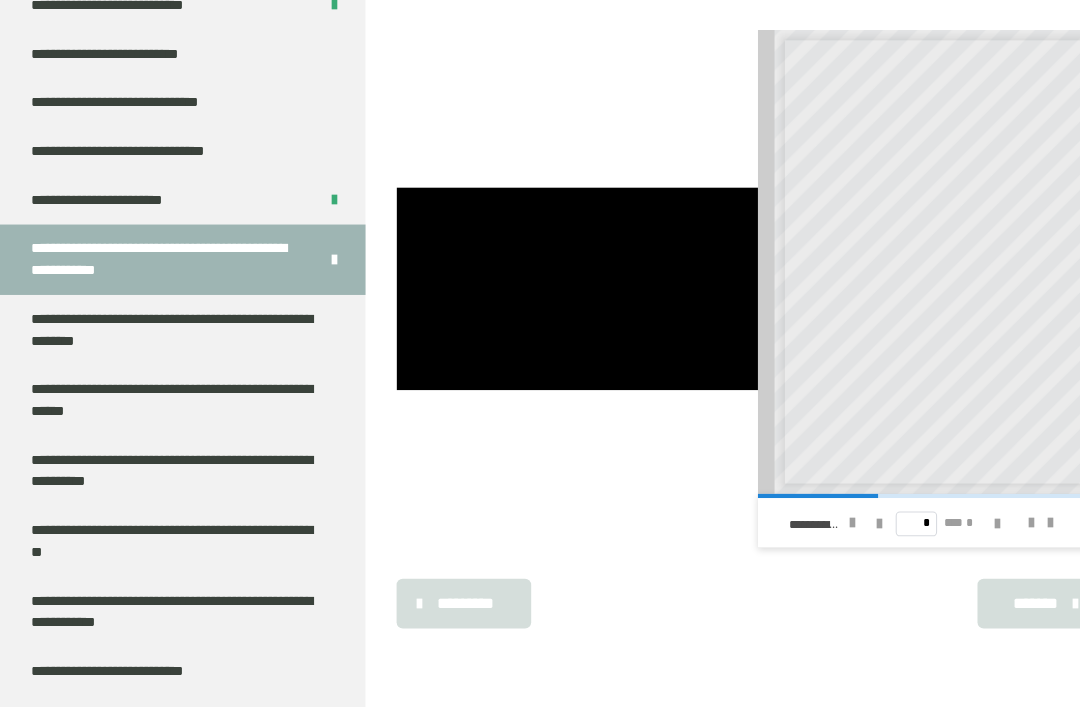 click on "**********" at bounding box center [843, 356] 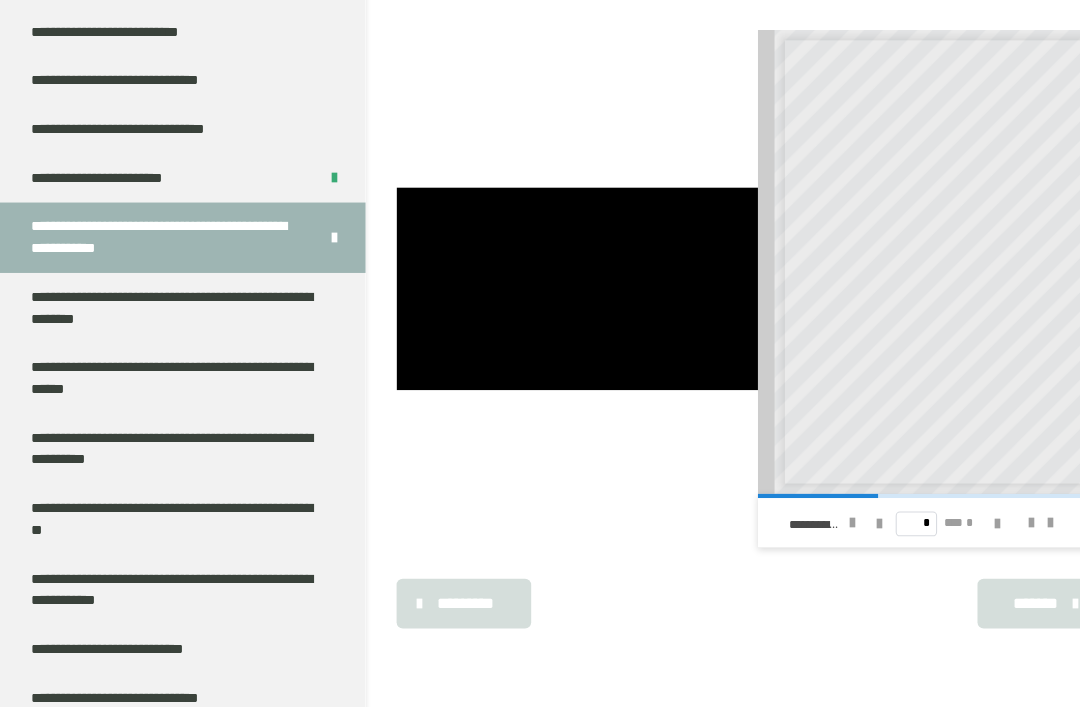 scroll, scrollTop: 162, scrollLeft: 0, axis: vertical 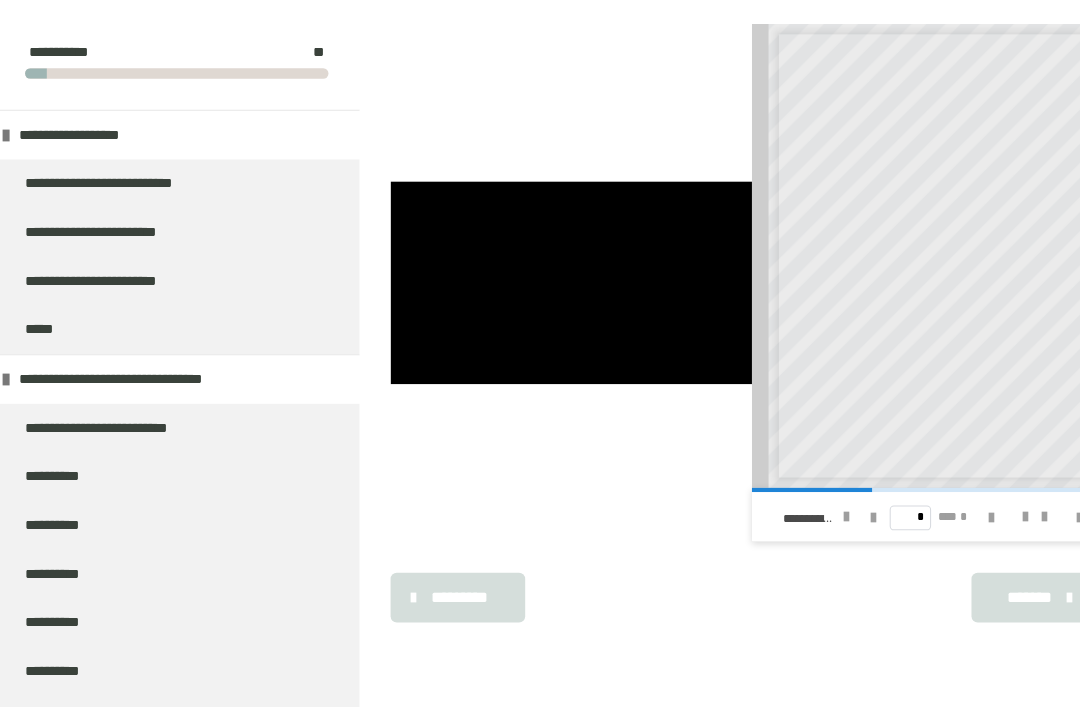 click at bounding box center [823, 499] 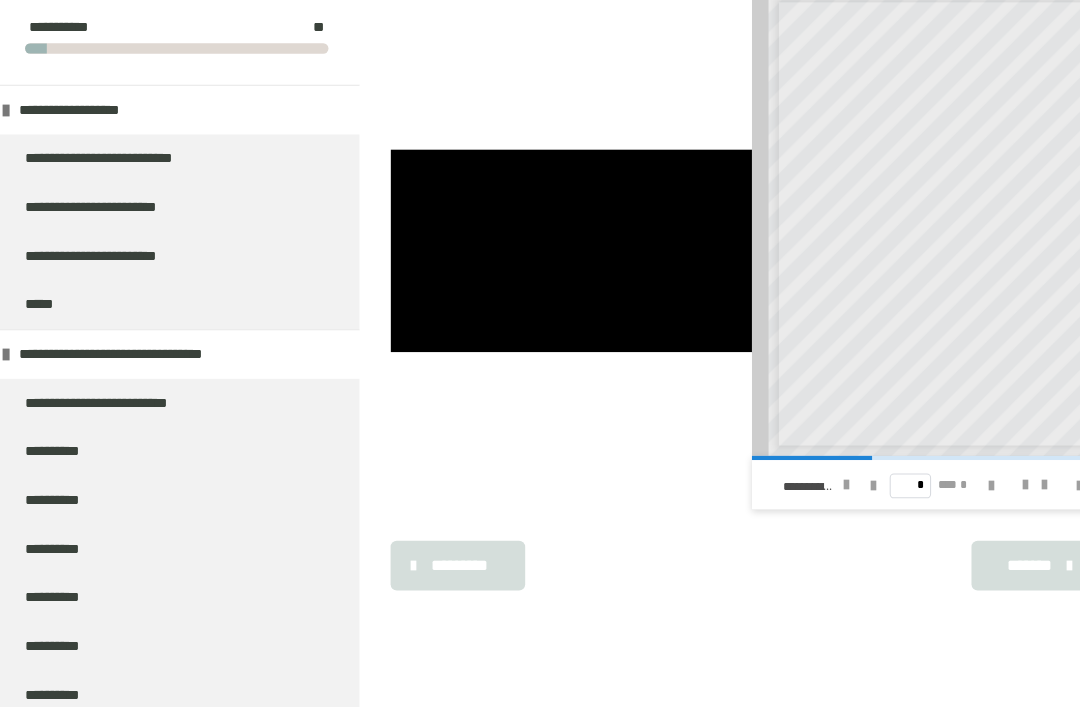 click at bounding box center (557, 266) 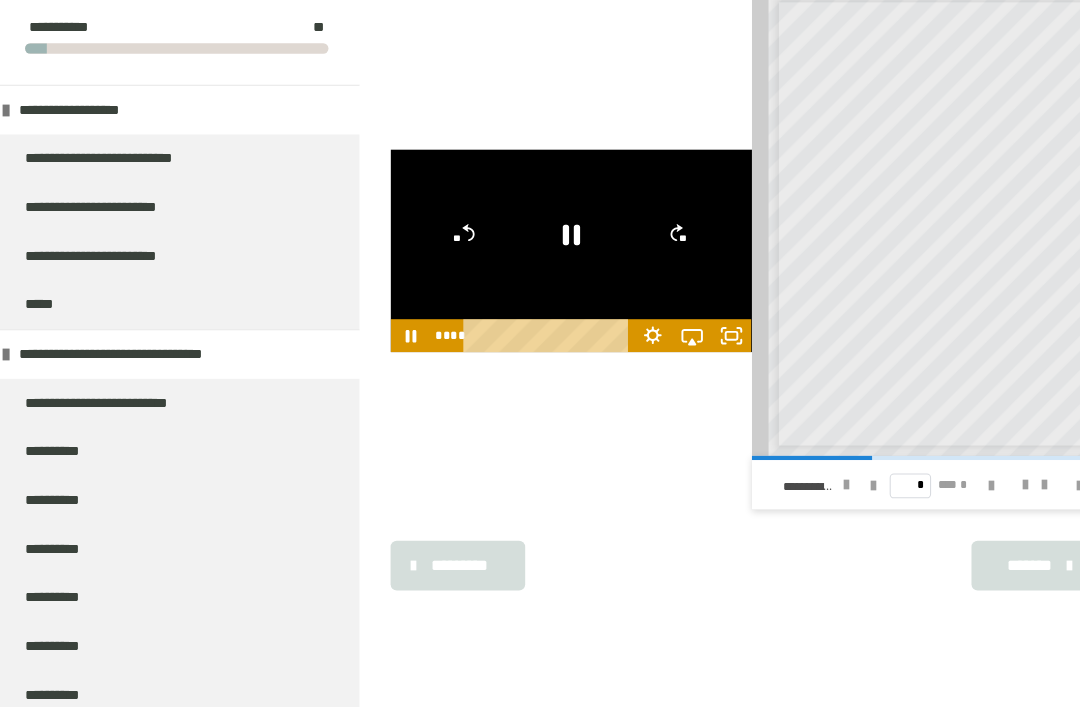 click on "**********" at bounding box center [154, 366] 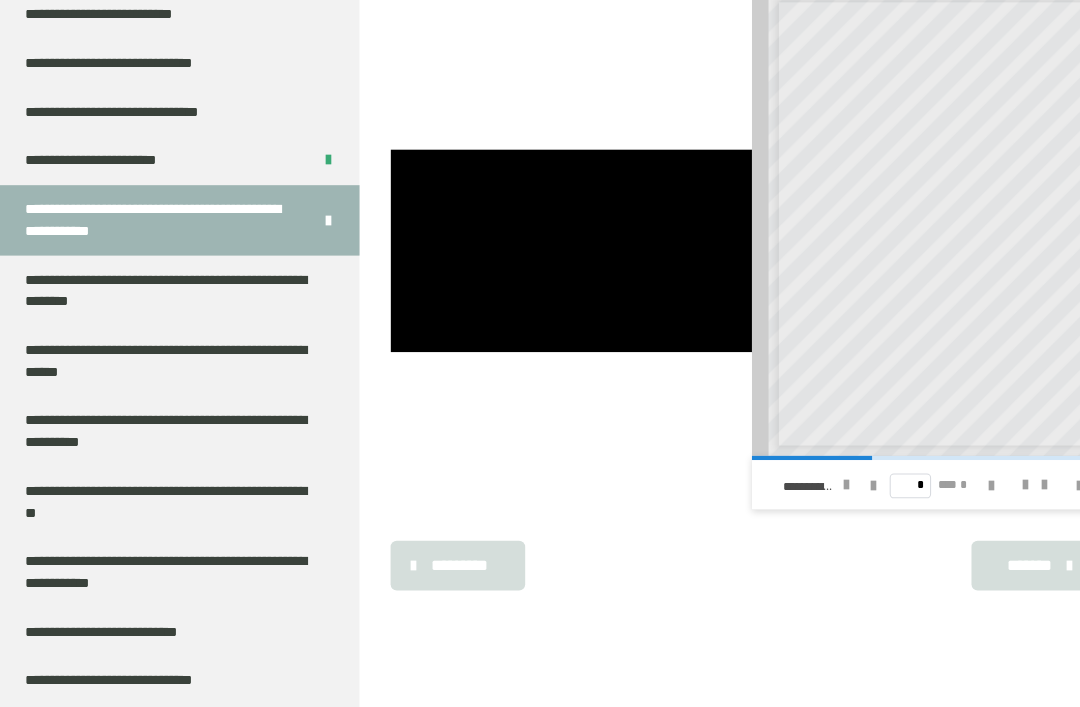 scroll, scrollTop: 2626, scrollLeft: 0, axis: vertical 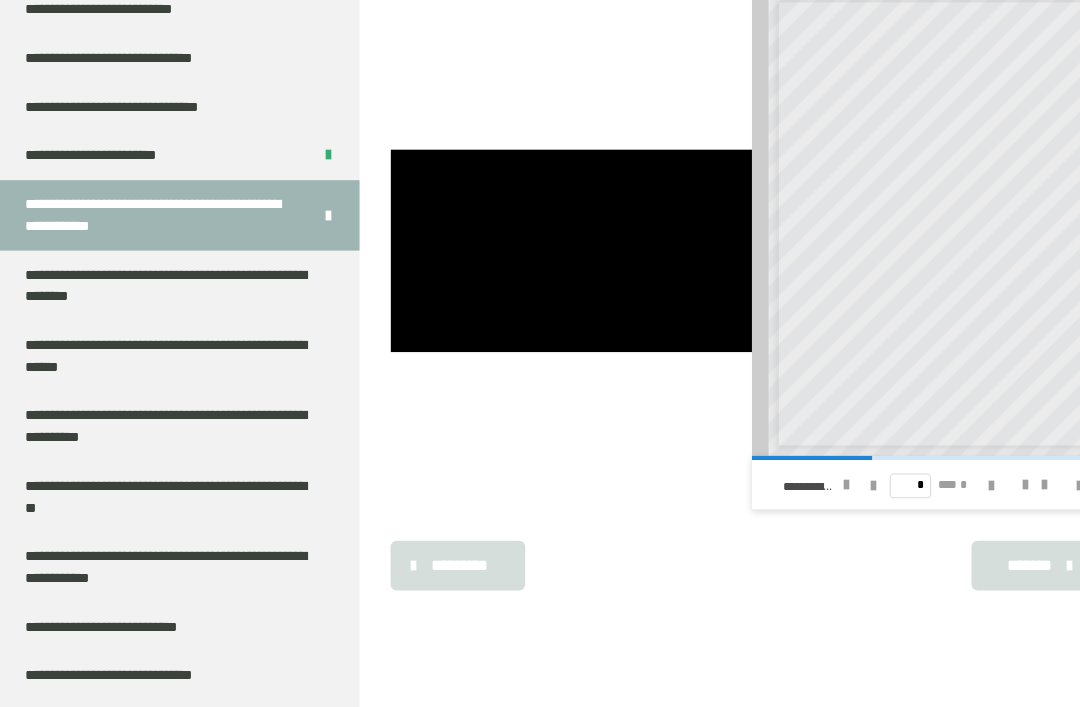 click at bounding box center [557, 266] 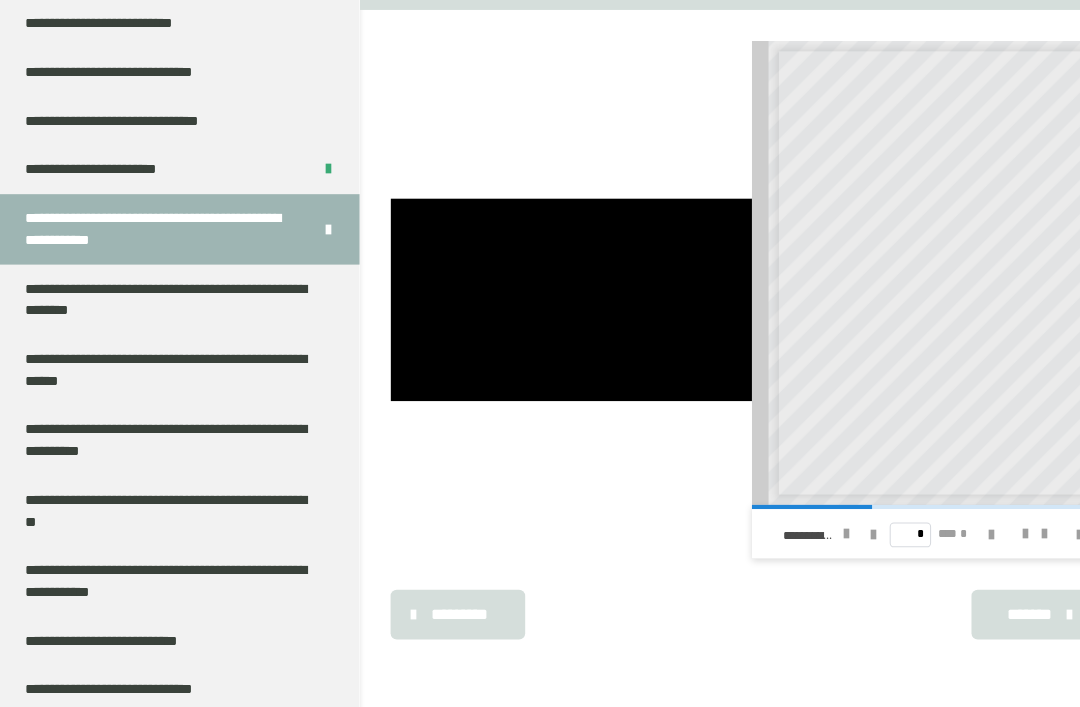 scroll, scrollTop: 235, scrollLeft: 0, axis: vertical 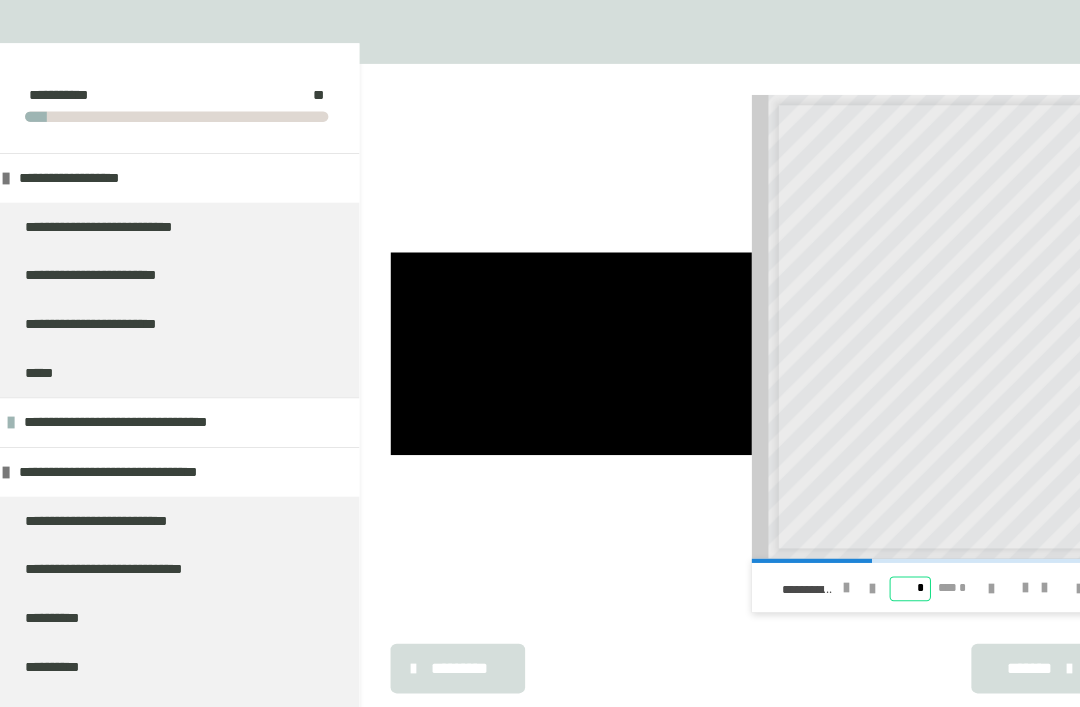 type on "*" 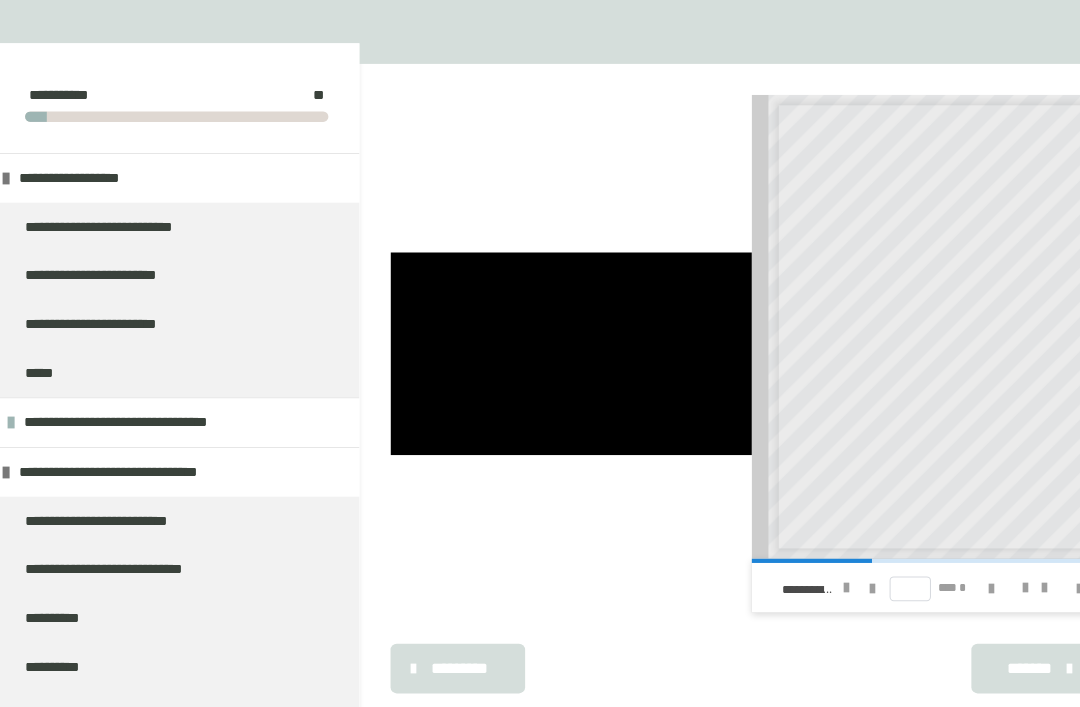 click at bounding box center [557, 342] 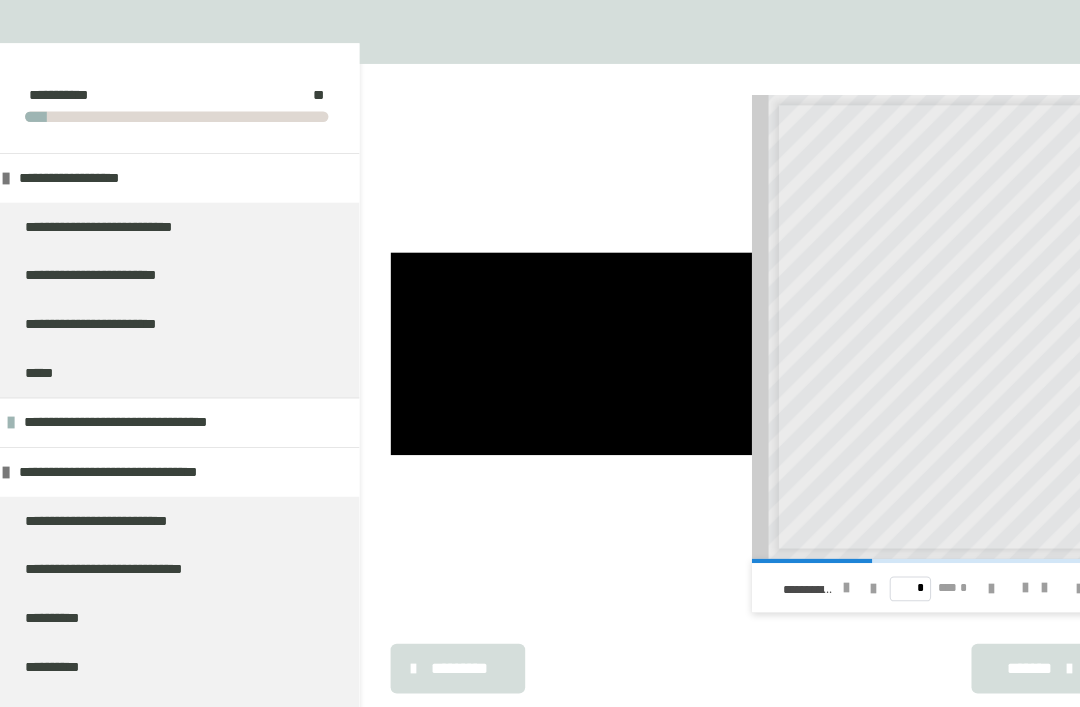 click at bounding box center (557, 342) 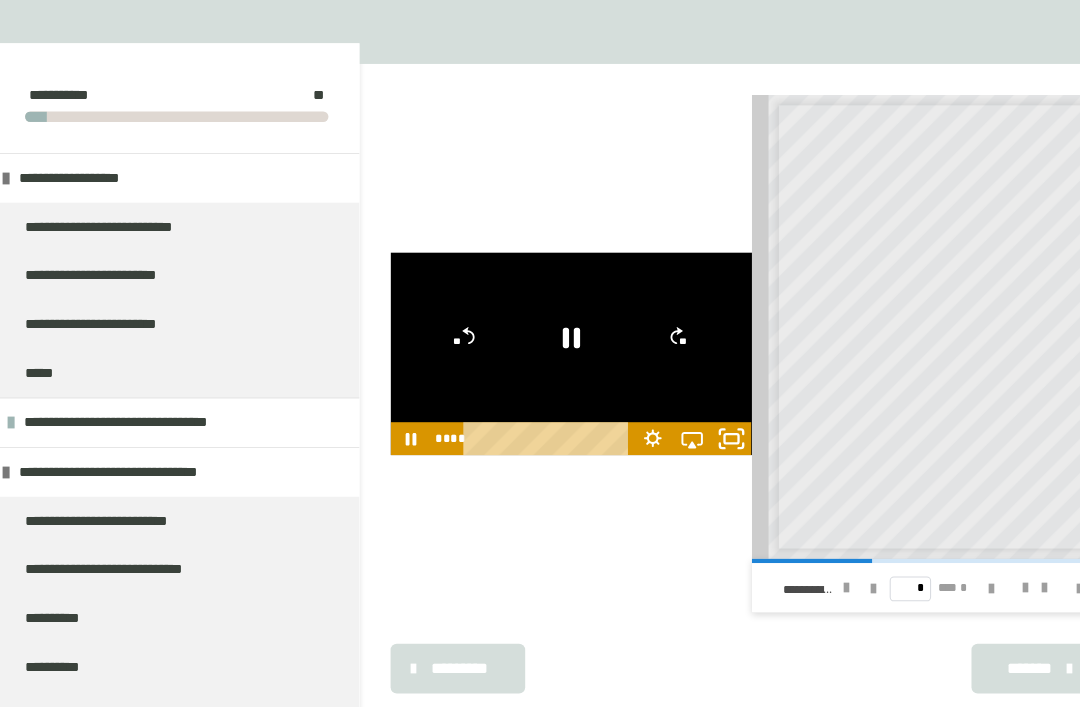 click 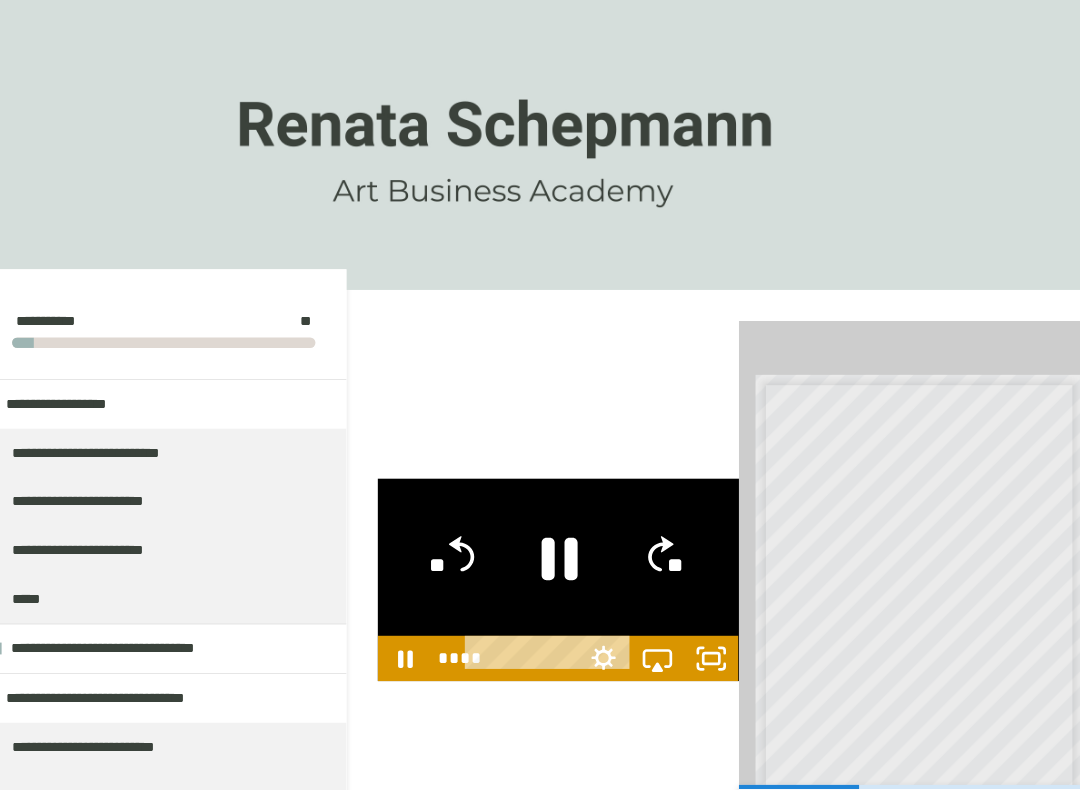 scroll, scrollTop: 1, scrollLeft: 0, axis: vertical 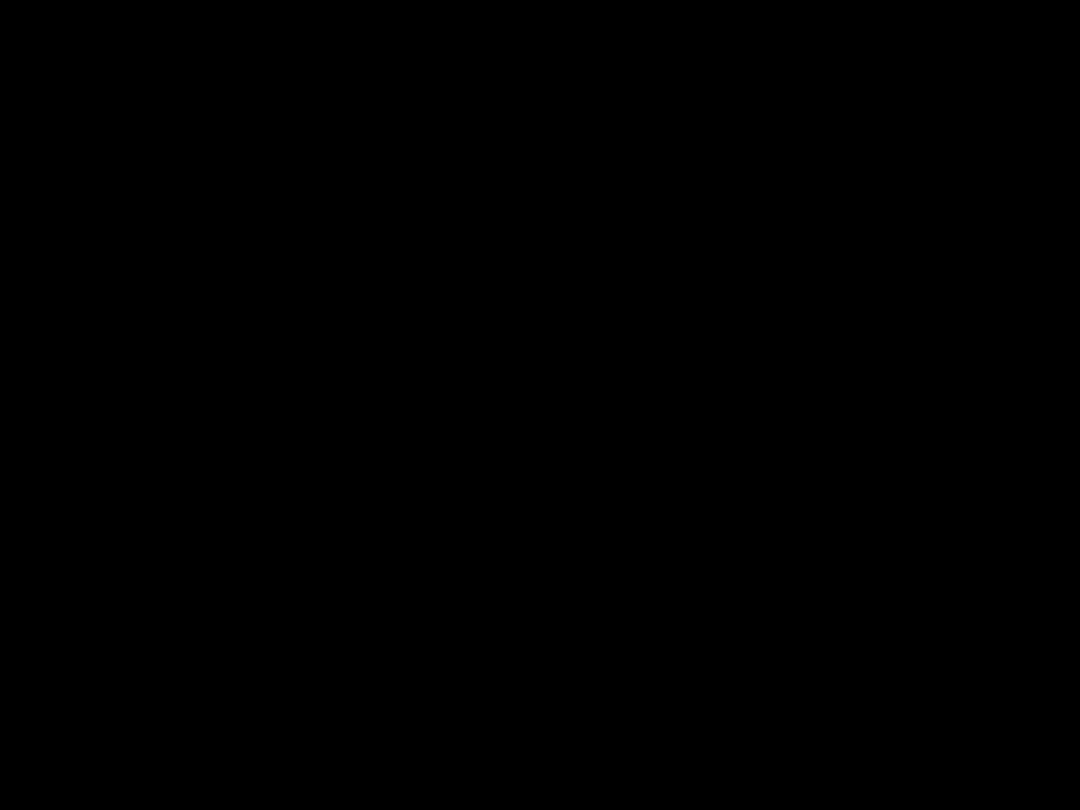 click at bounding box center (540, 405) 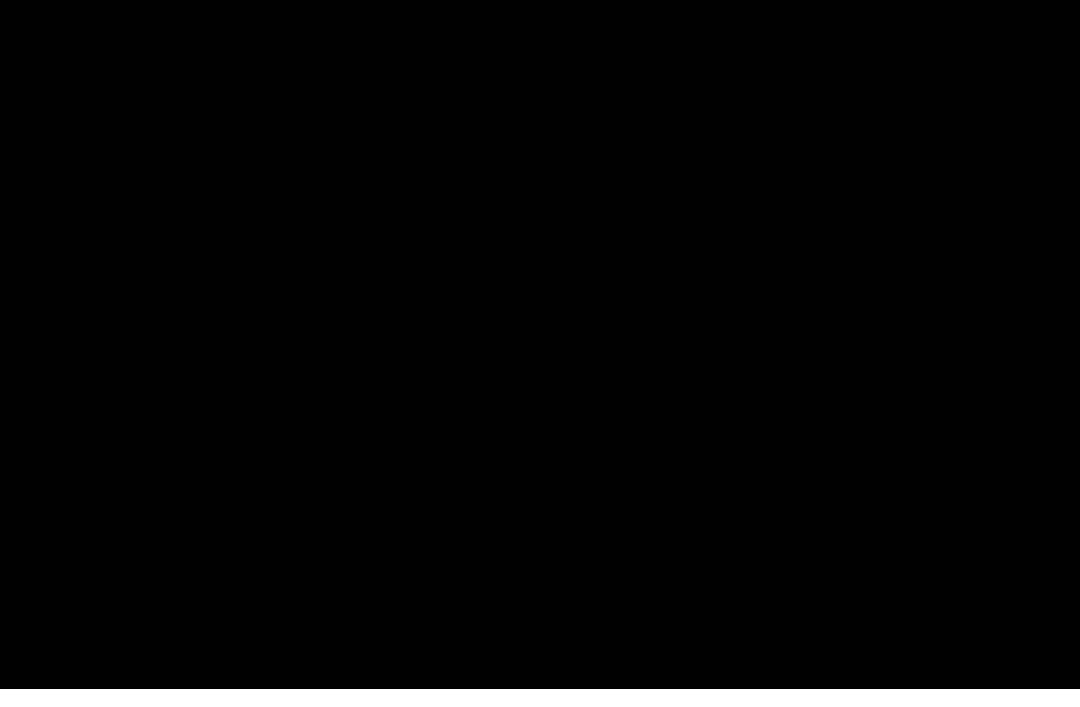scroll, scrollTop: 340, scrollLeft: 0, axis: vertical 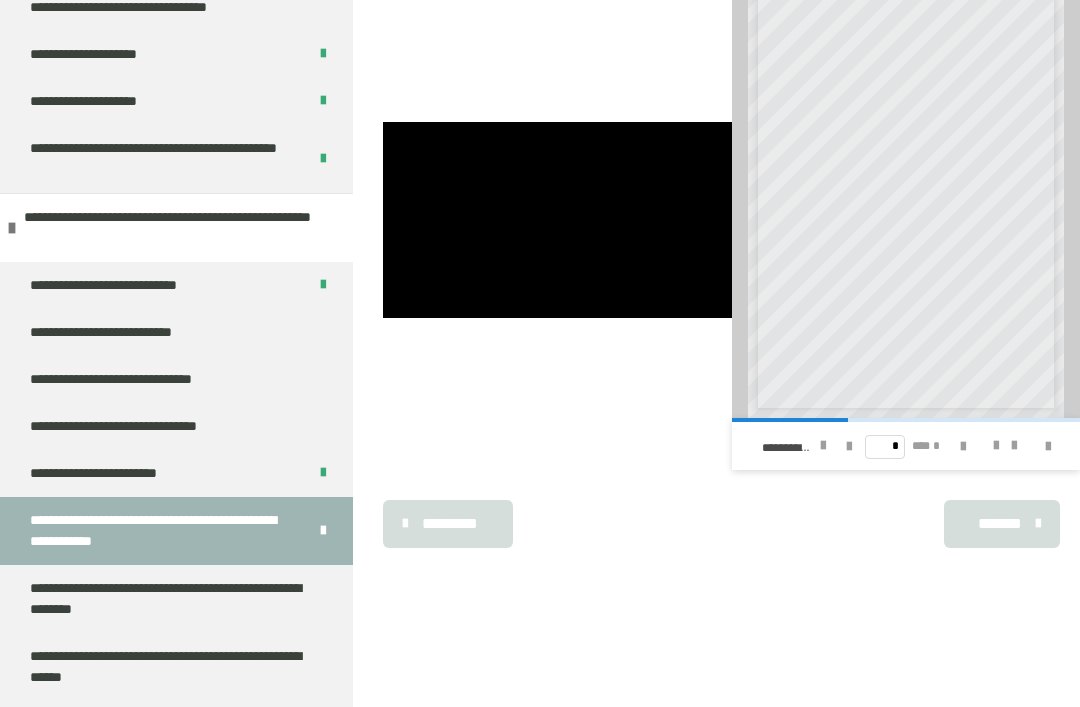 click at bounding box center (557, 220) 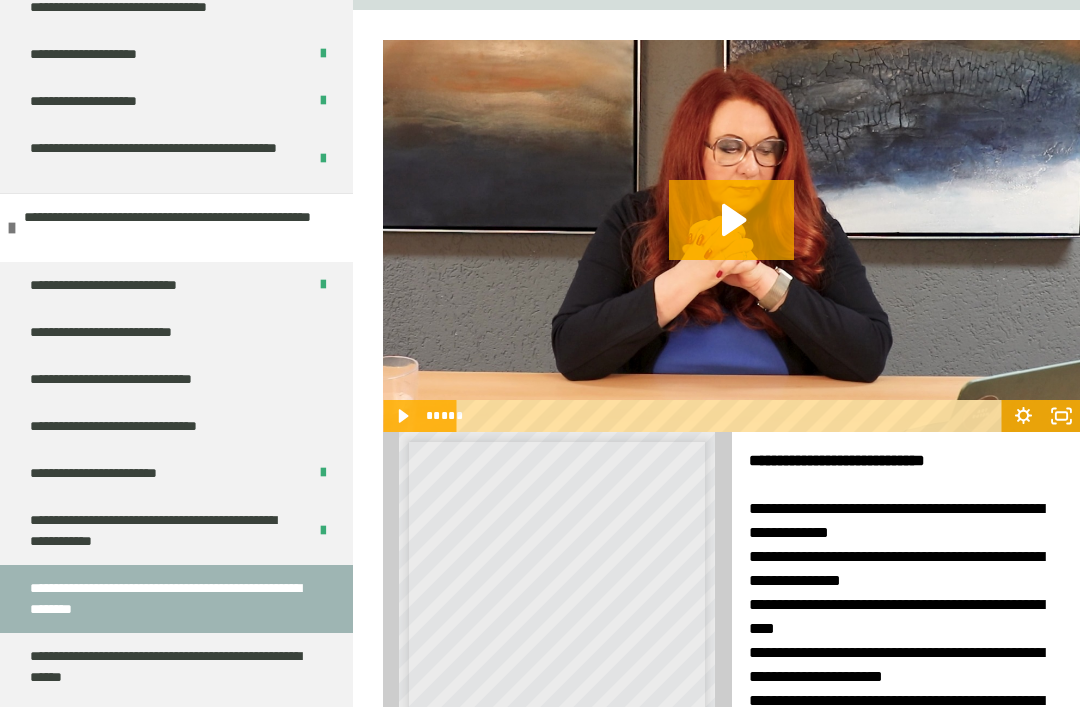 click 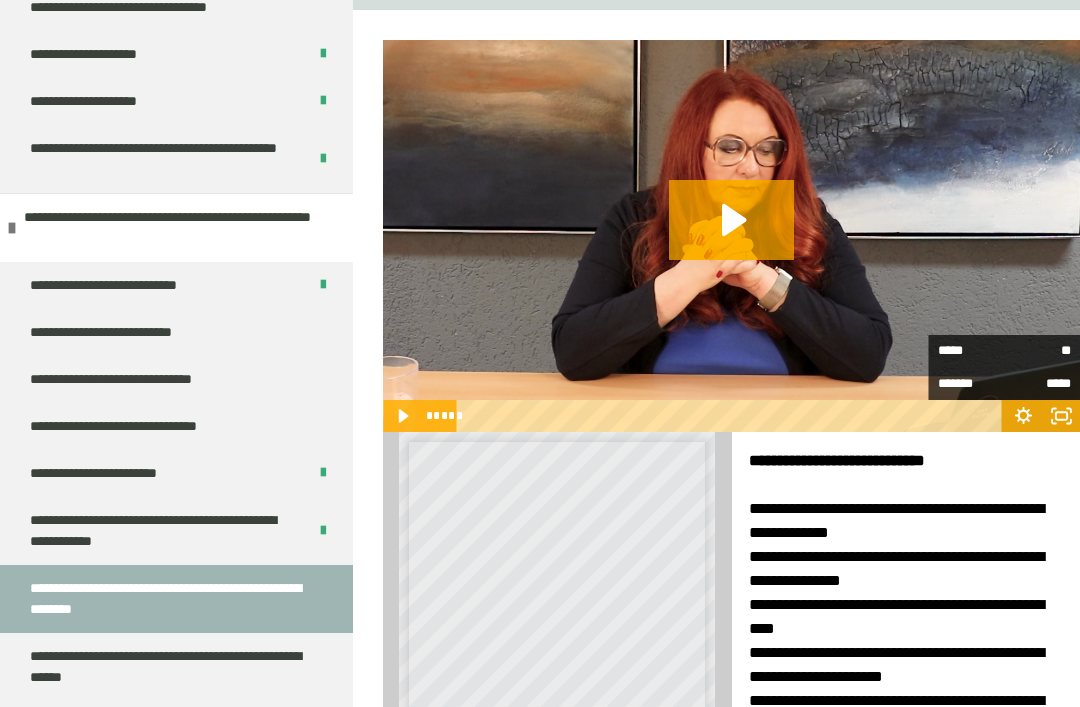 click on "**" at bounding box center (1037, 351) 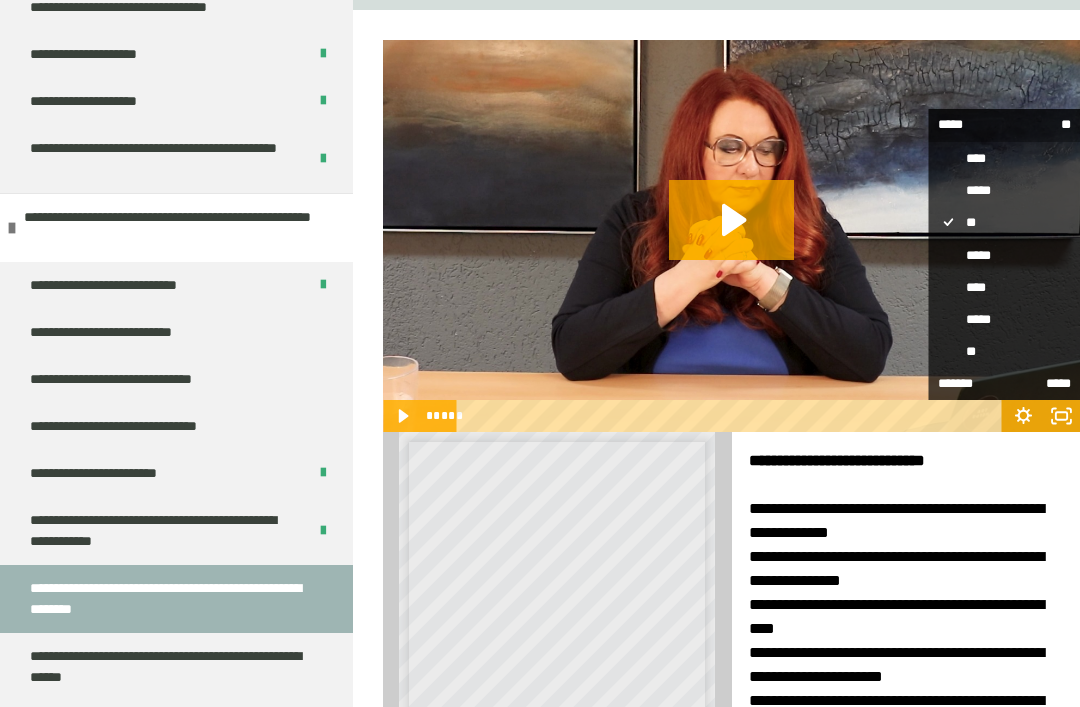 click on "*****" at bounding box center [1004, 319] 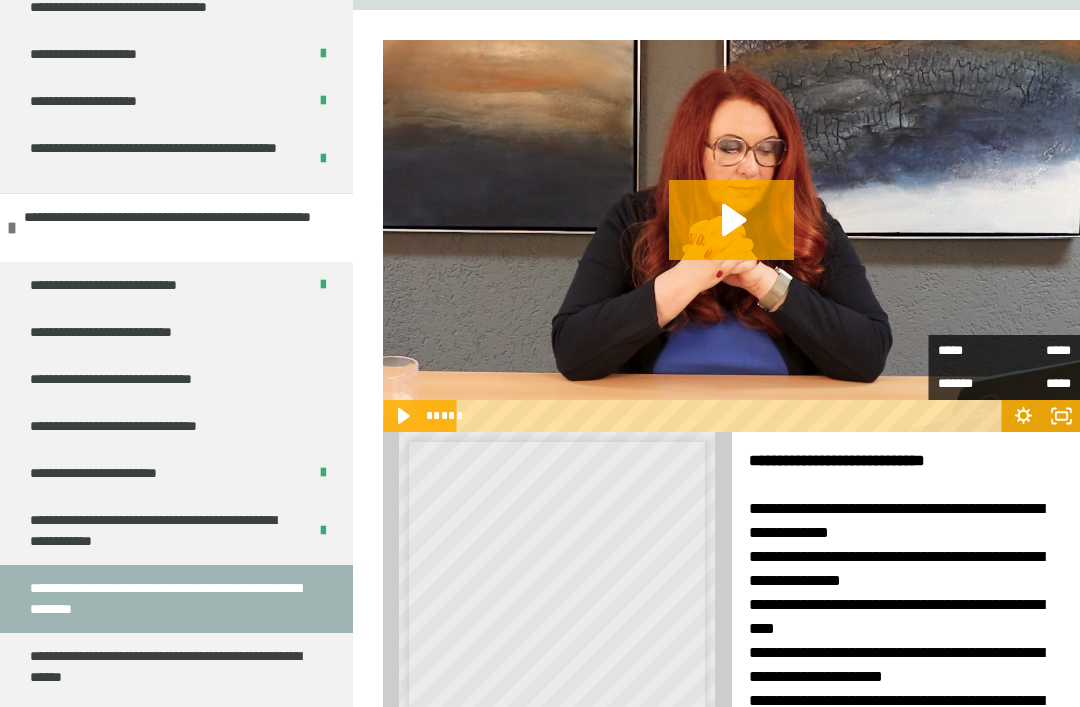 click 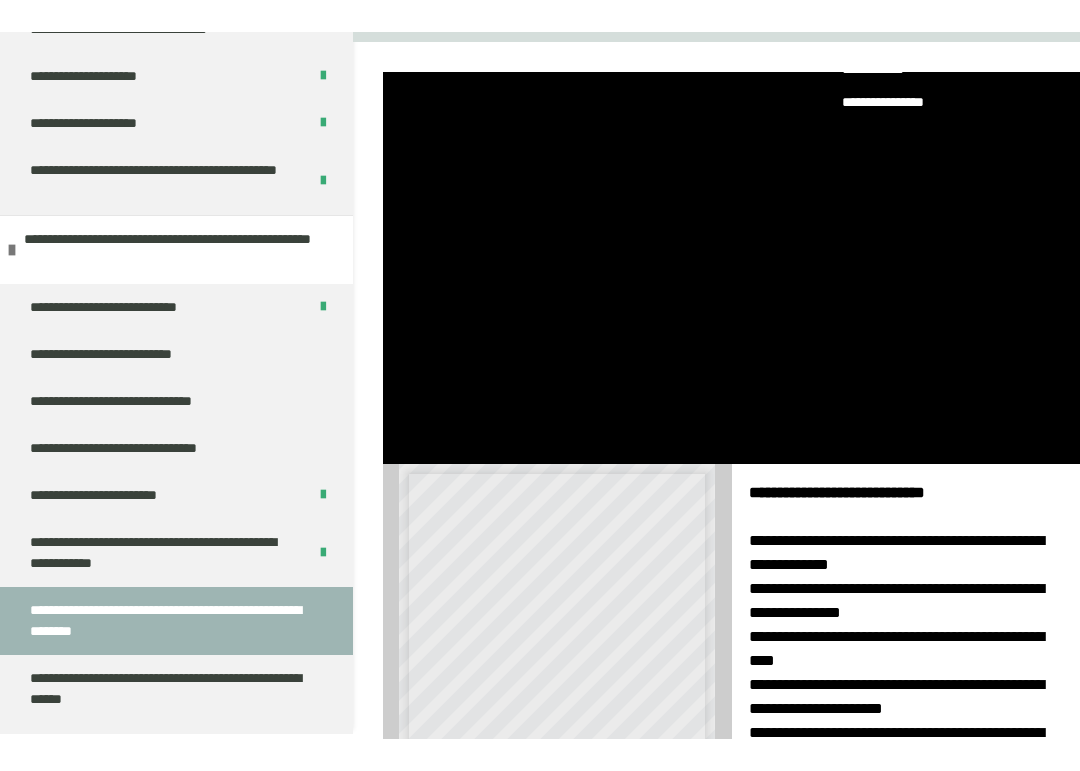 scroll, scrollTop: 206, scrollLeft: 0, axis: vertical 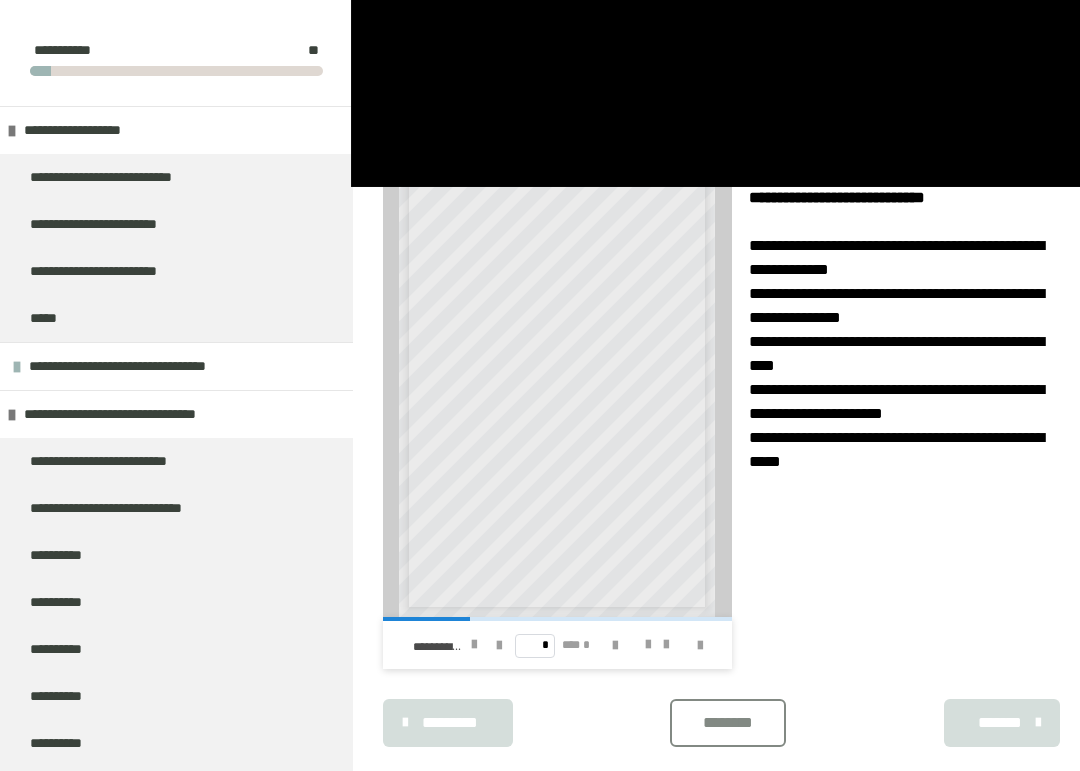 click at bounding box center (474, 645) 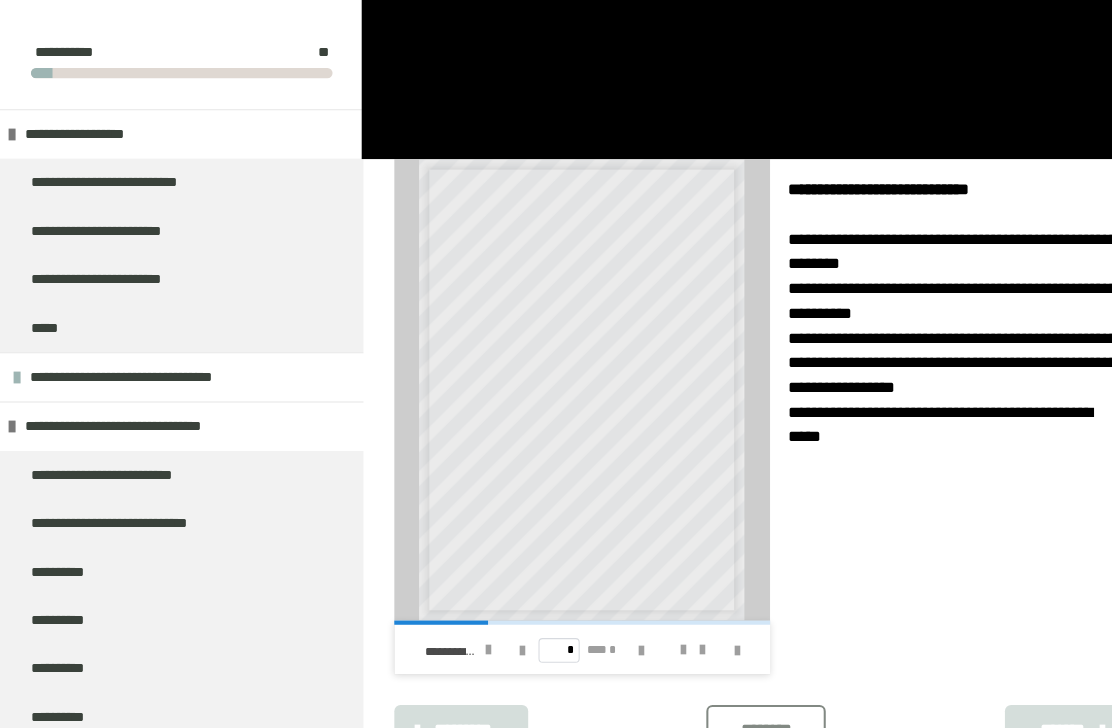 scroll, scrollTop: 544, scrollLeft: 0, axis: vertical 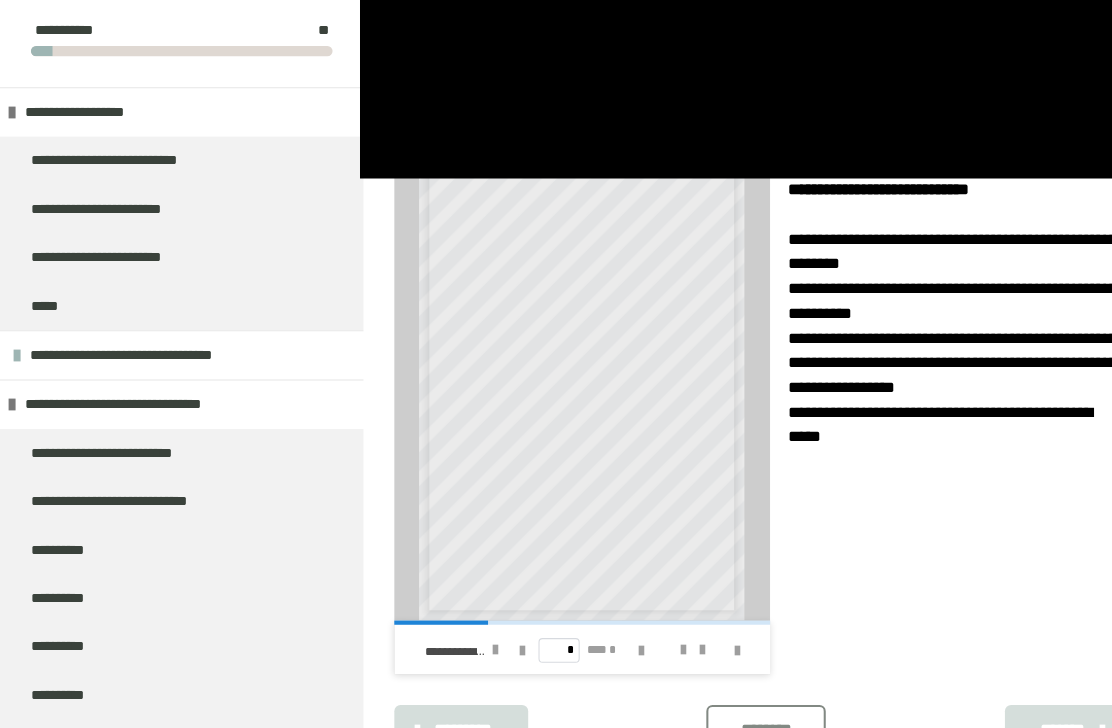 click at bounding box center (748, -29) 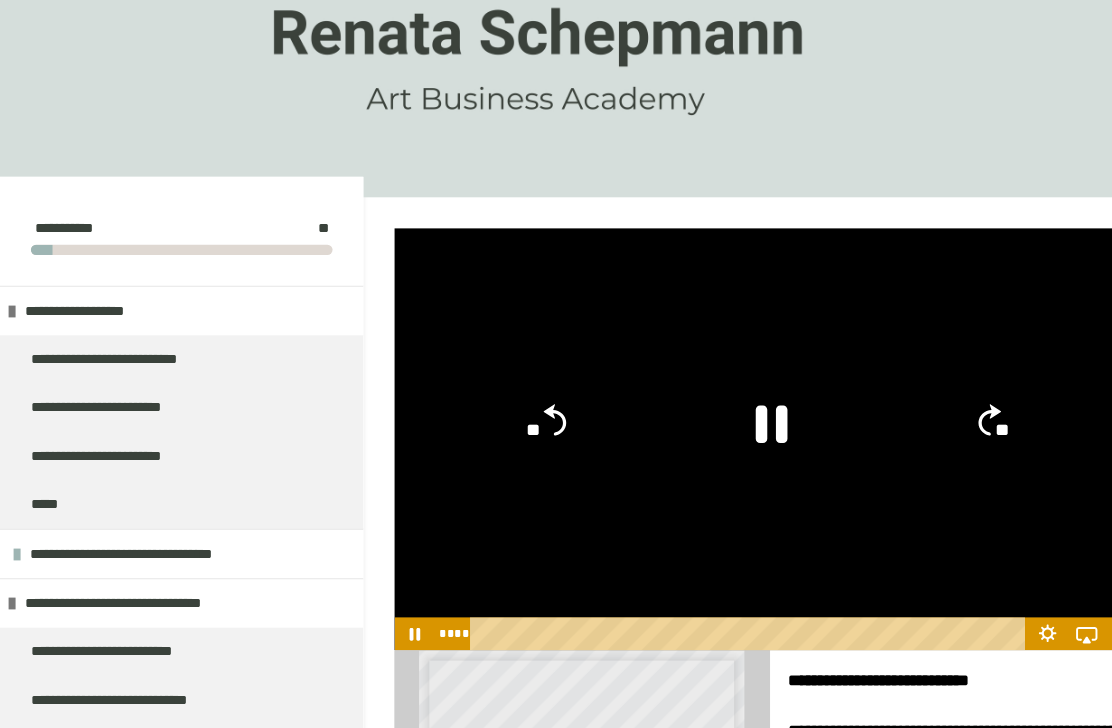 scroll, scrollTop: 89, scrollLeft: 0, axis: vertical 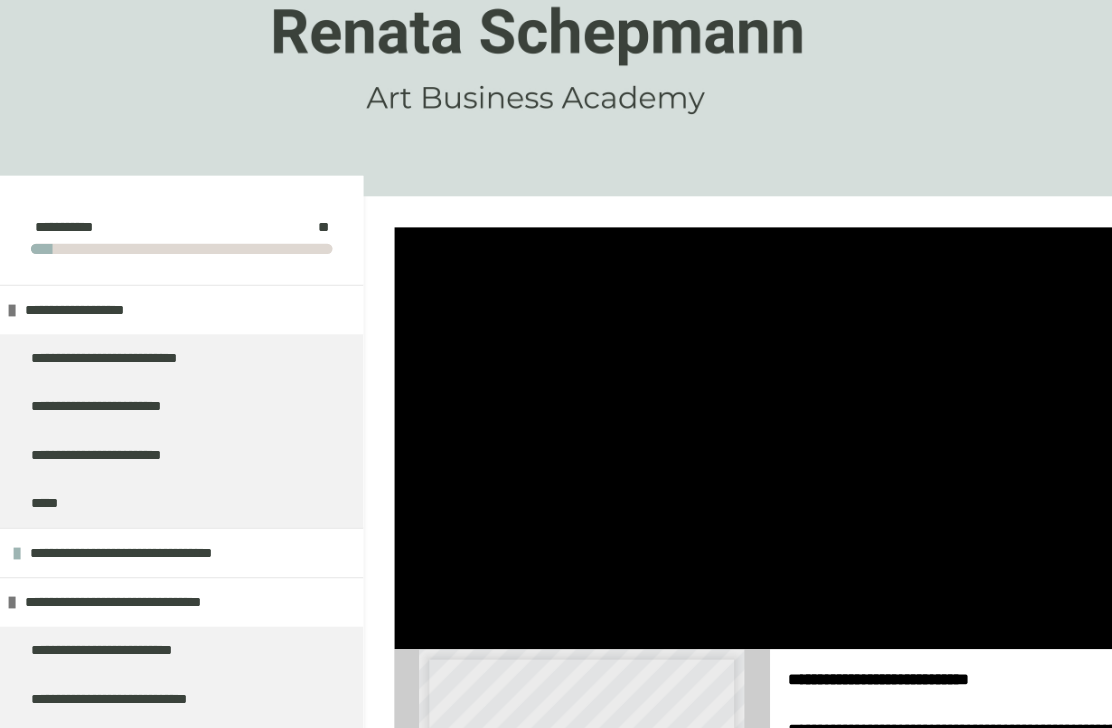 click at bounding box center [747, 426] 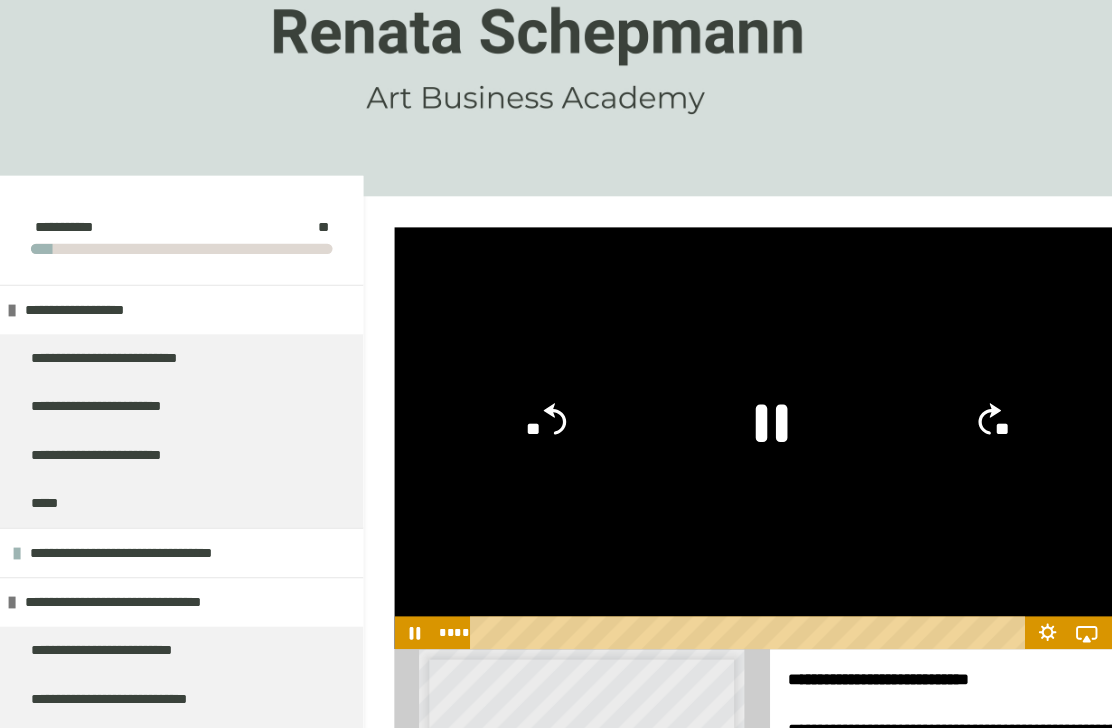 click 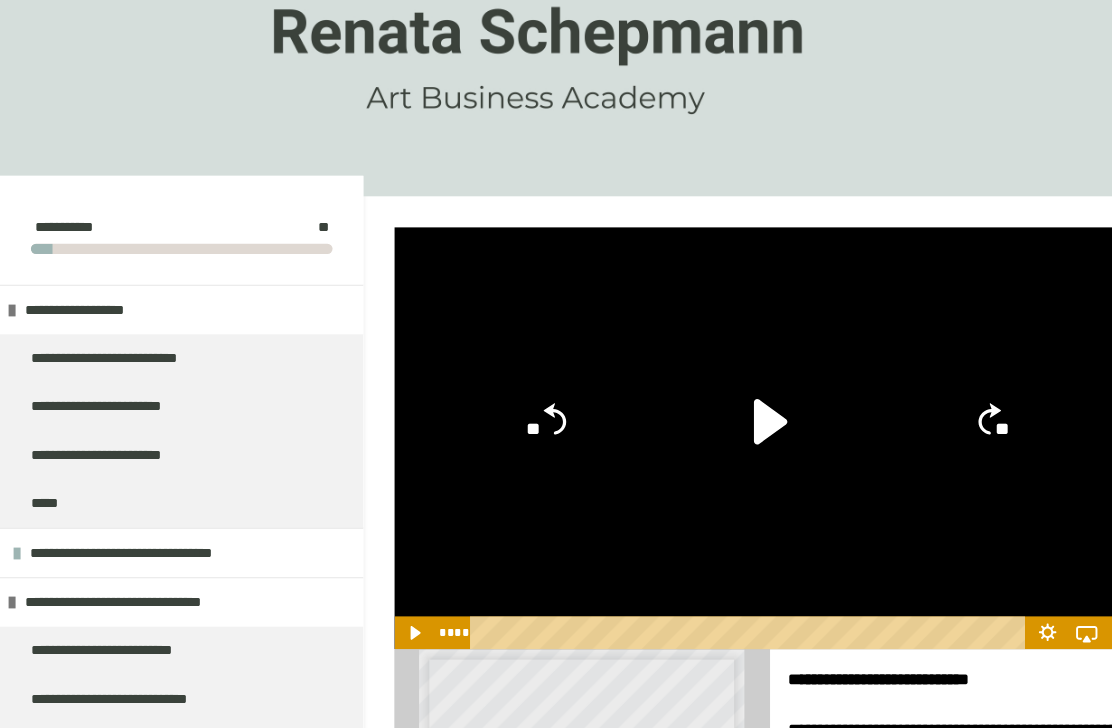 click 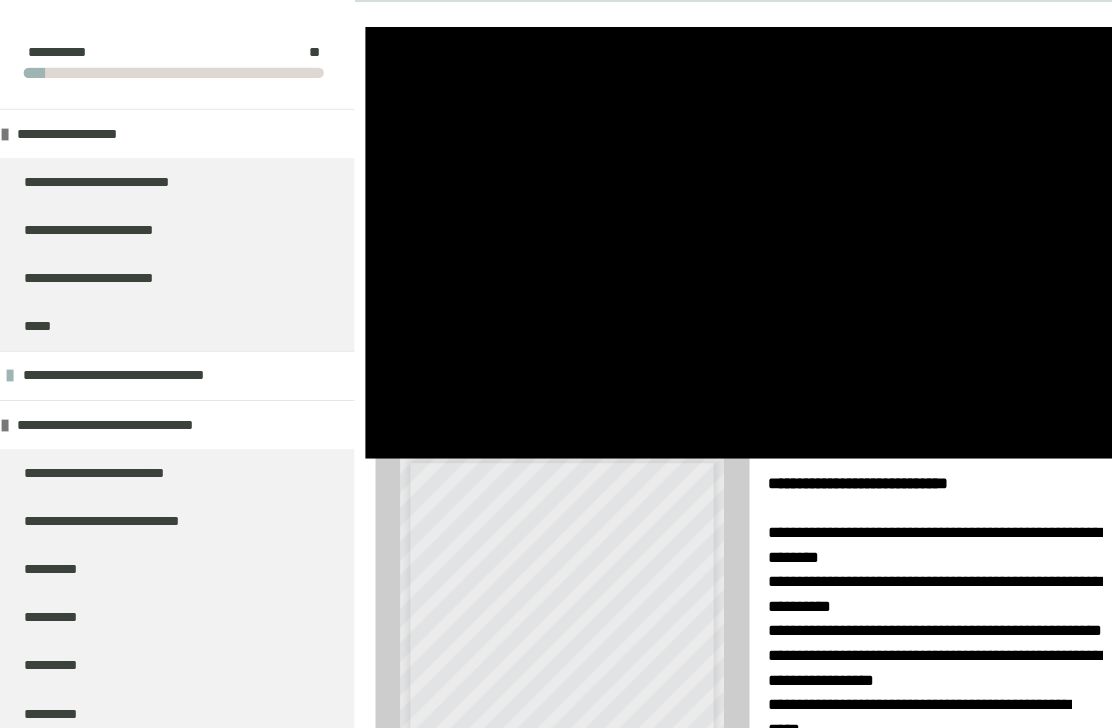 scroll, scrollTop: 309, scrollLeft: 10, axis: both 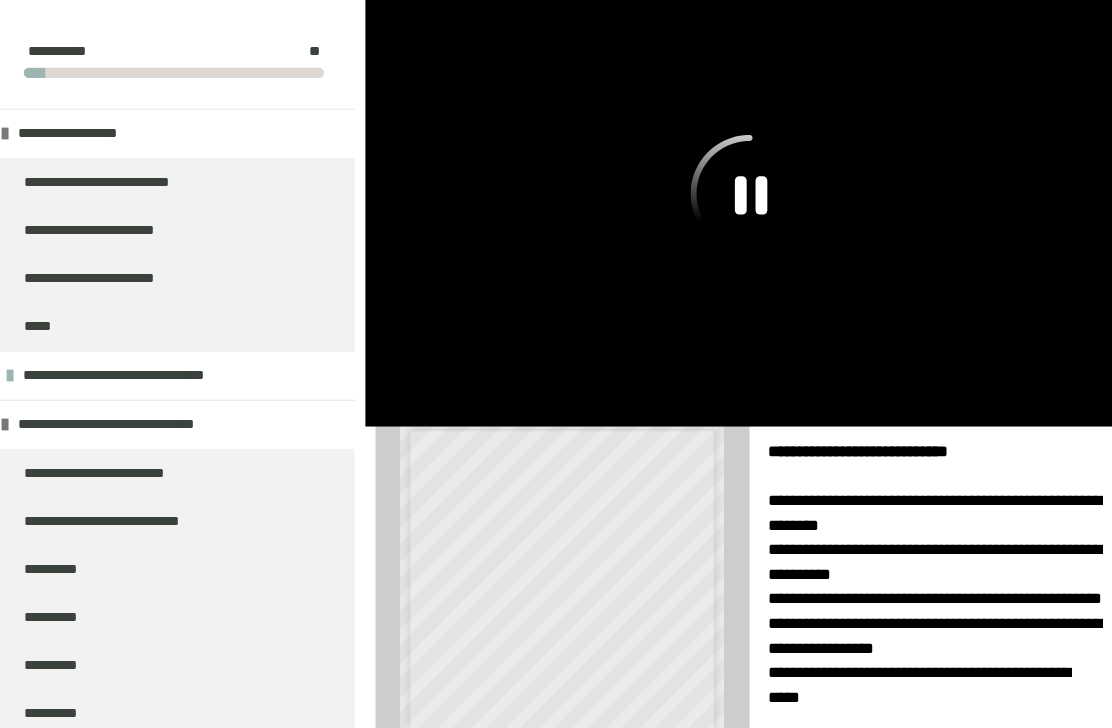 click 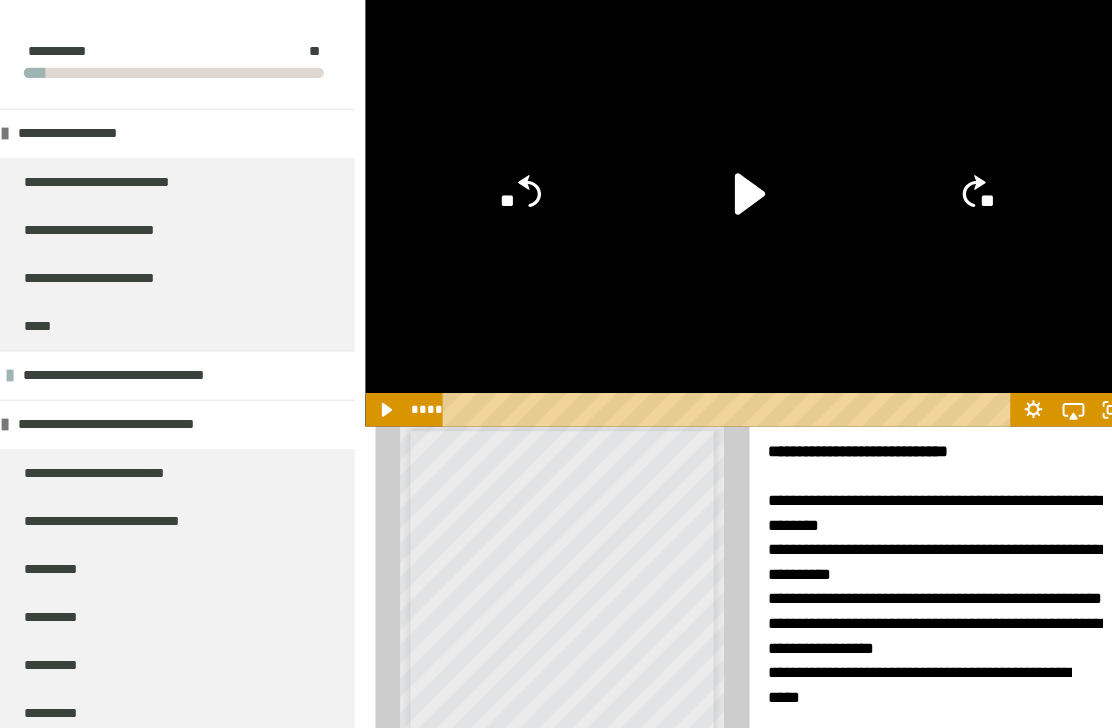 click 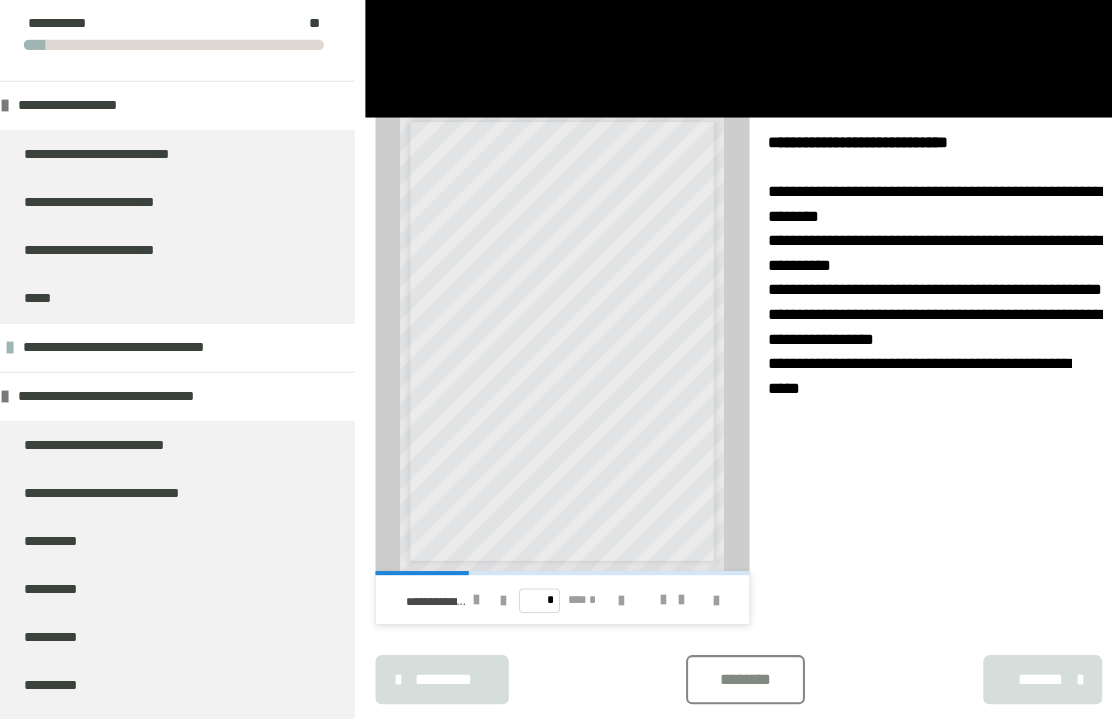 scroll, scrollTop: 583, scrollLeft: 10, axis: both 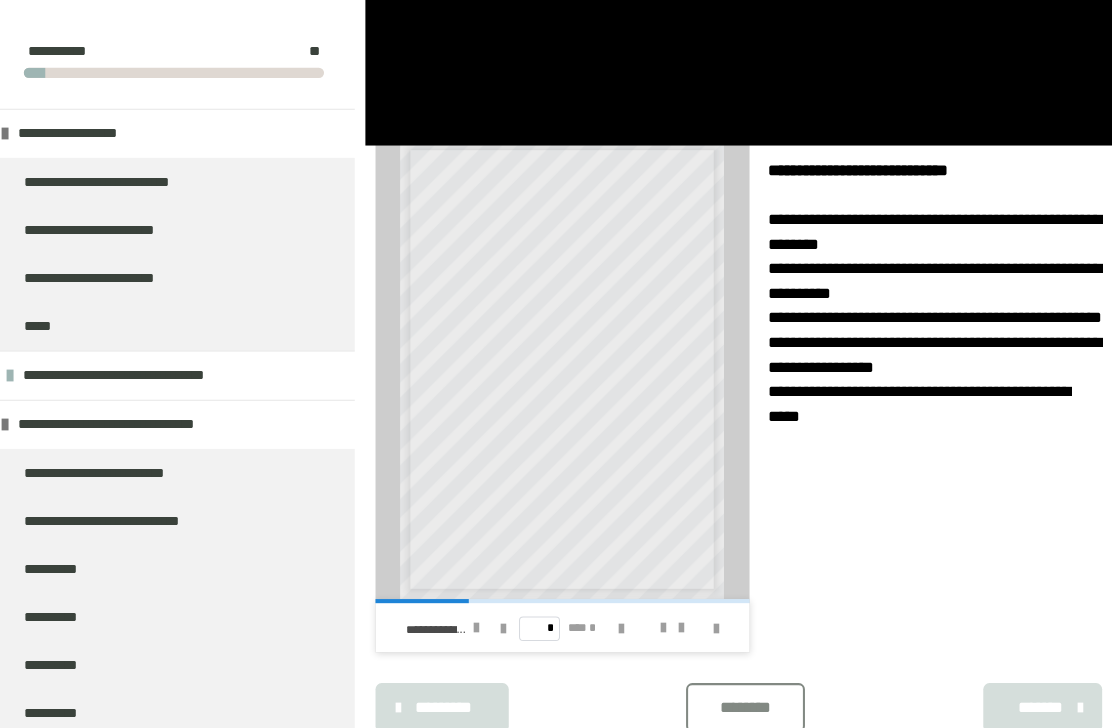 click on "********" at bounding box center [734, 691] 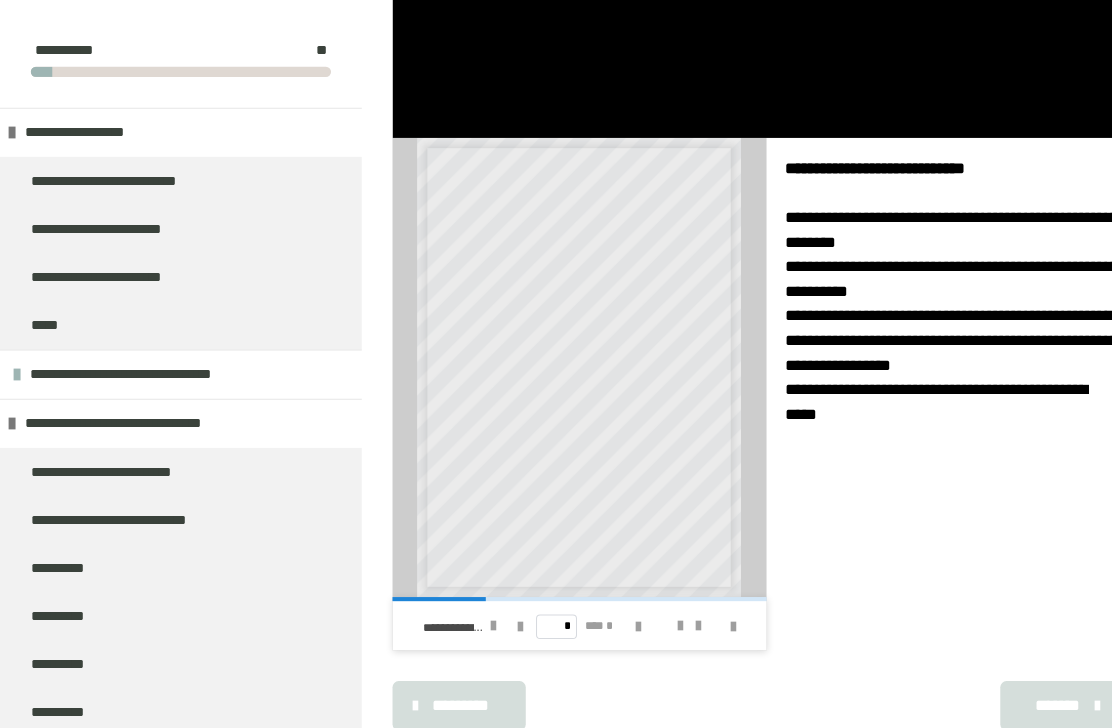 scroll, scrollTop: 583, scrollLeft: 0, axis: vertical 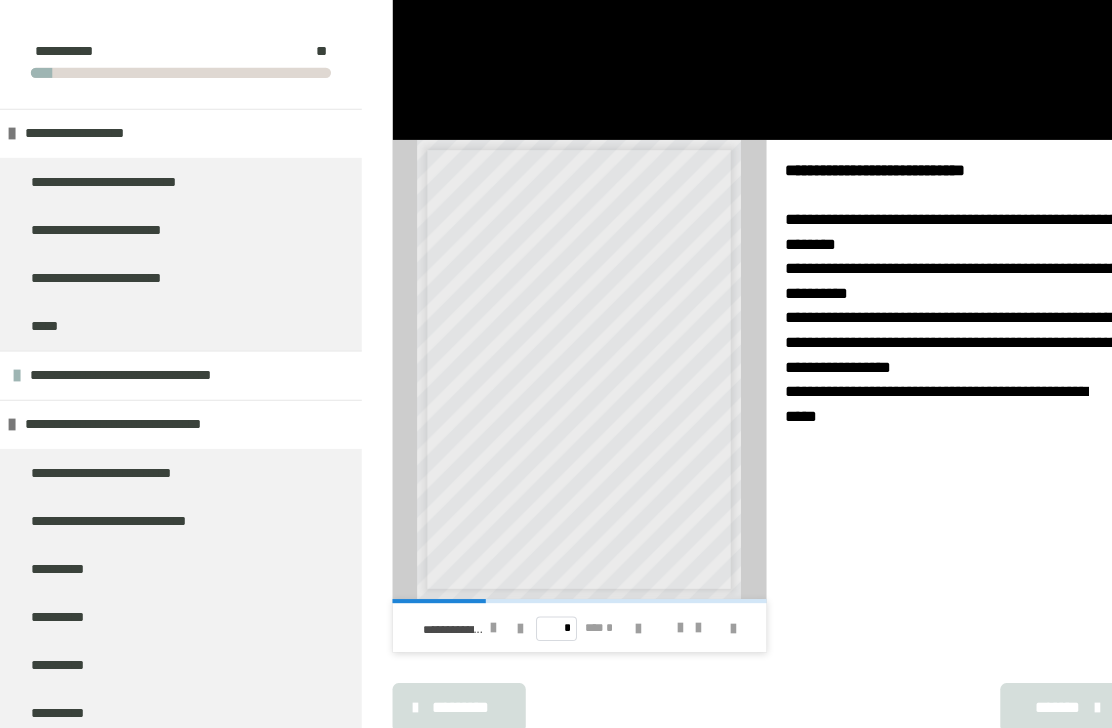 click on "*******" at bounding box center (1032, 691) 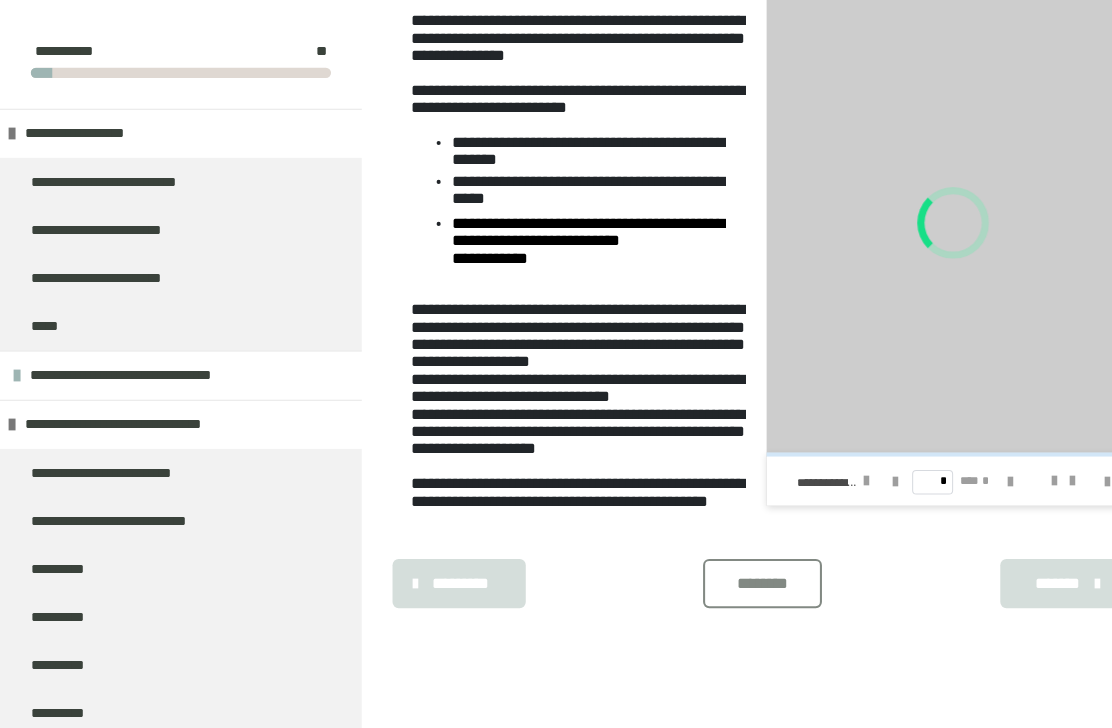 scroll, scrollTop: 359, scrollLeft: 0, axis: vertical 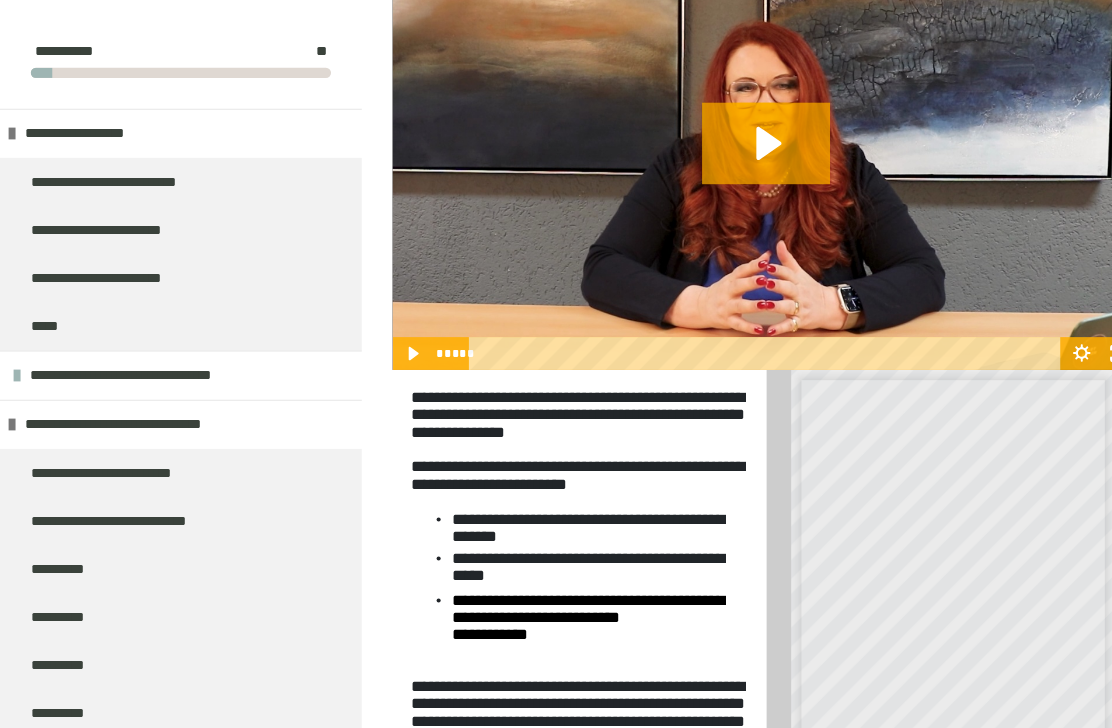 click 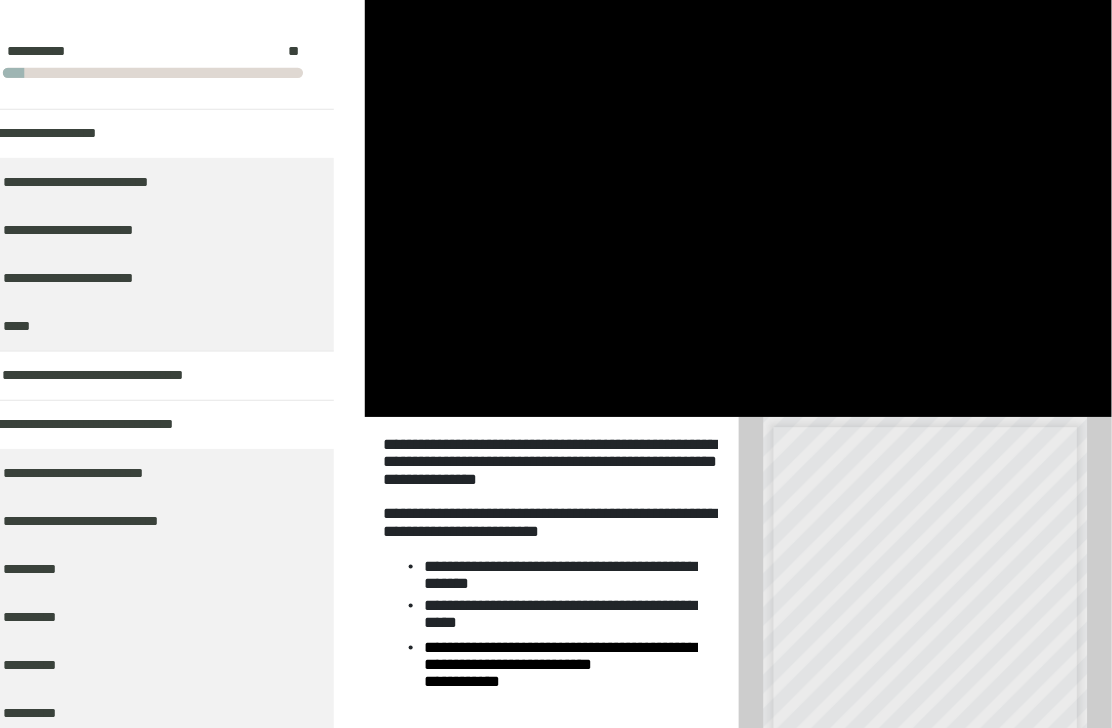 click at bounding box center (747, 201) 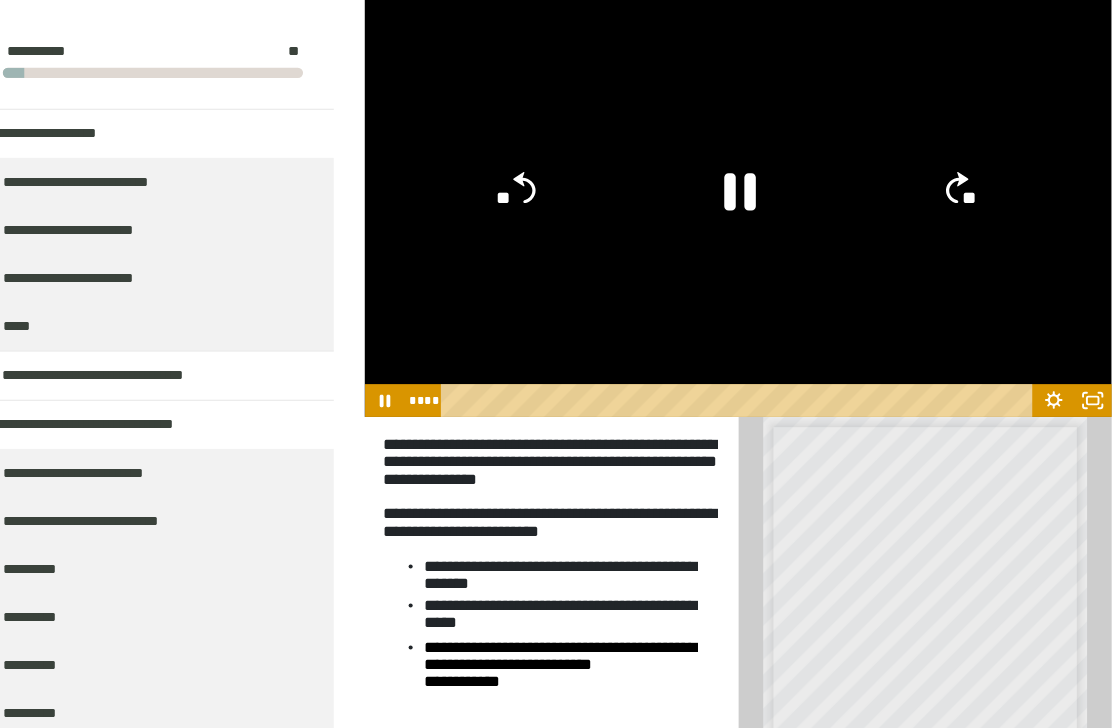 click 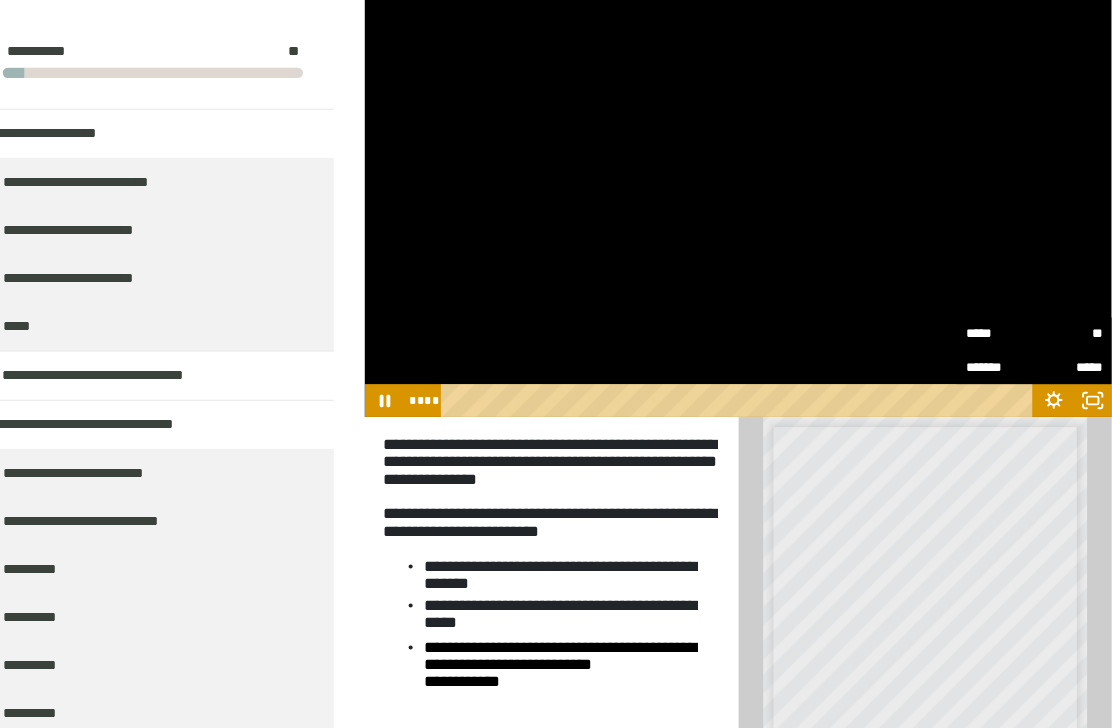 click on "**" at bounding box center (1069, 326) 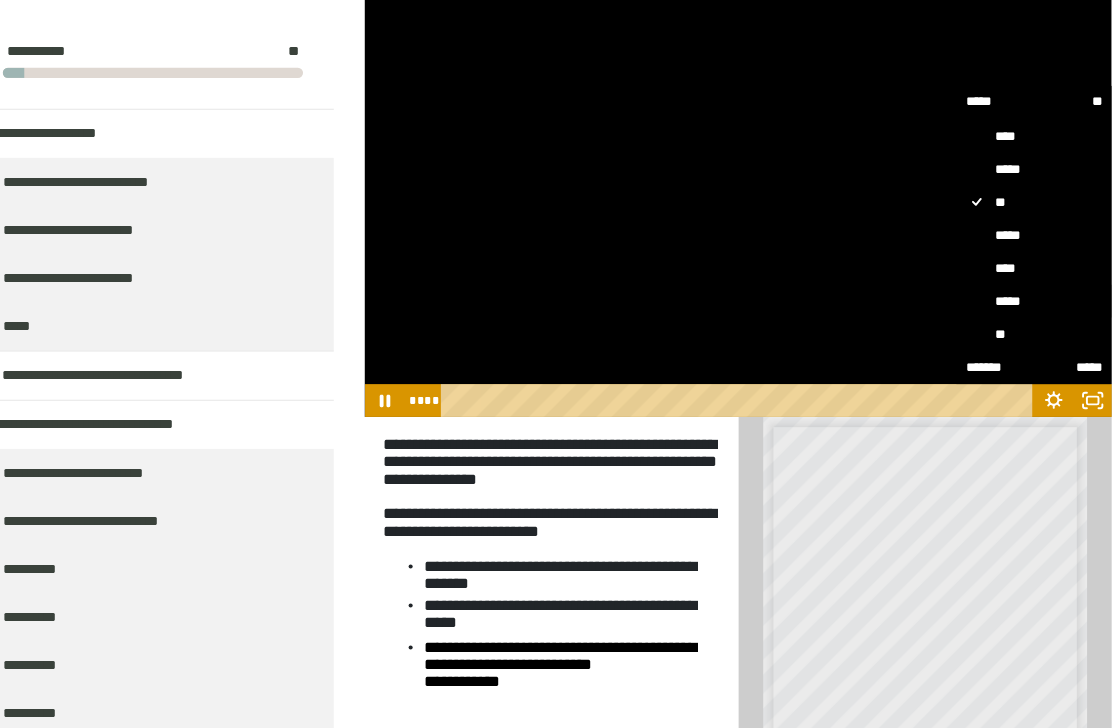 click on "*****" at bounding box center [1036, 294] 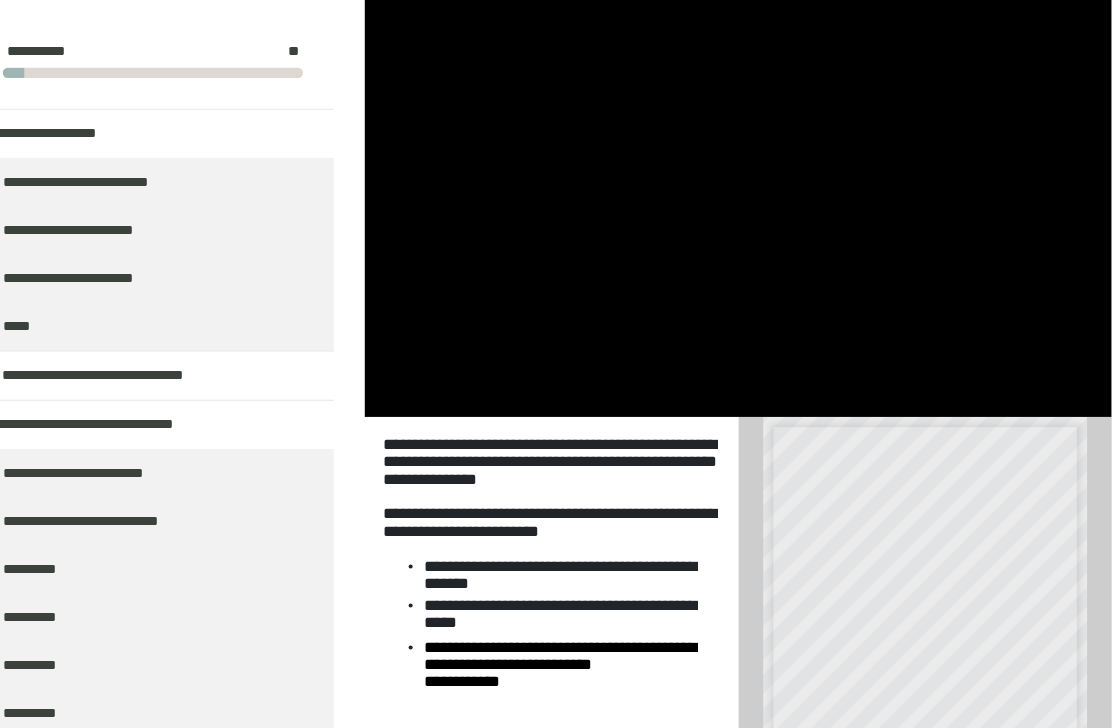 click at bounding box center [747, 202] 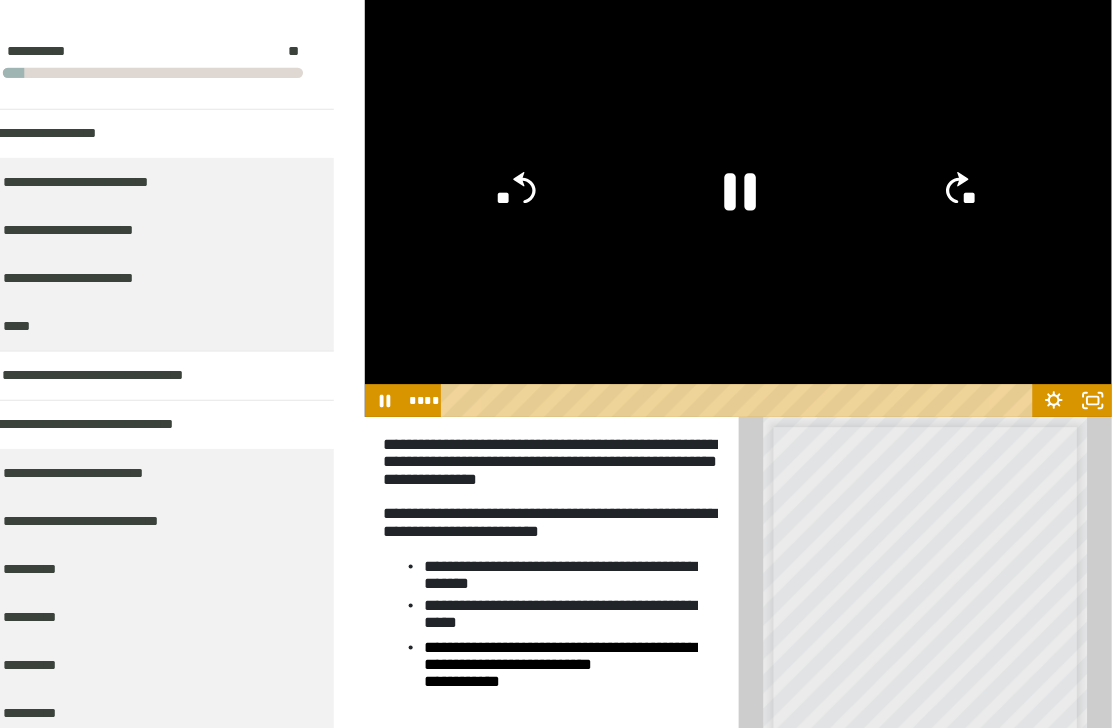 click 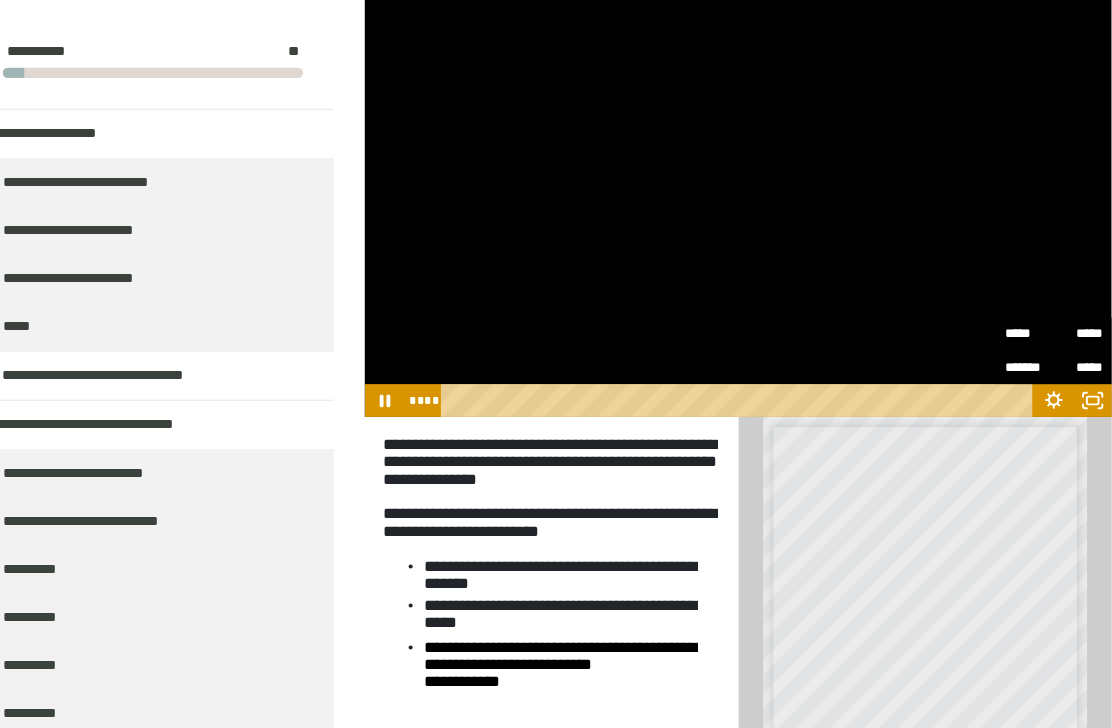 click on "**********" at bounding box center (930, 631) 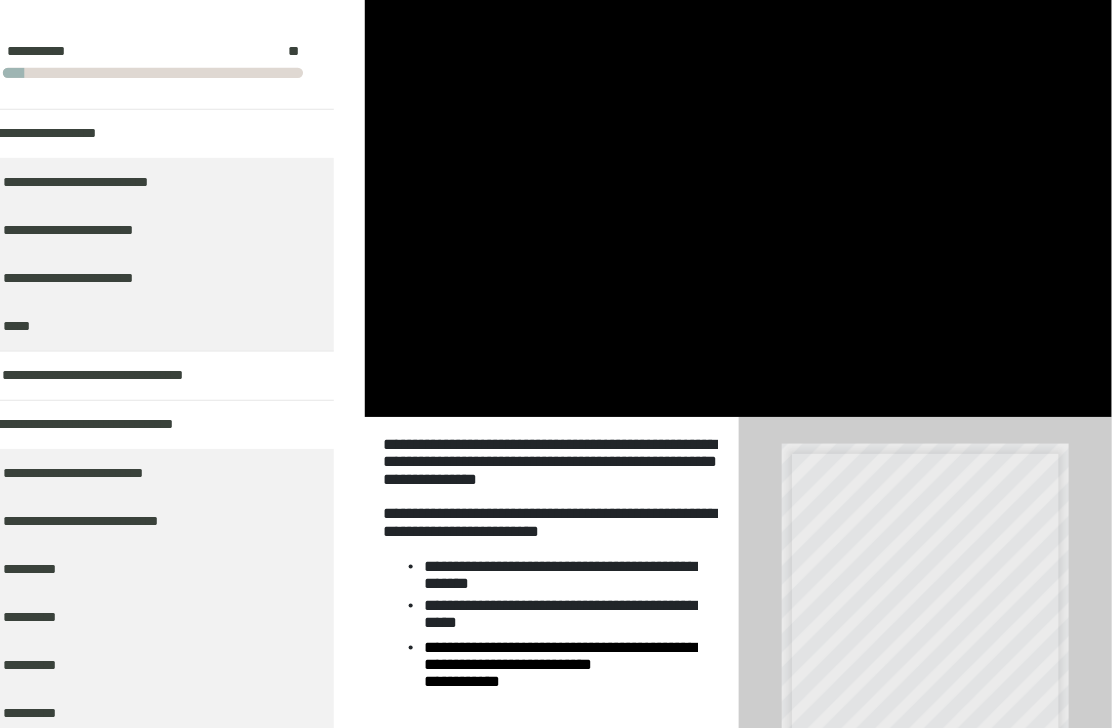 scroll, scrollTop: 0, scrollLeft: 0, axis: both 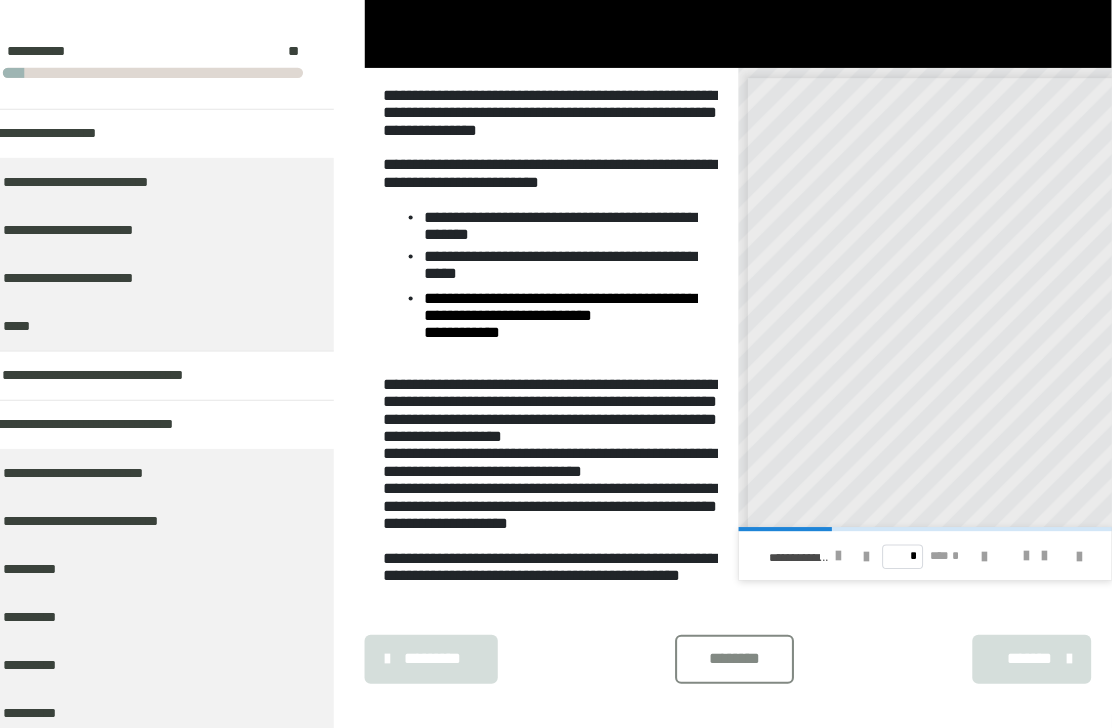 click at bounding box center (845, 543) 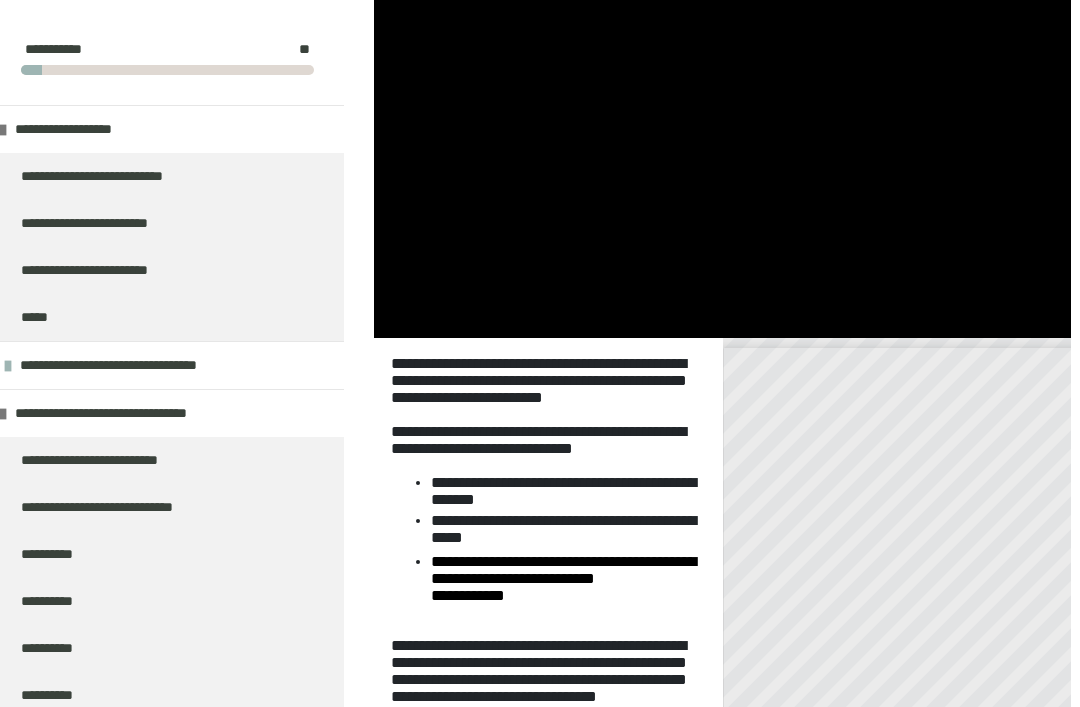 scroll, scrollTop: 358, scrollLeft: 0, axis: vertical 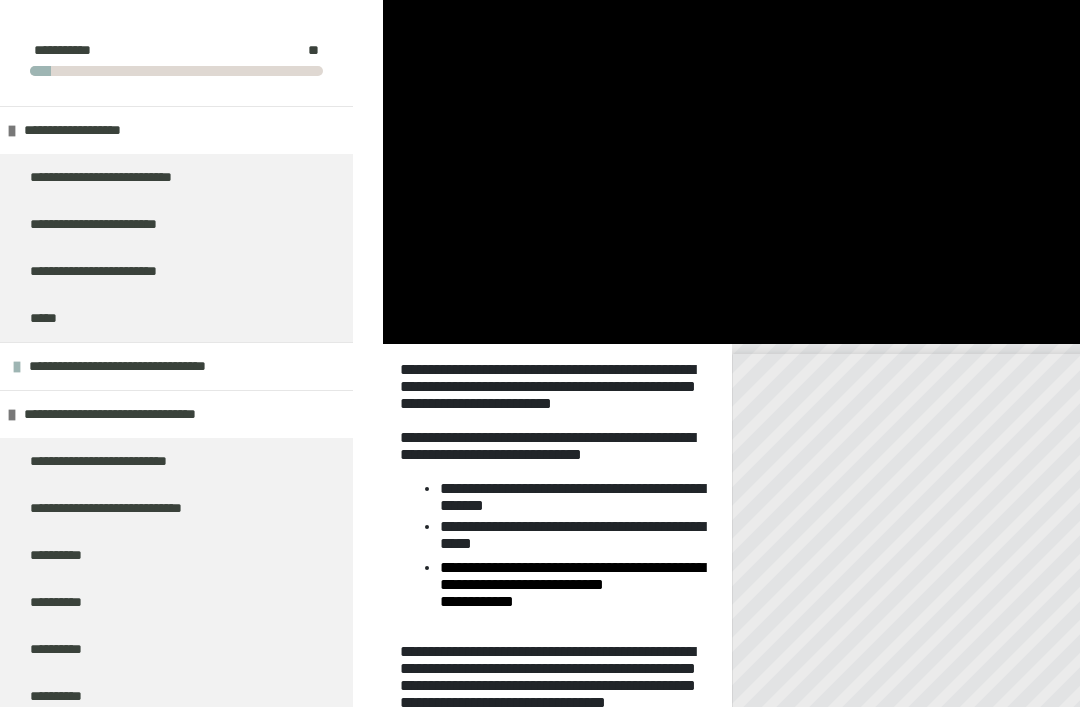 click at bounding box center [731, 148] 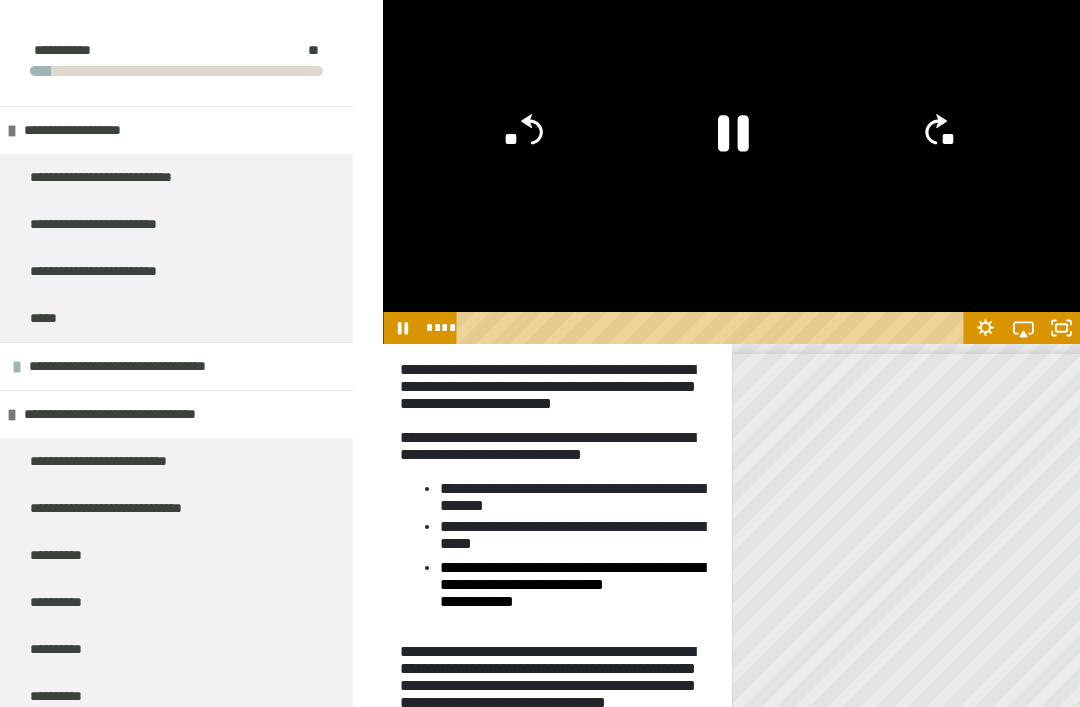 click on "**" 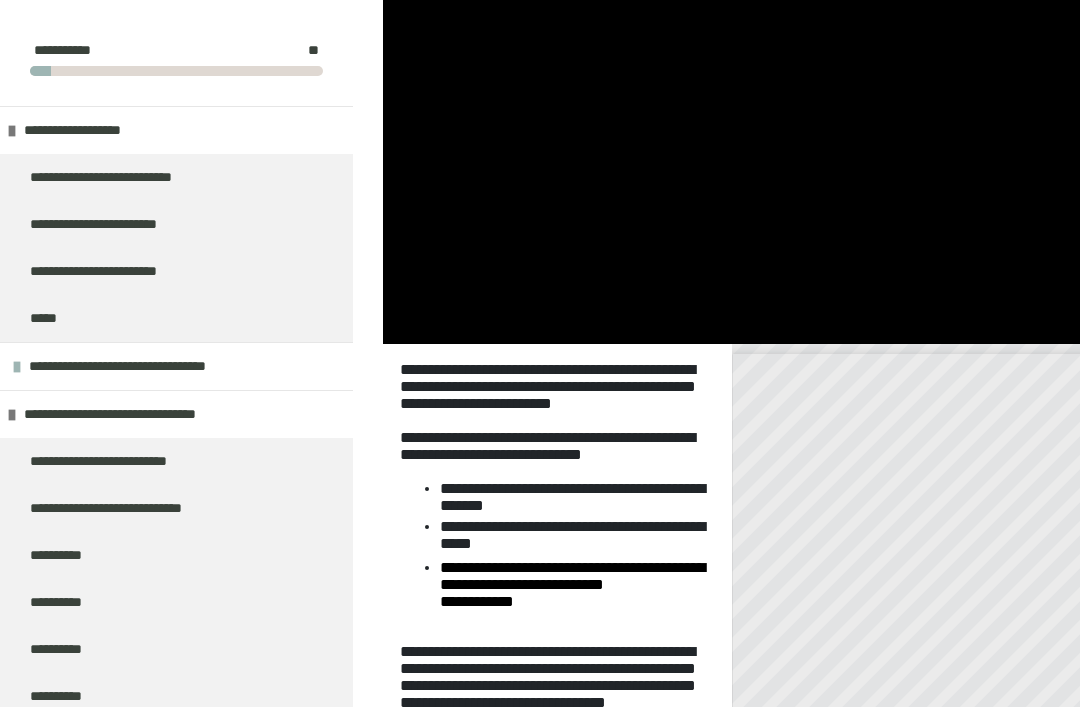 click at bounding box center [731, 148] 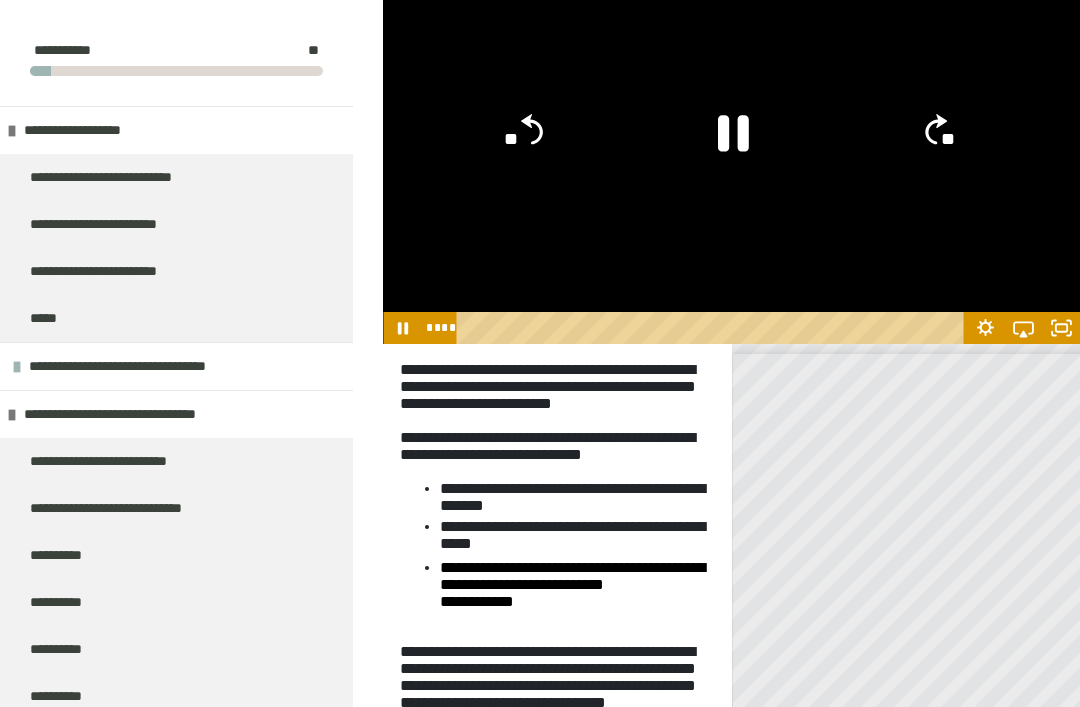 click on "**" 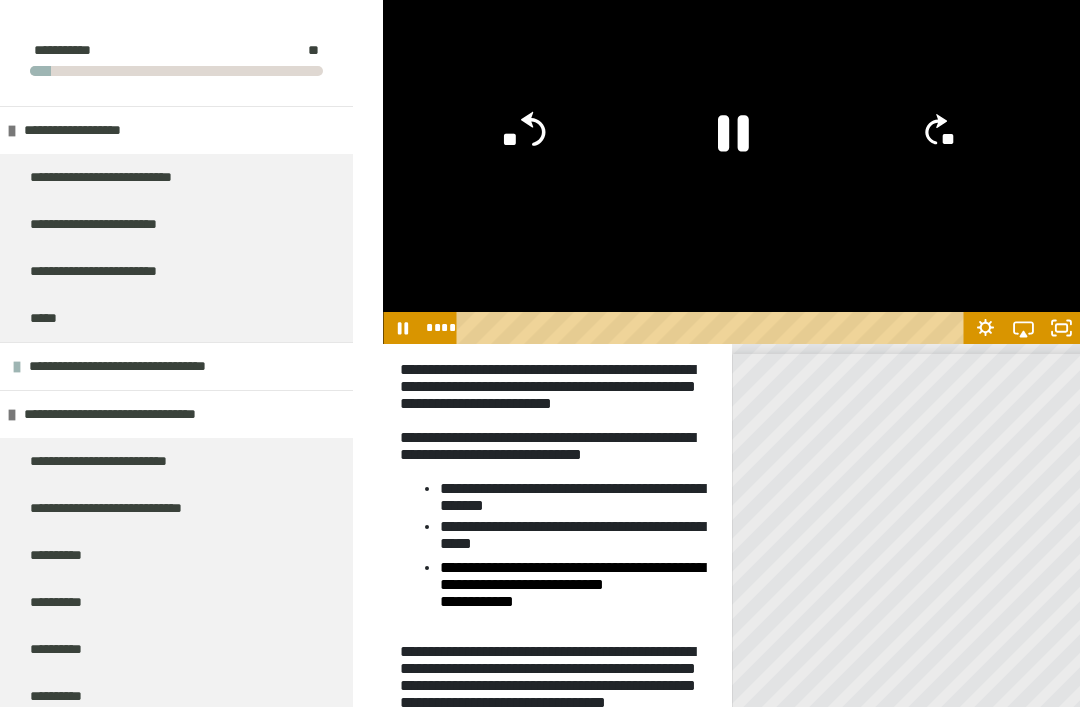 click on "**" 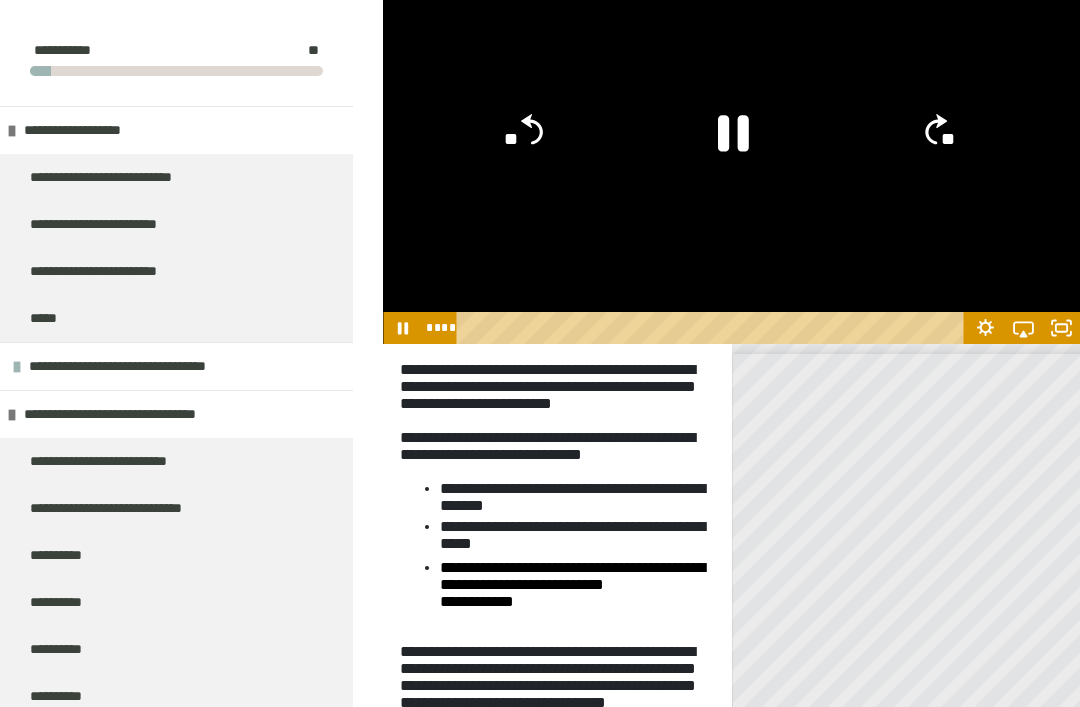 click on "**" 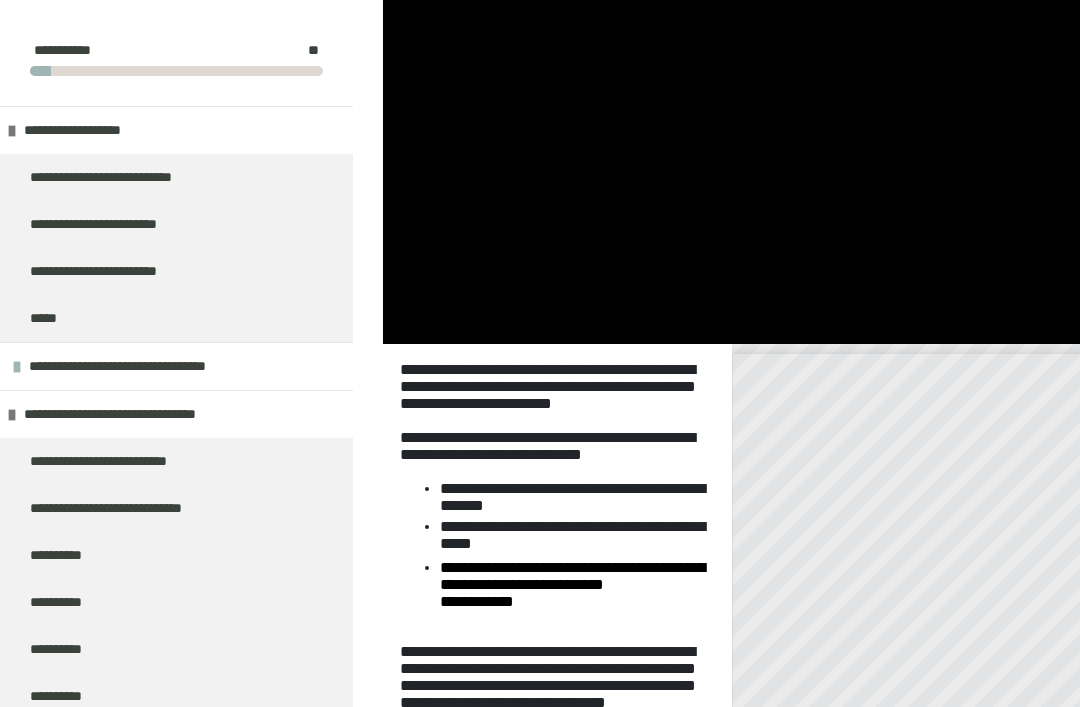 click at bounding box center [731, 148] 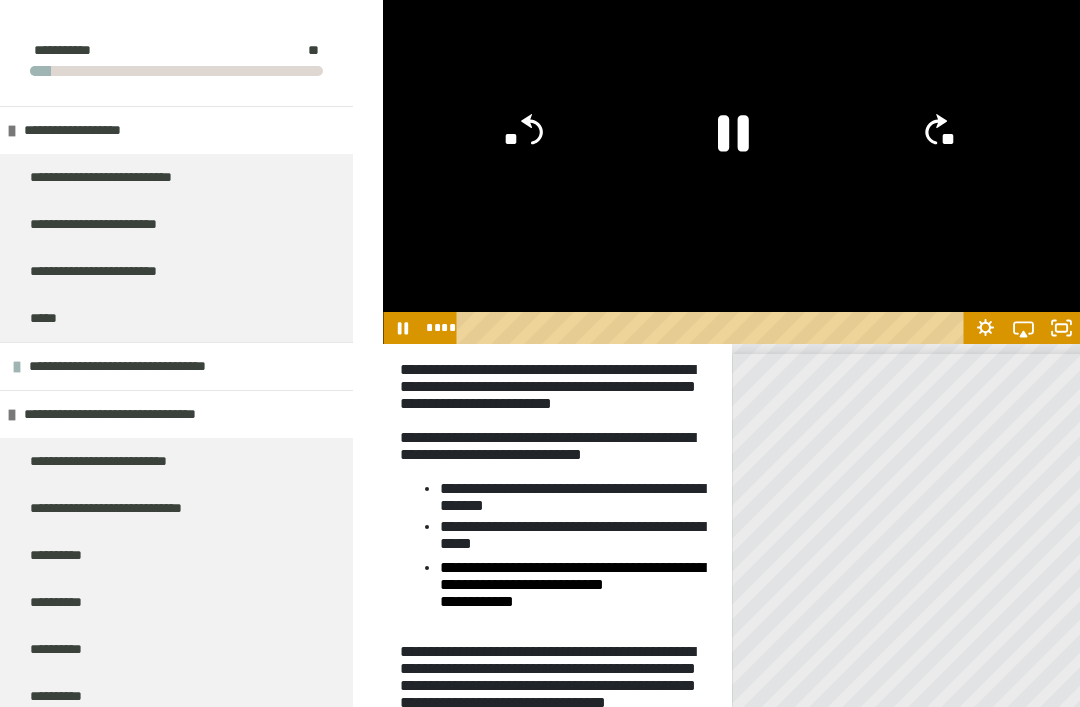 click on "**" 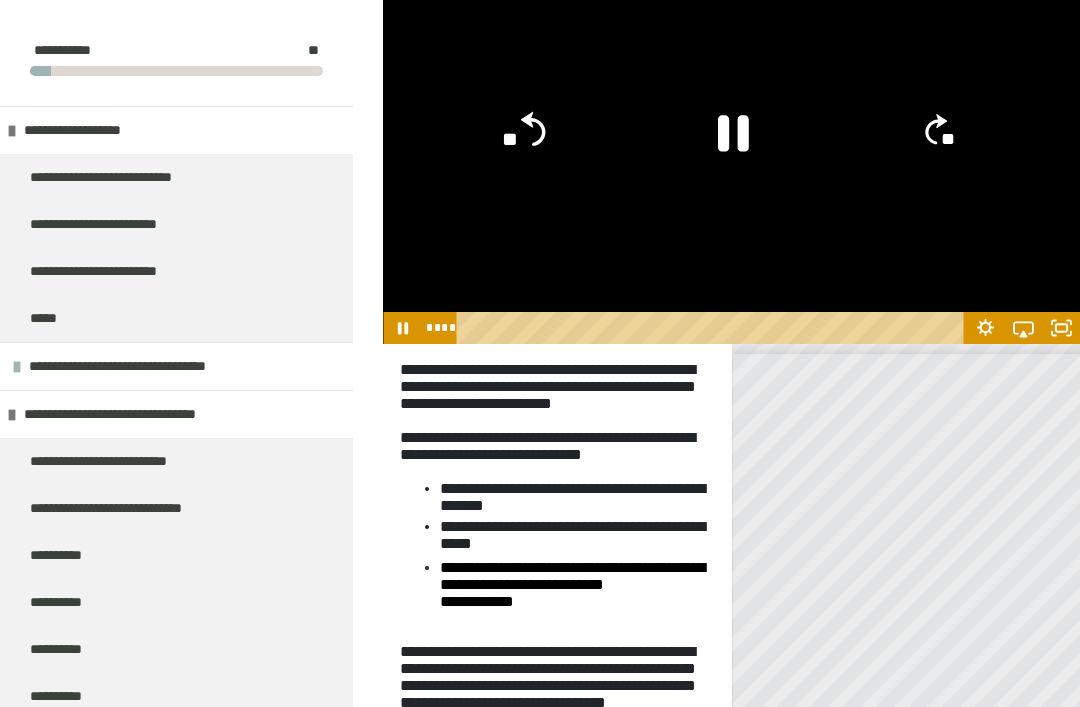 click on "**" 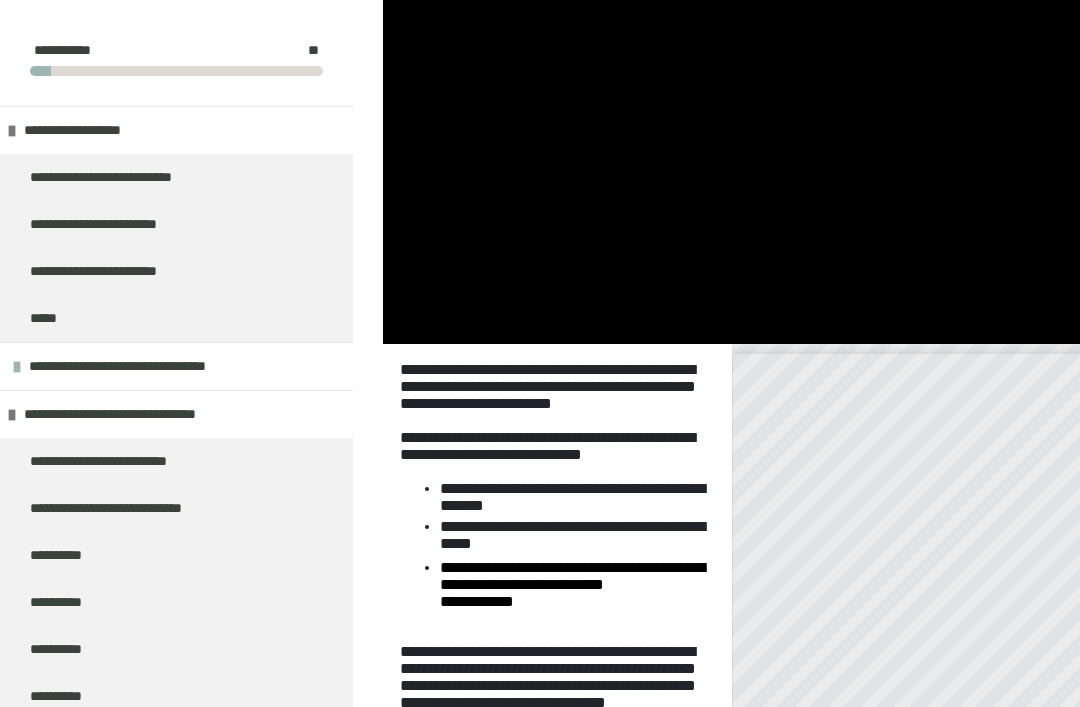 click at bounding box center (731, 148) 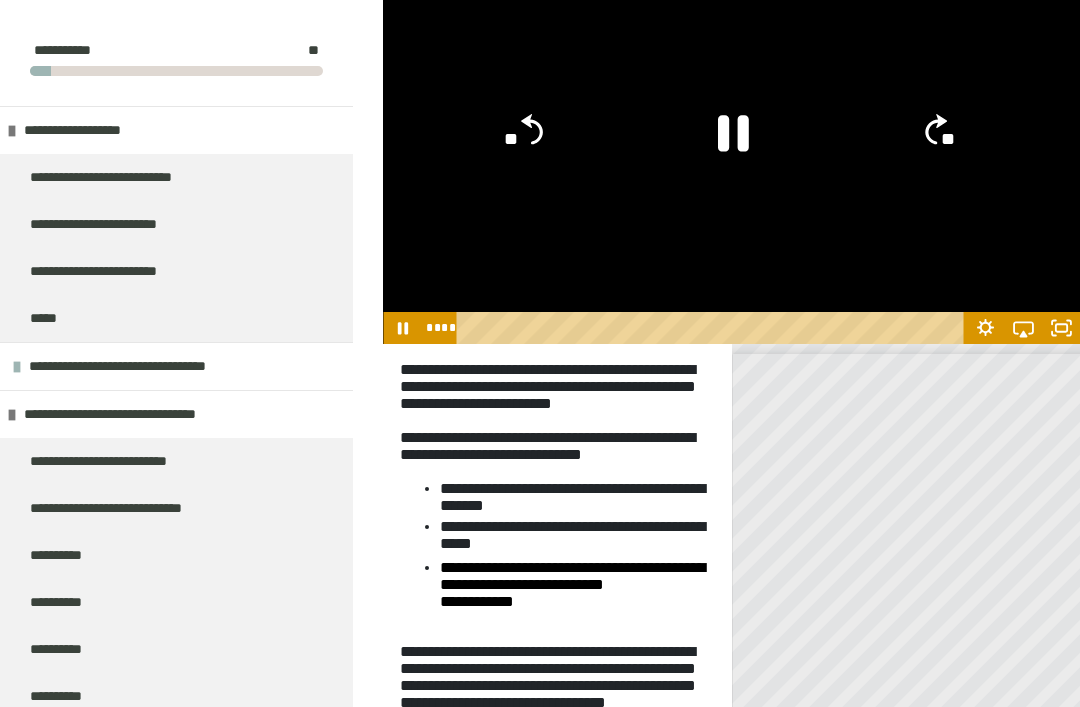 click on "**" 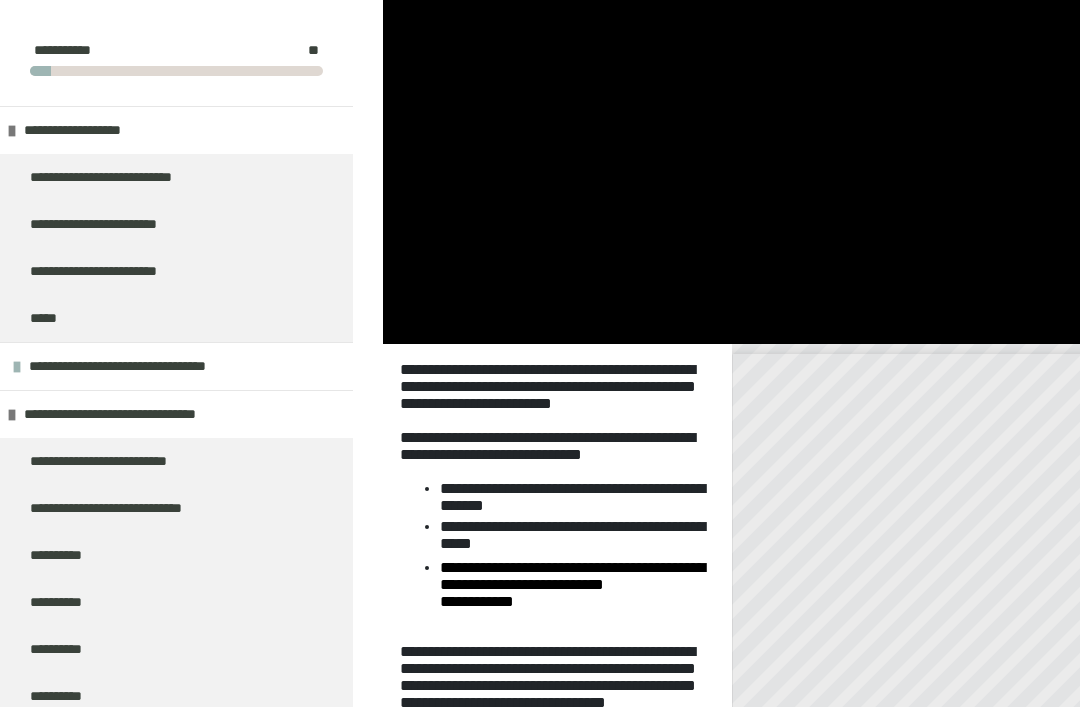 click at bounding box center [731, 148] 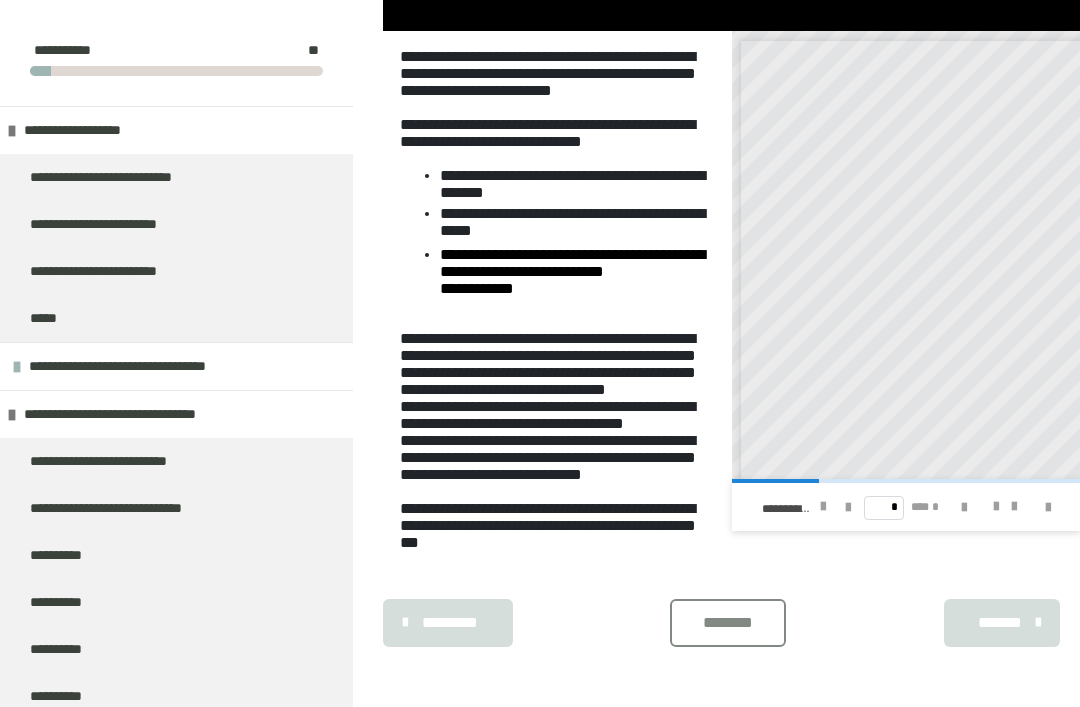 scroll, scrollTop: 736, scrollLeft: 0, axis: vertical 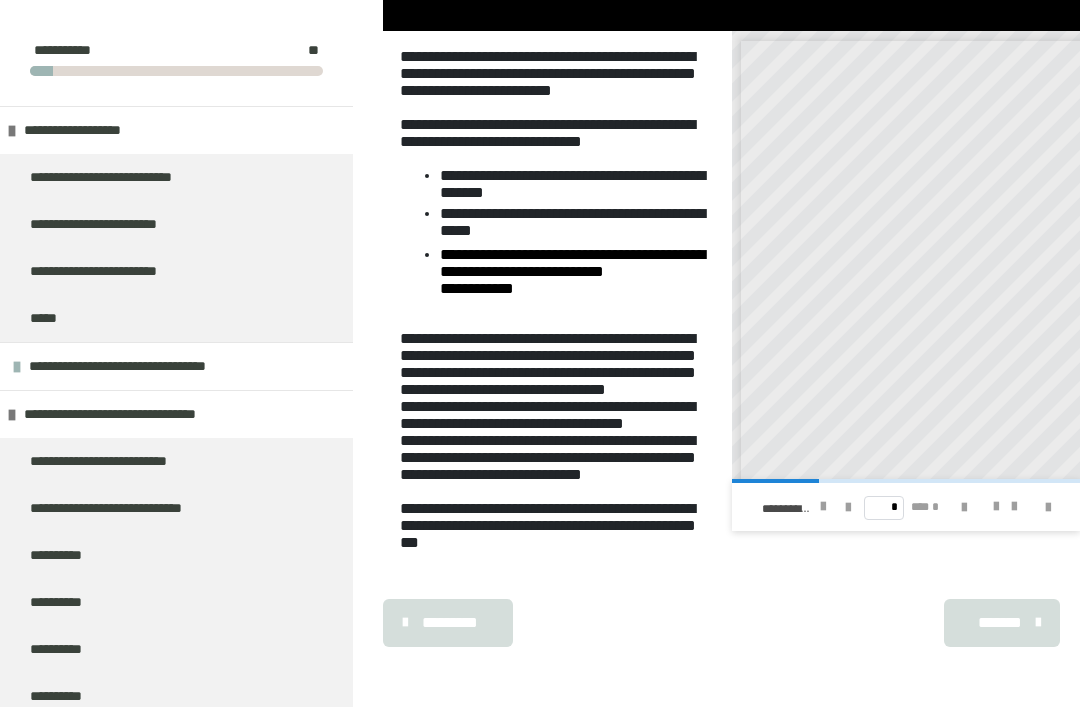 click on "*******" at bounding box center [1000, 623] 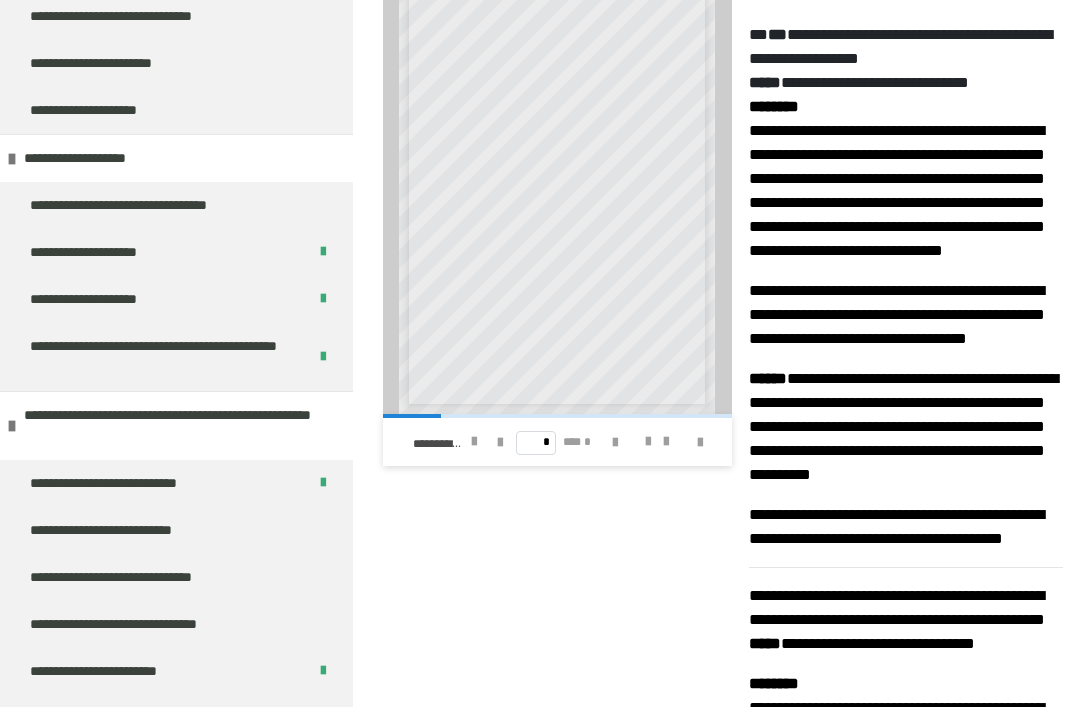 scroll, scrollTop: 2263, scrollLeft: 0, axis: vertical 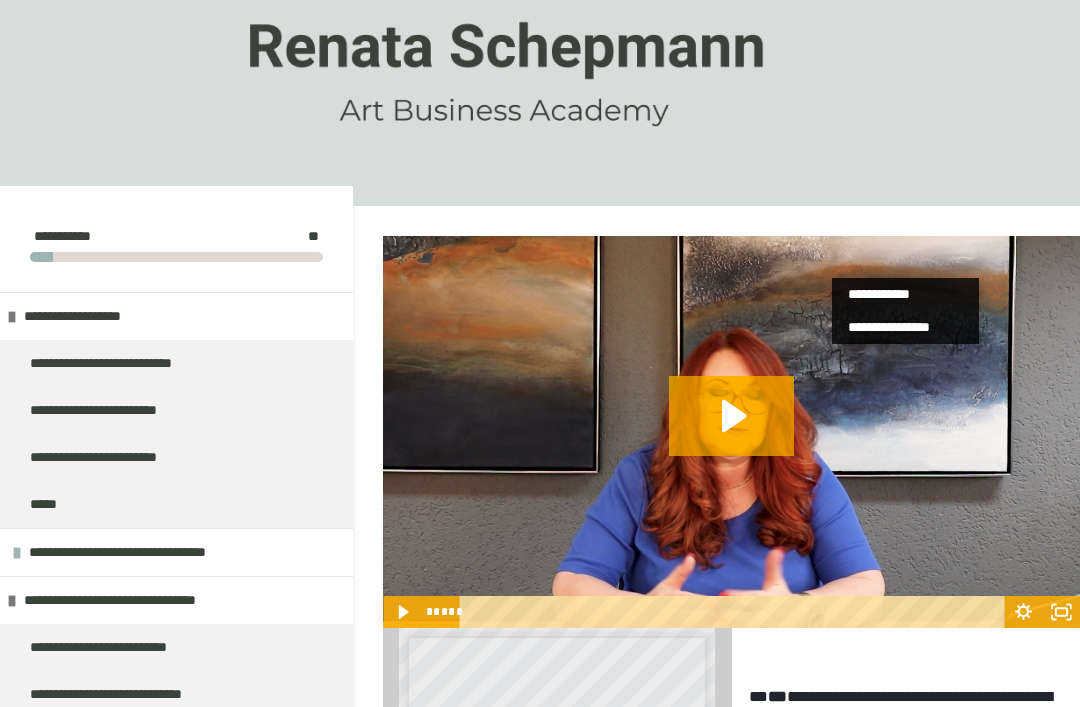 click 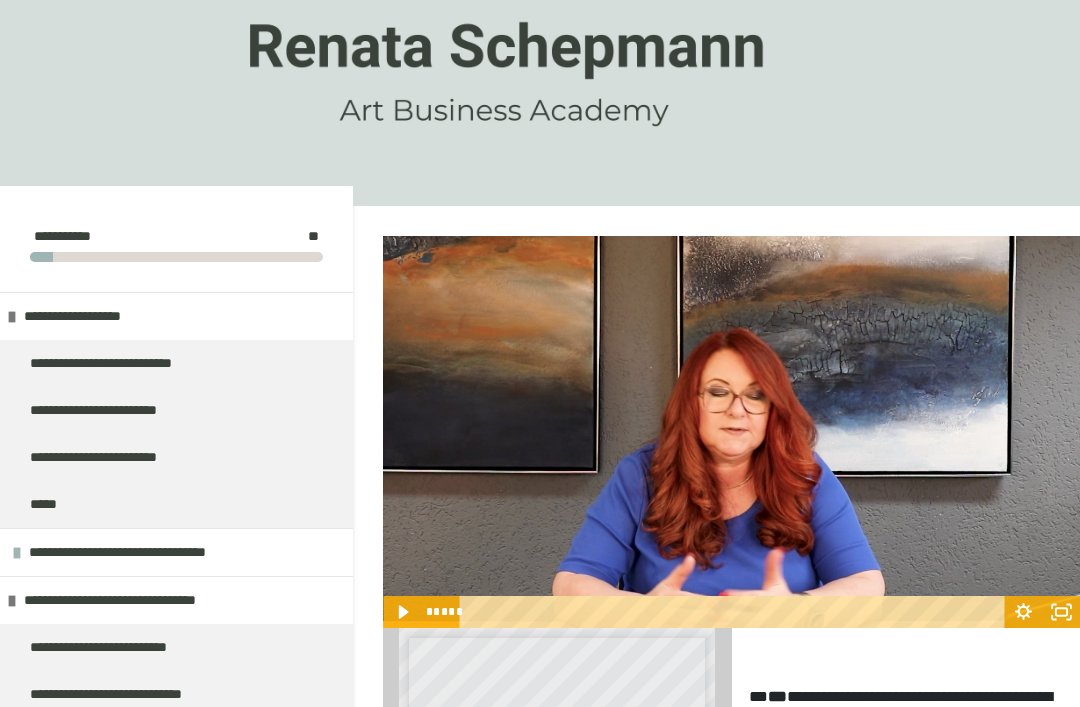 click 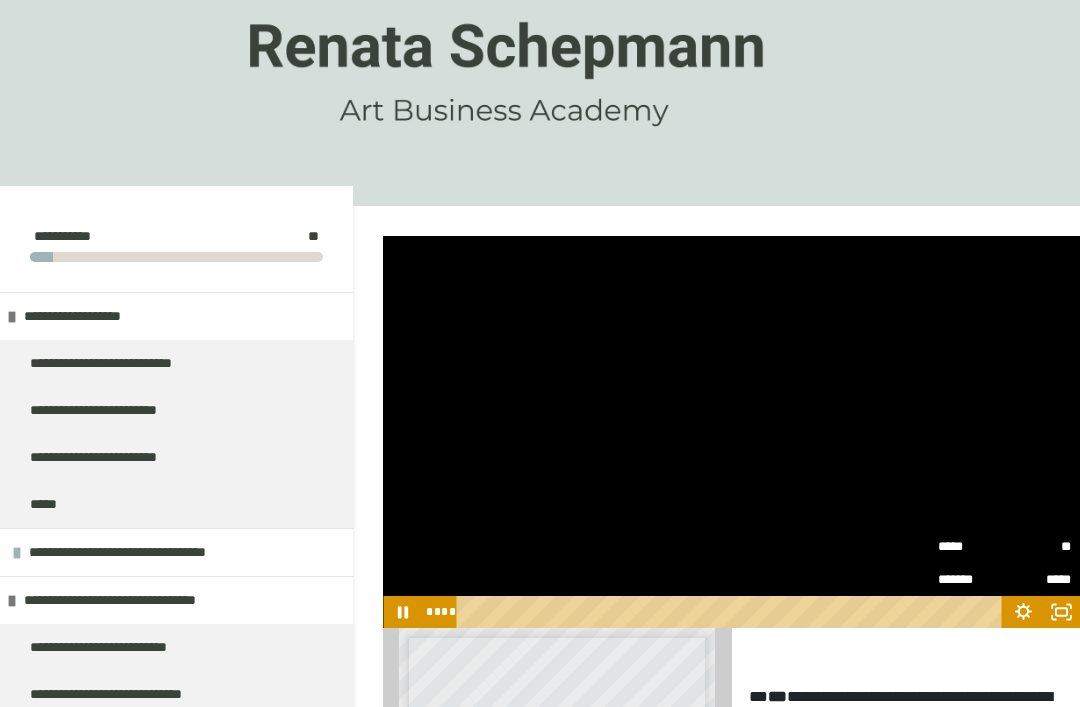 click on "*****" at bounding box center (971, 545) 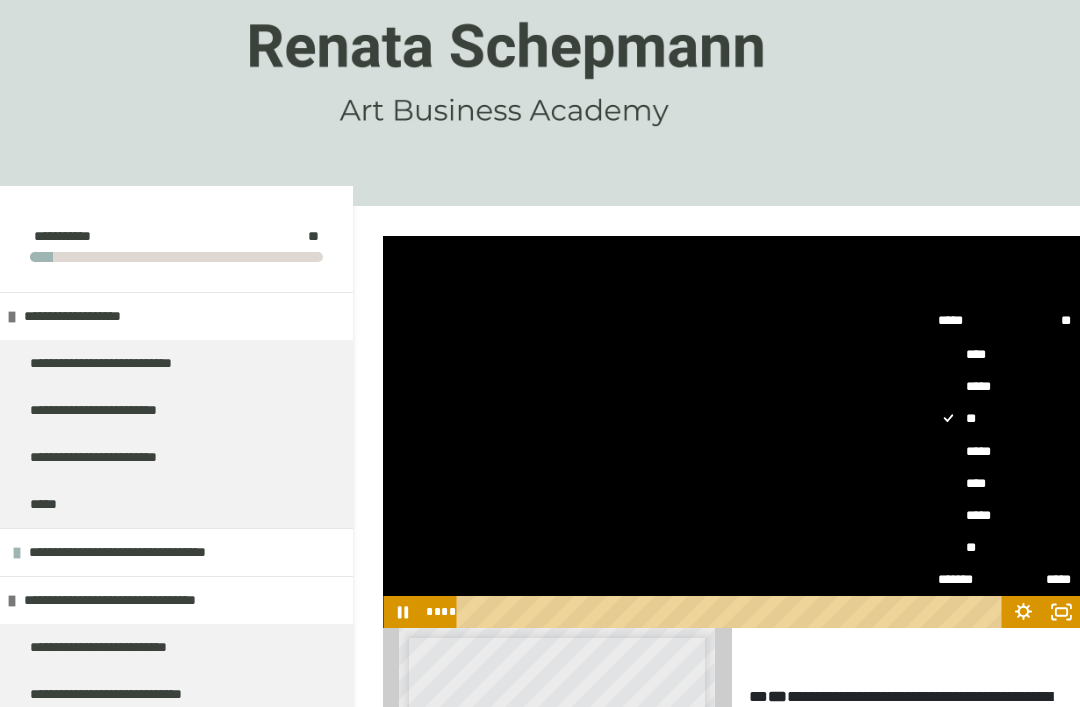 click on "*****" at bounding box center [1004, 515] 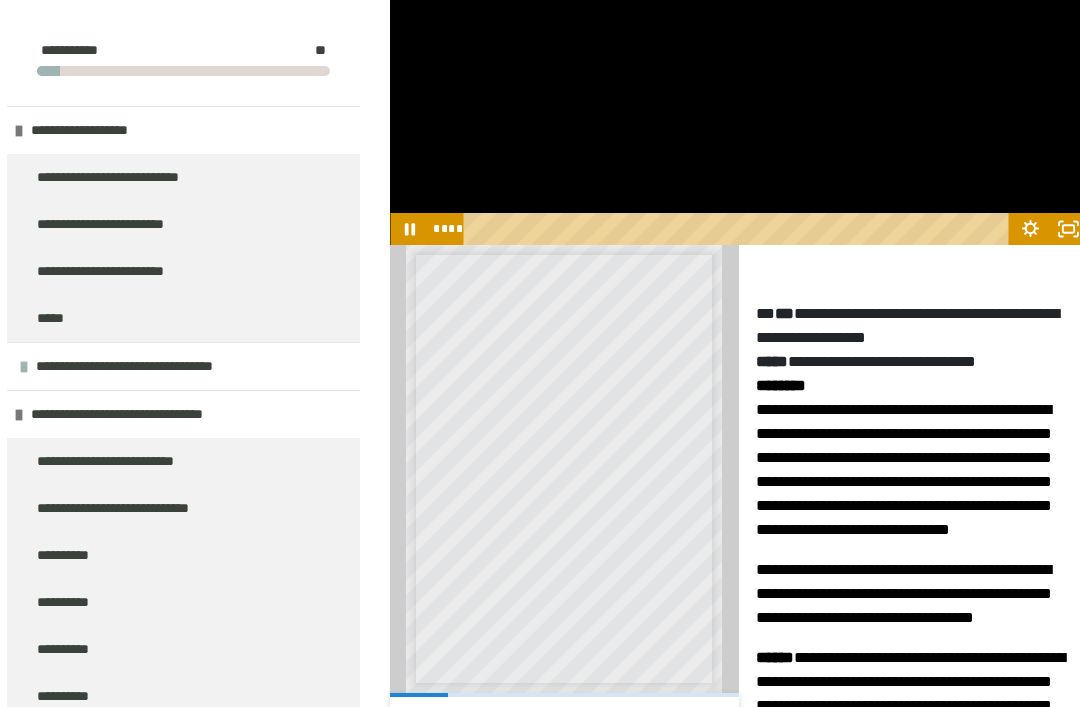 scroll, scrollTop: 518, scrollLeft: 0, axis: vertical 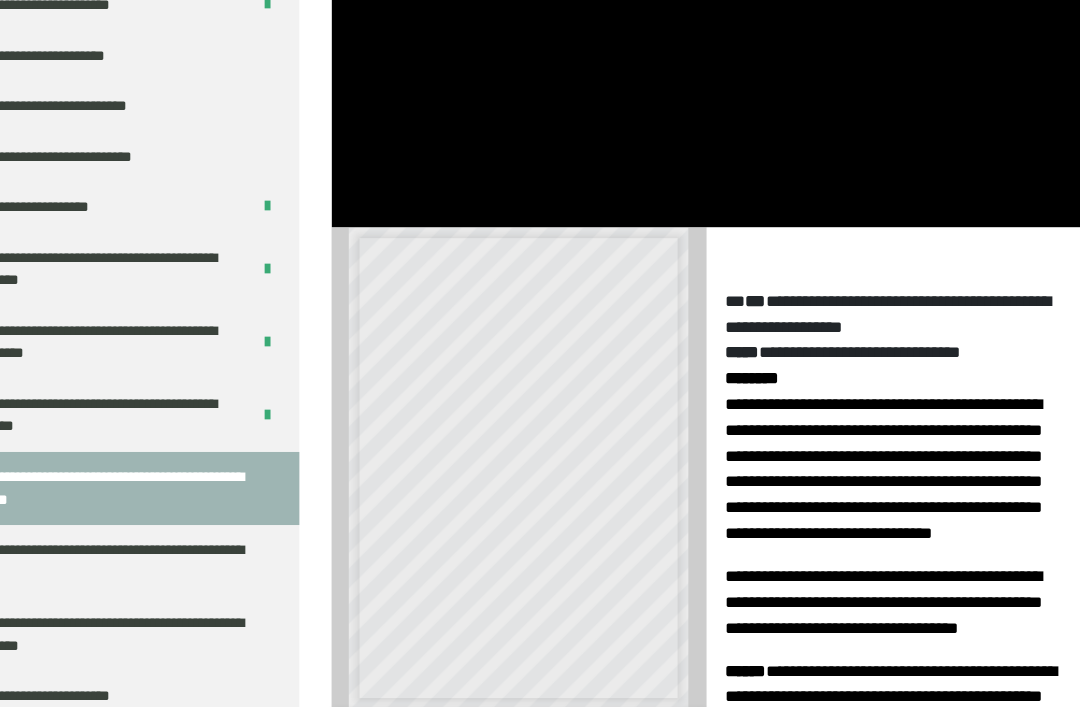 click on "**********" at bounding box center [537, 492] 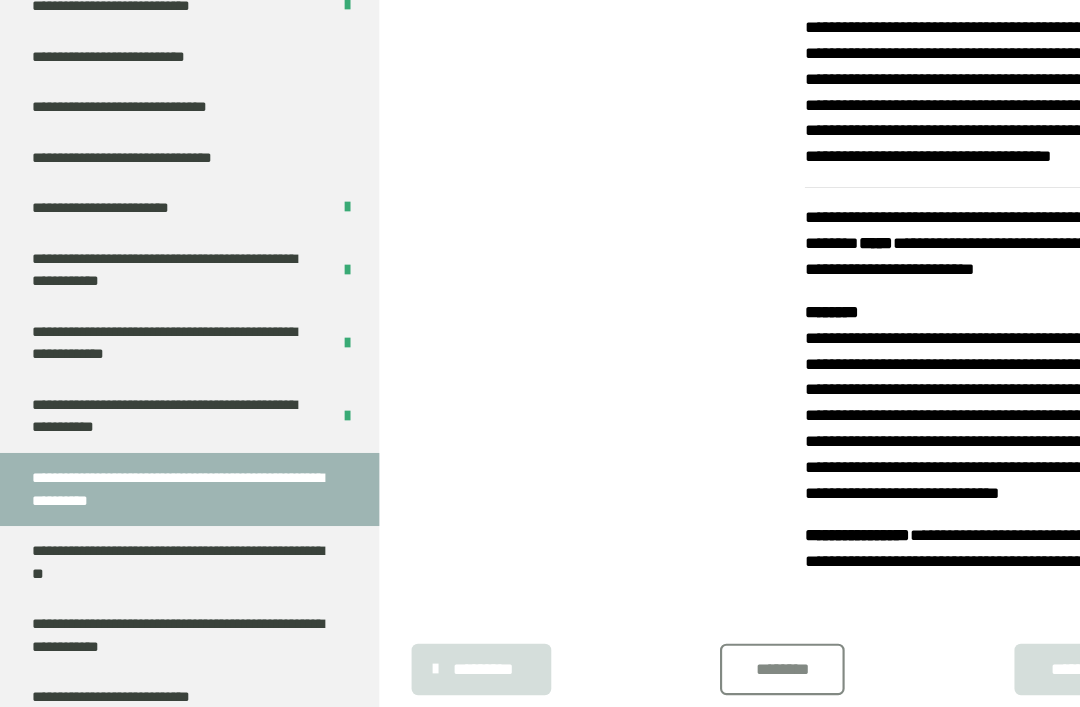 scroll, scrollTop: 3145, scrollLeft: 0, axis: vertical 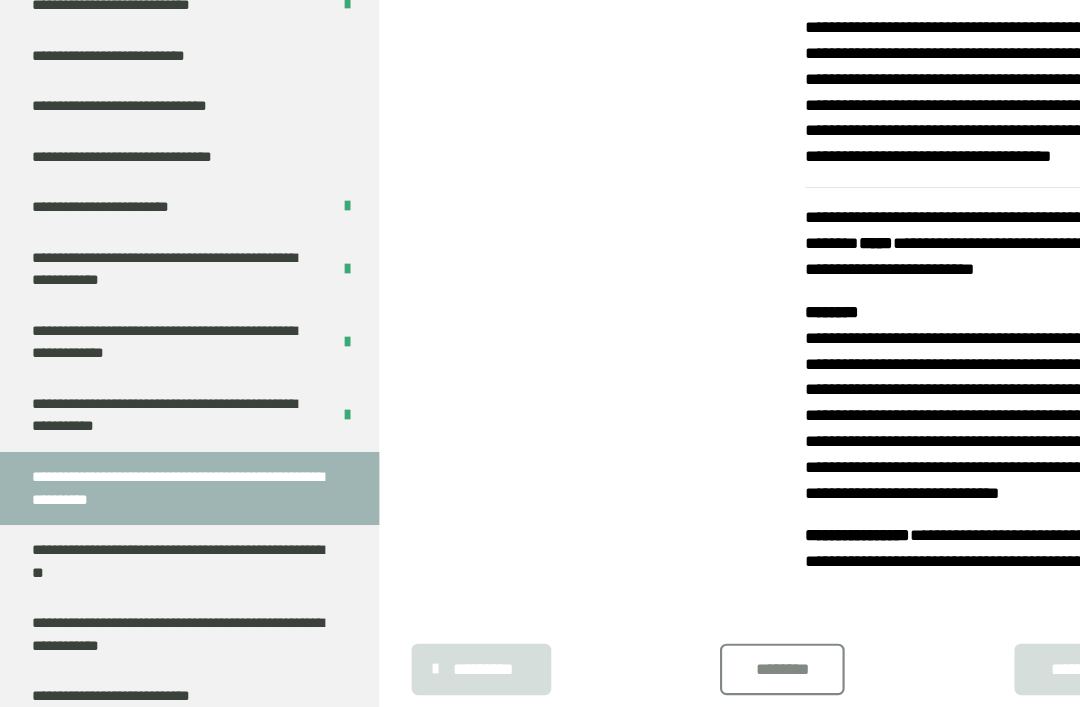 click on "********" at bounding box center [728, 623] 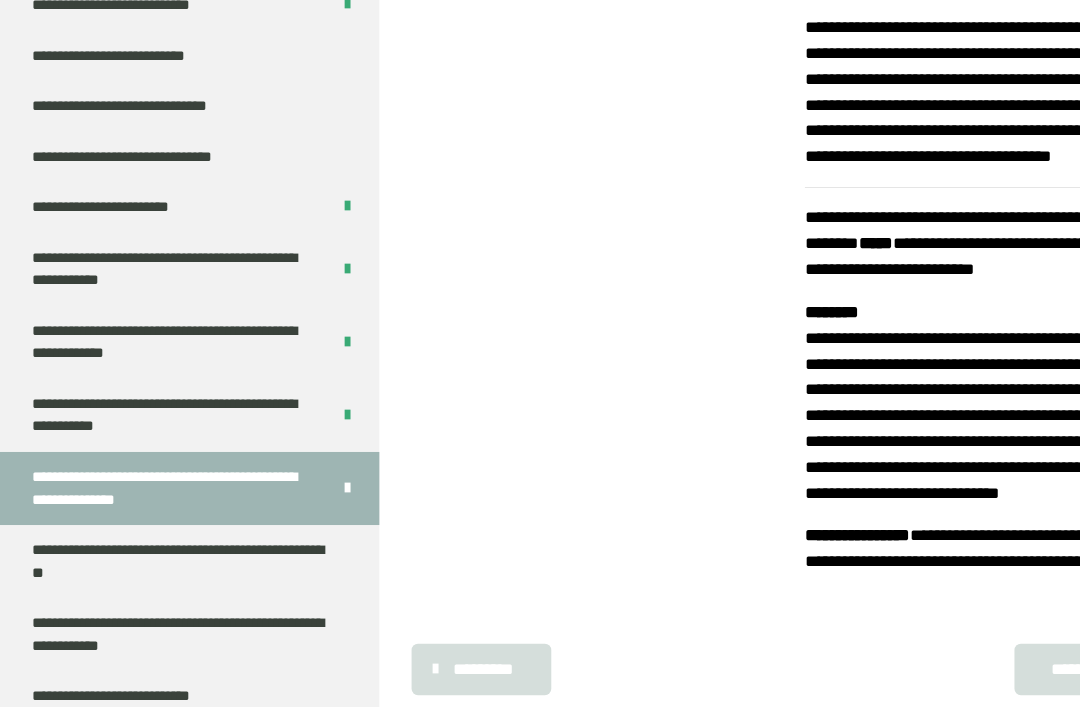 click on "*******" at bounding box center (1000, 623) 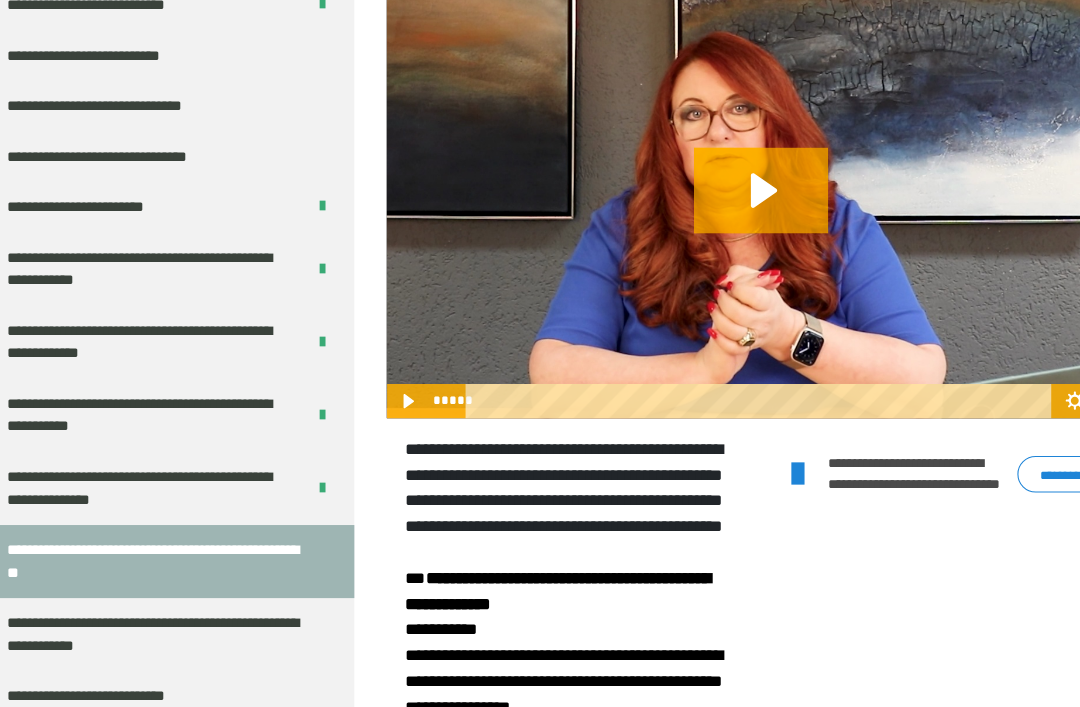 scroll, scrollTop: 310, scrollLeft: 0, axis: vertical 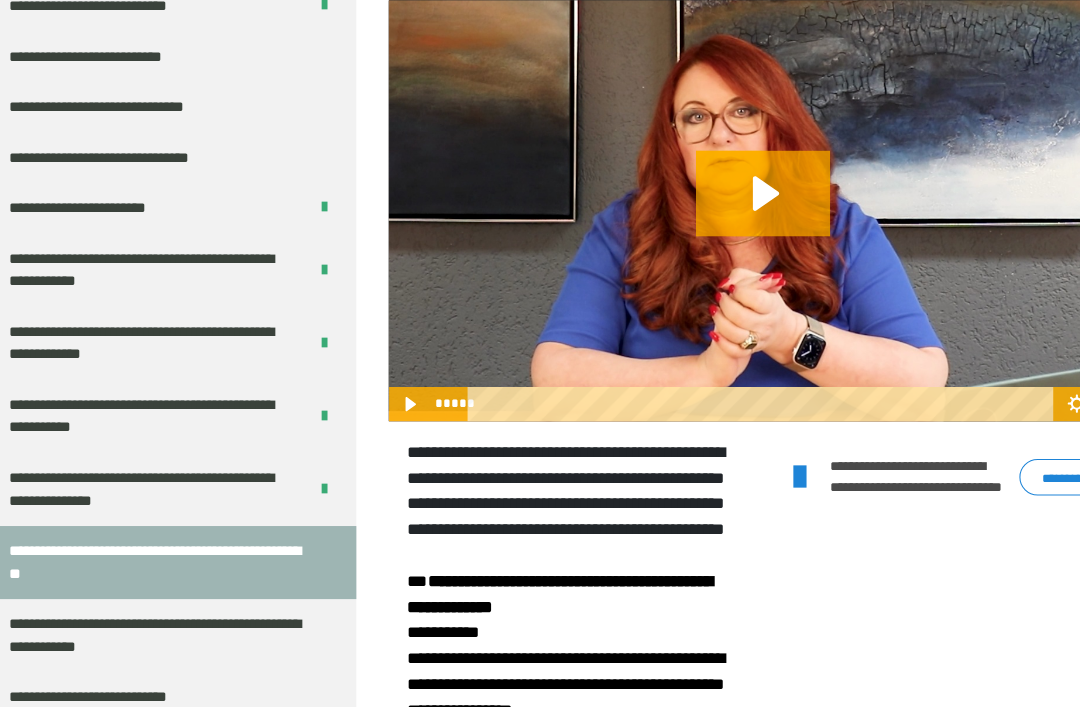 click 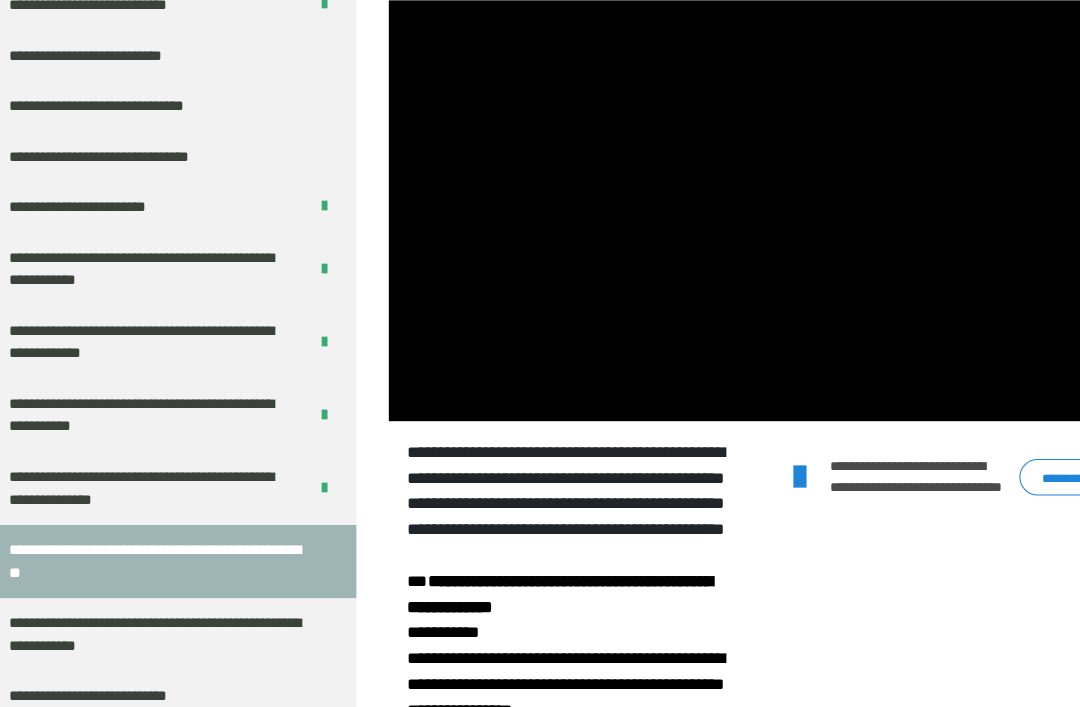 click on "**********" at bounding box center (1022, 444) 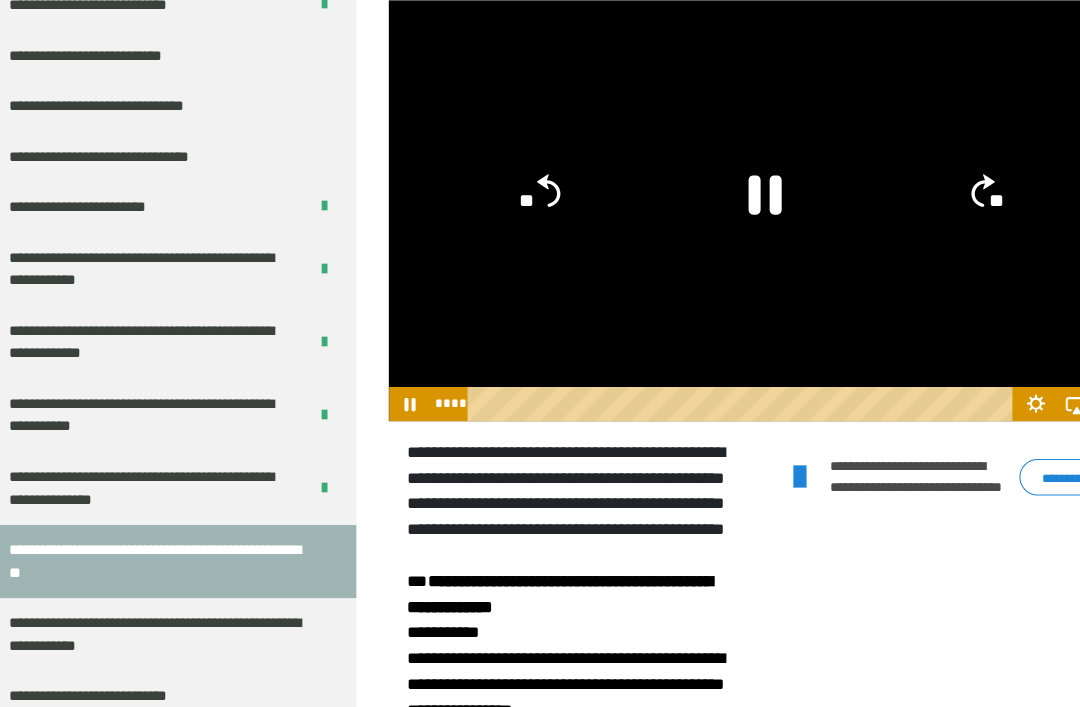 click 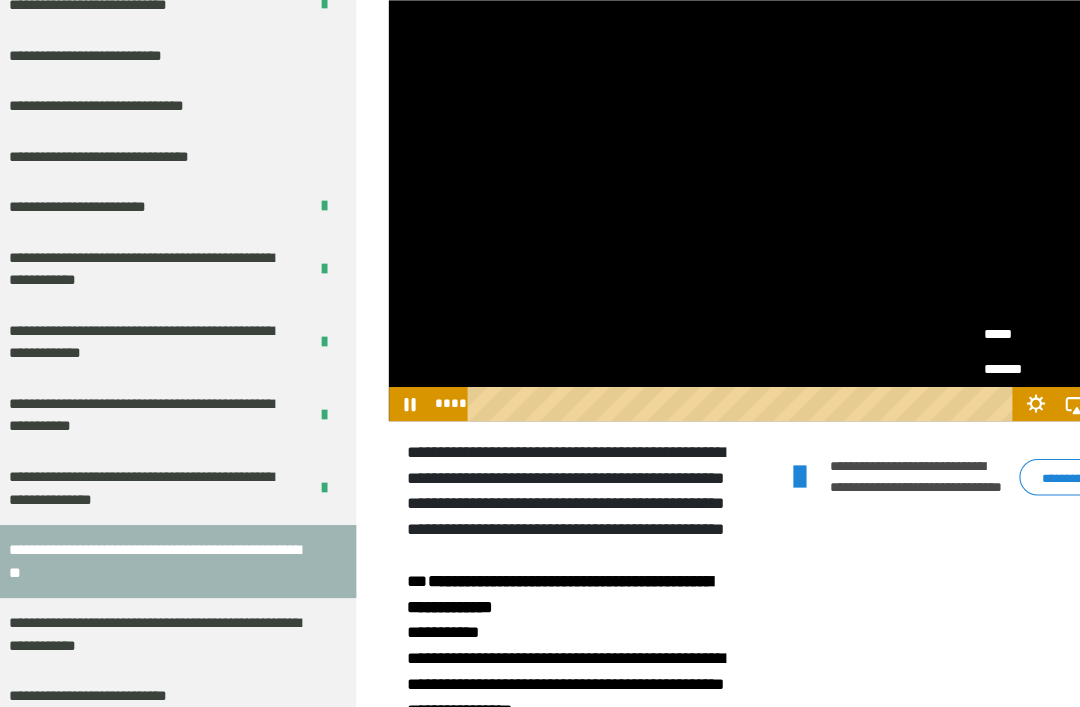 click on "*****" at bounding box center [971, 311] 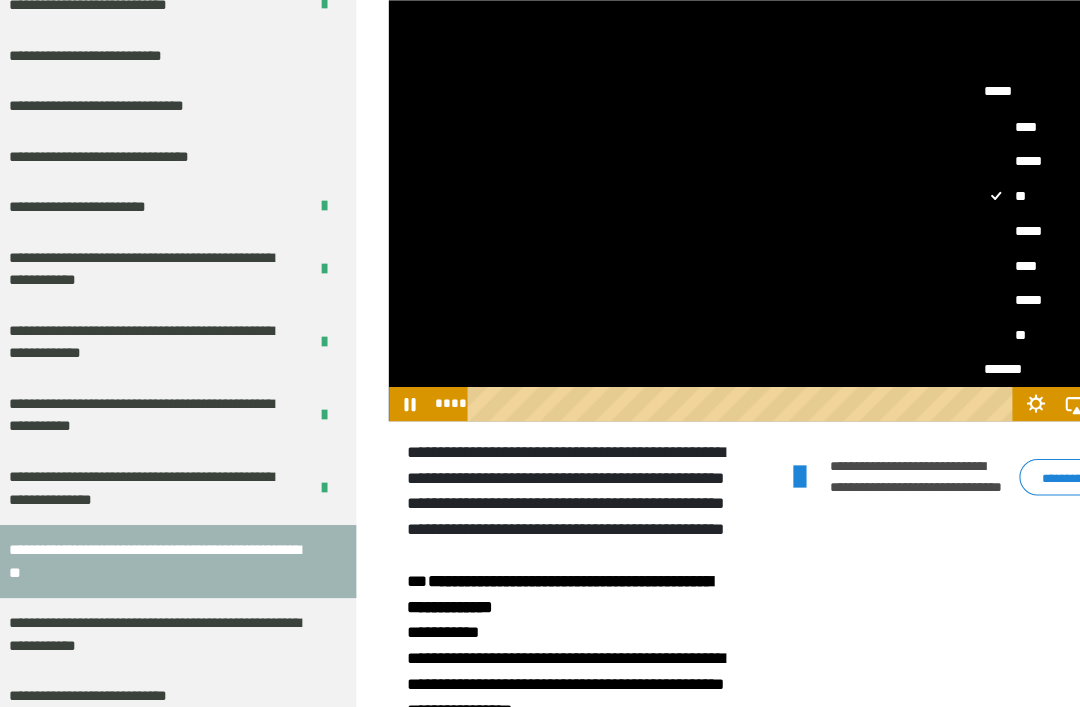 click on "*****" at bounding box center [1004, 279] 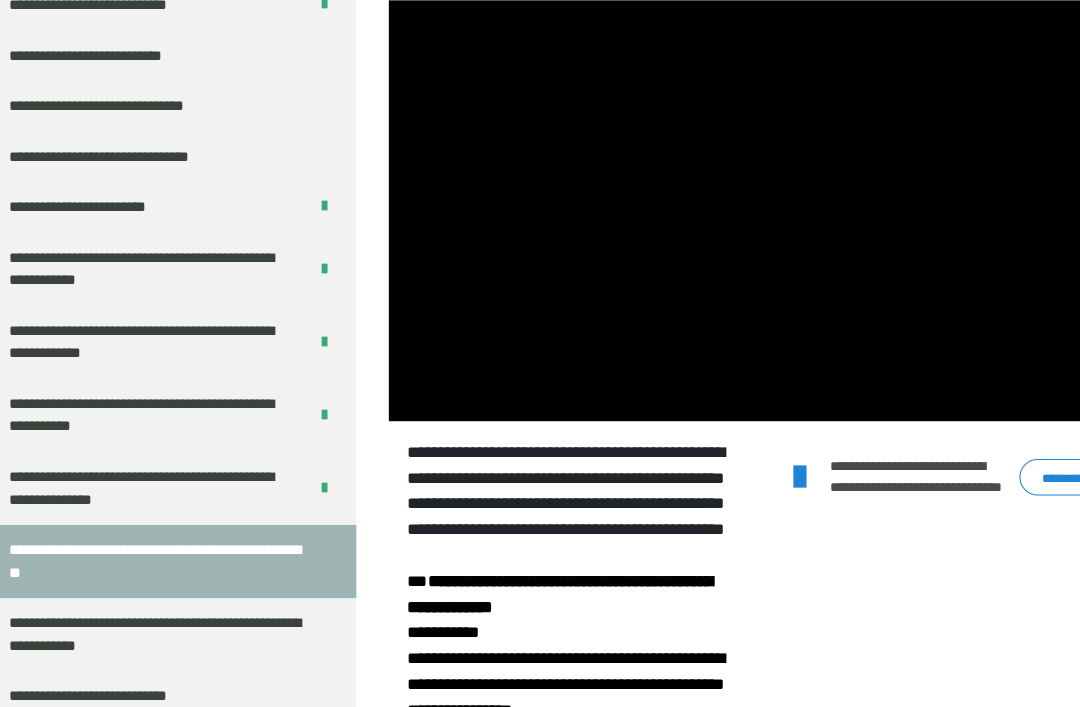 click on "**********" at bounding box center [1022, 444] 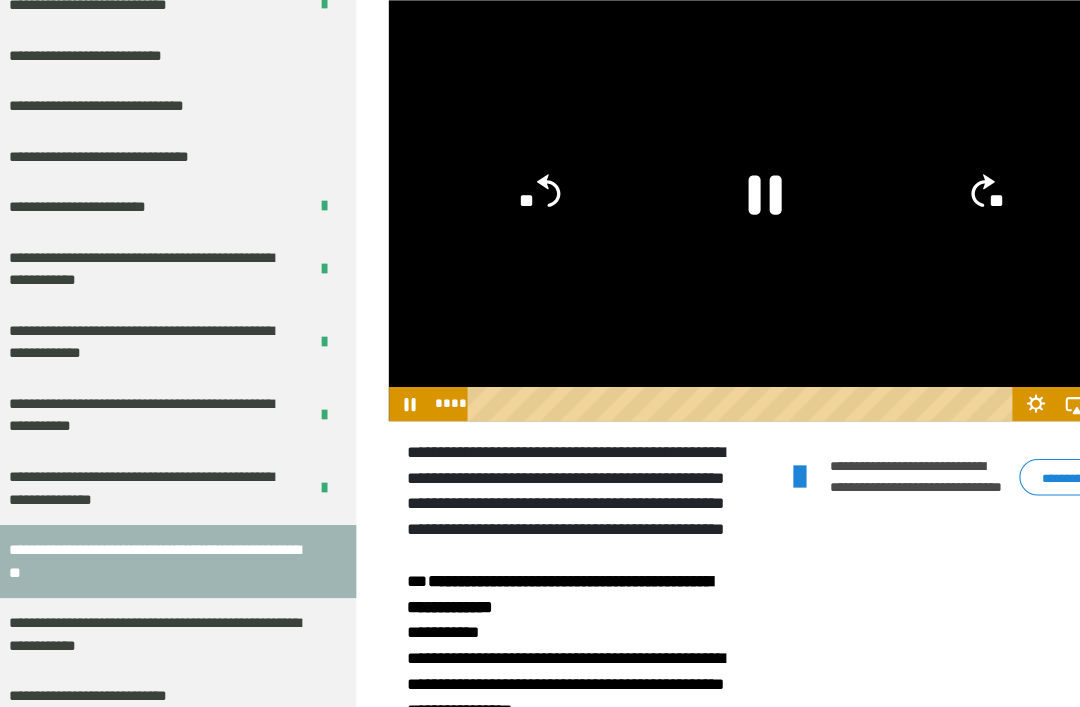 click 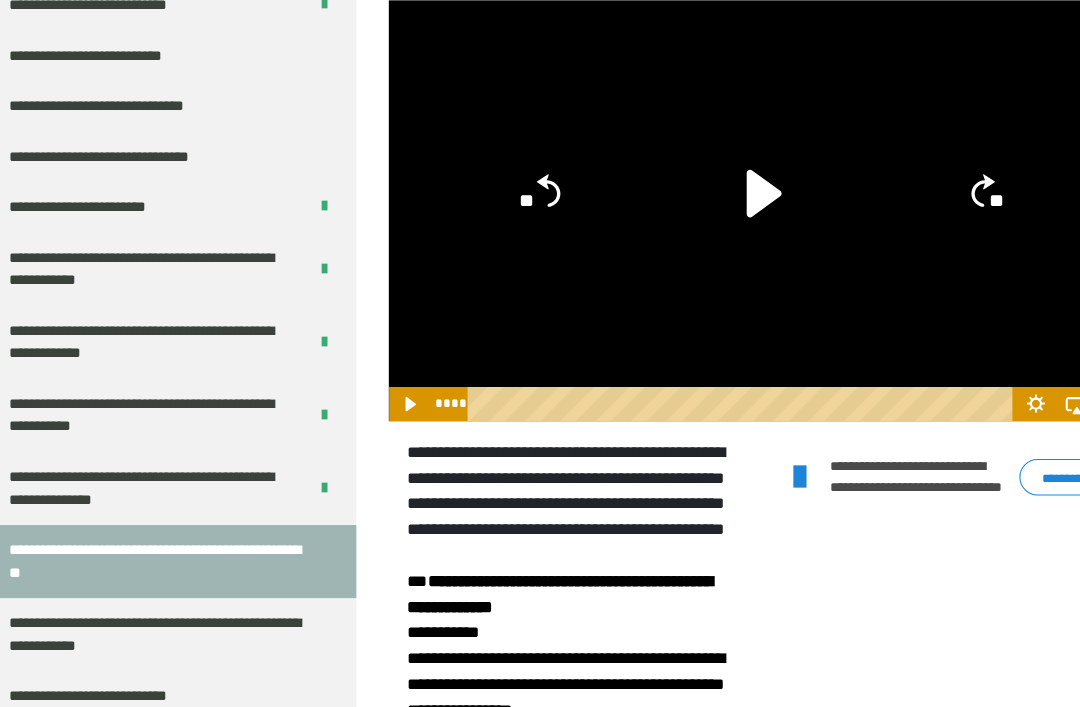 click 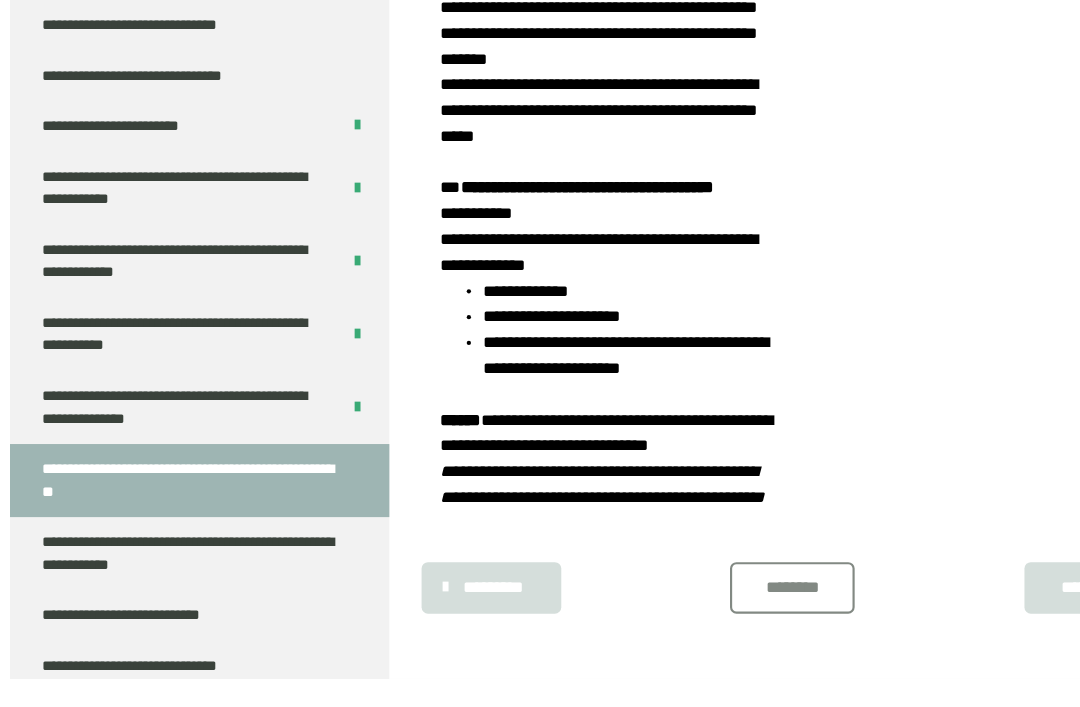 scroll, scrollTop: 2293, scrollLeft: 0, axis: vertical 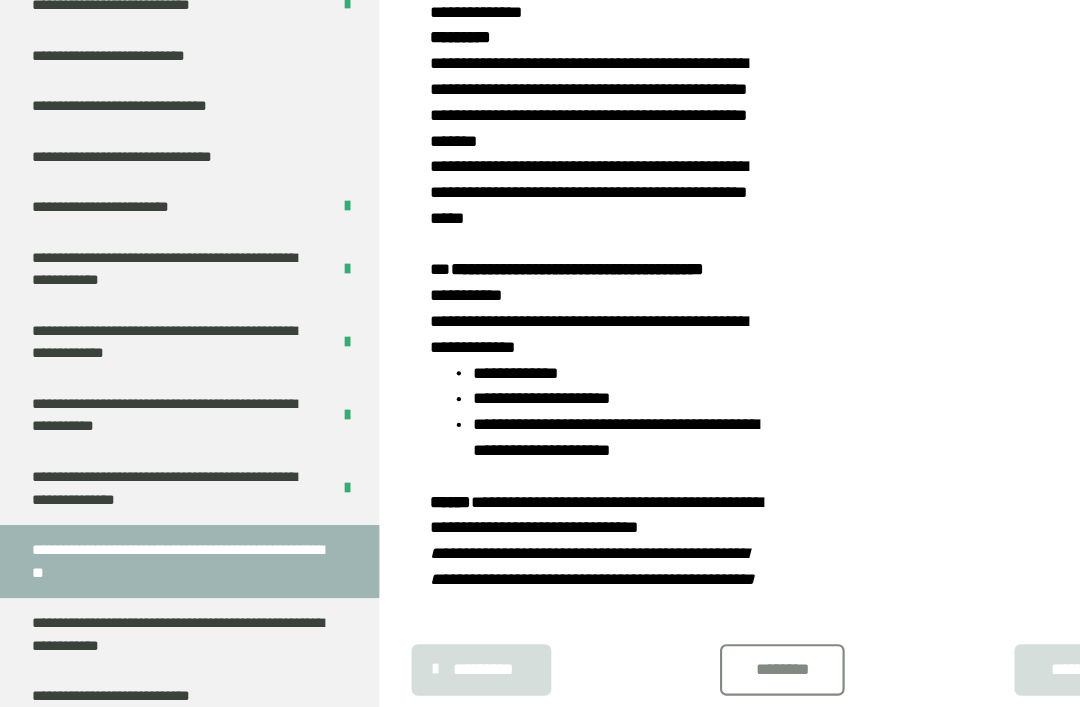 click on "********" at bounding box center (728, 623) 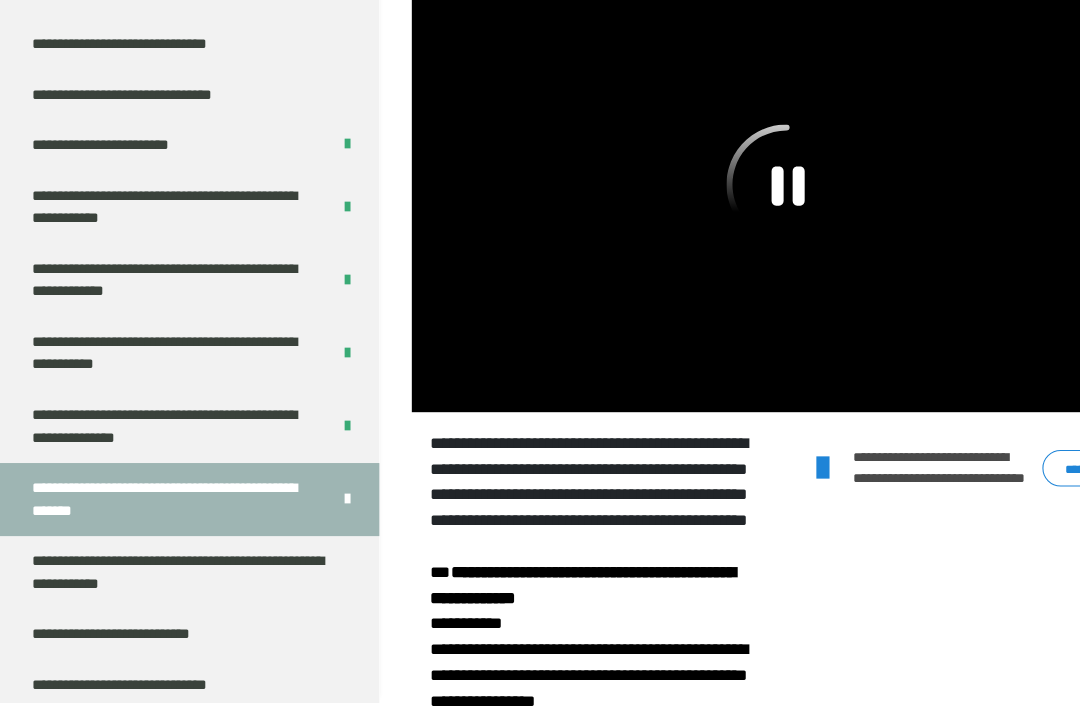 scroll, scrollTop: 0, scrollLeft: 0, axis: both 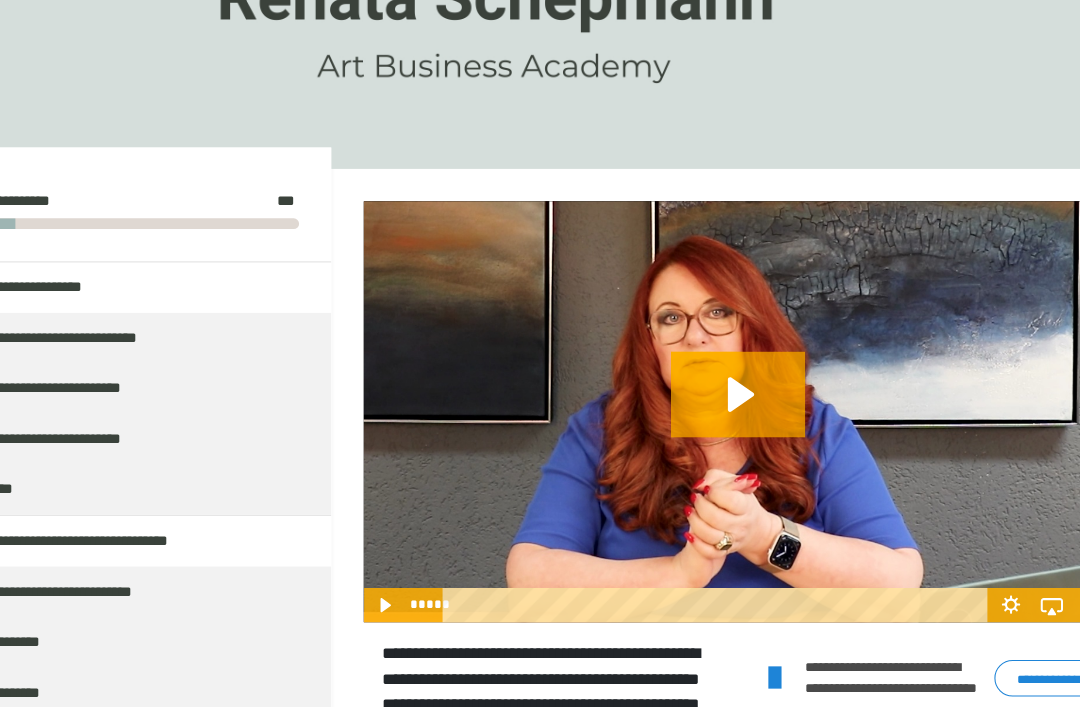 click 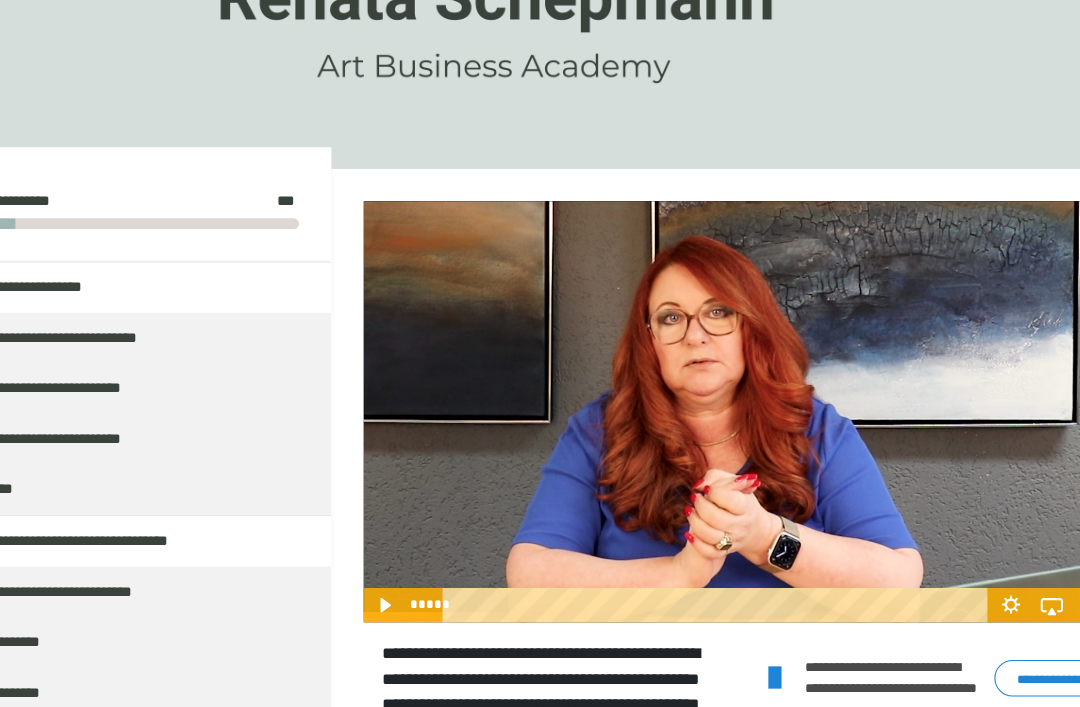 scroll, scrollTop: 123, scrollLeft: 0, axis: vertical 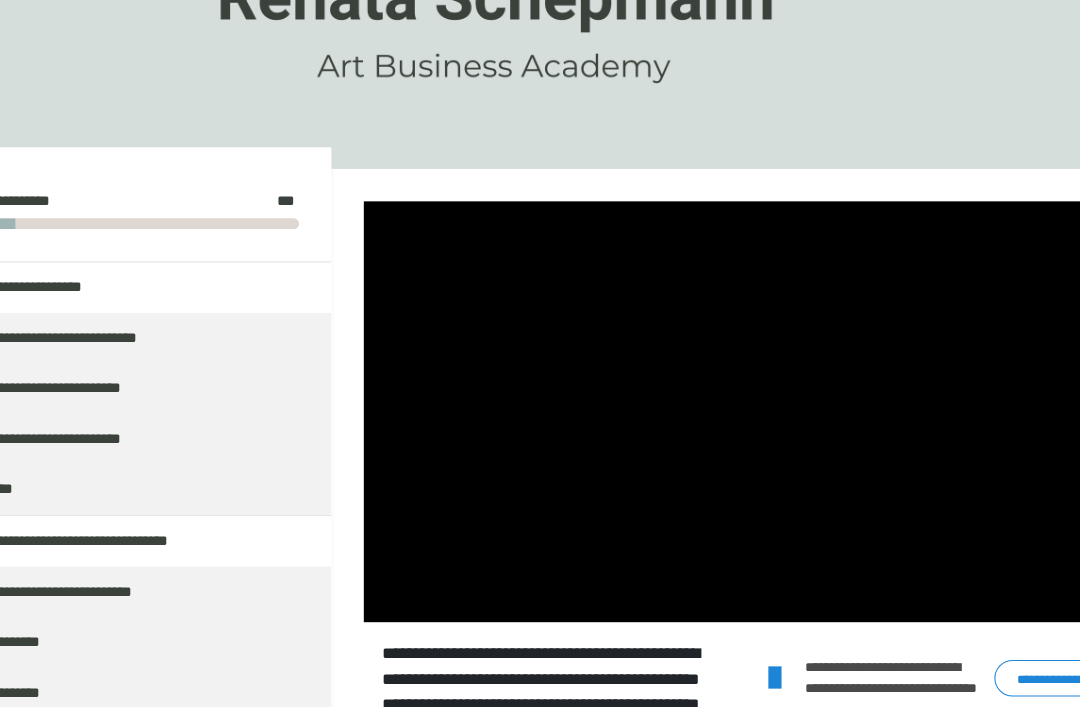 click at bounding box center [731, 383] 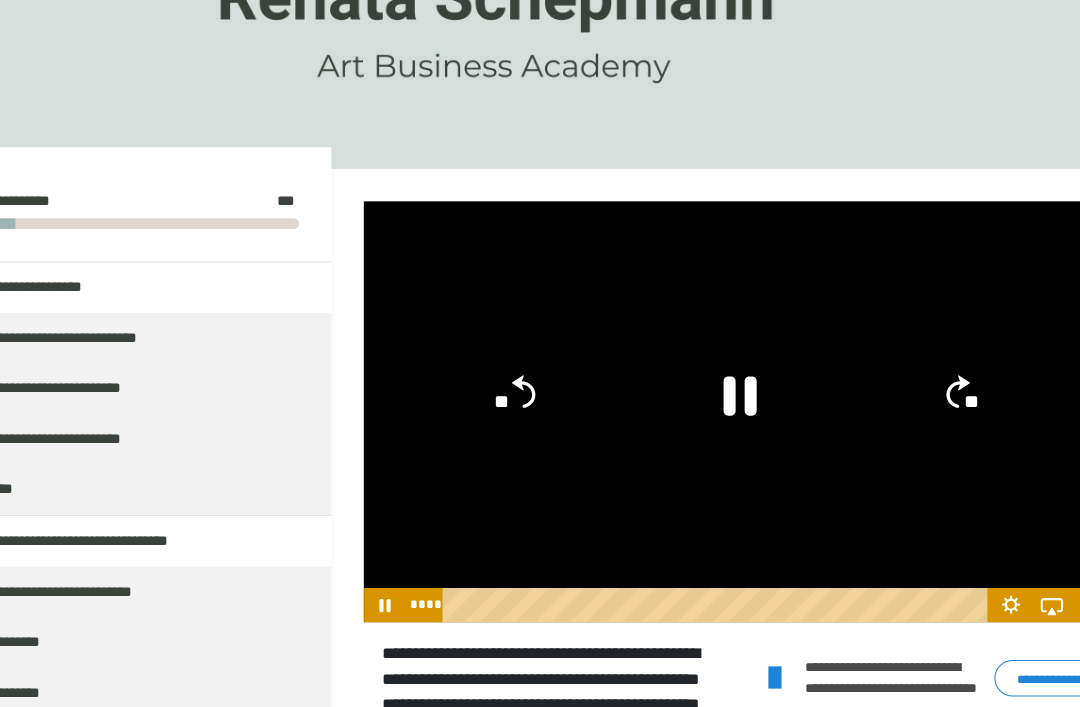 click 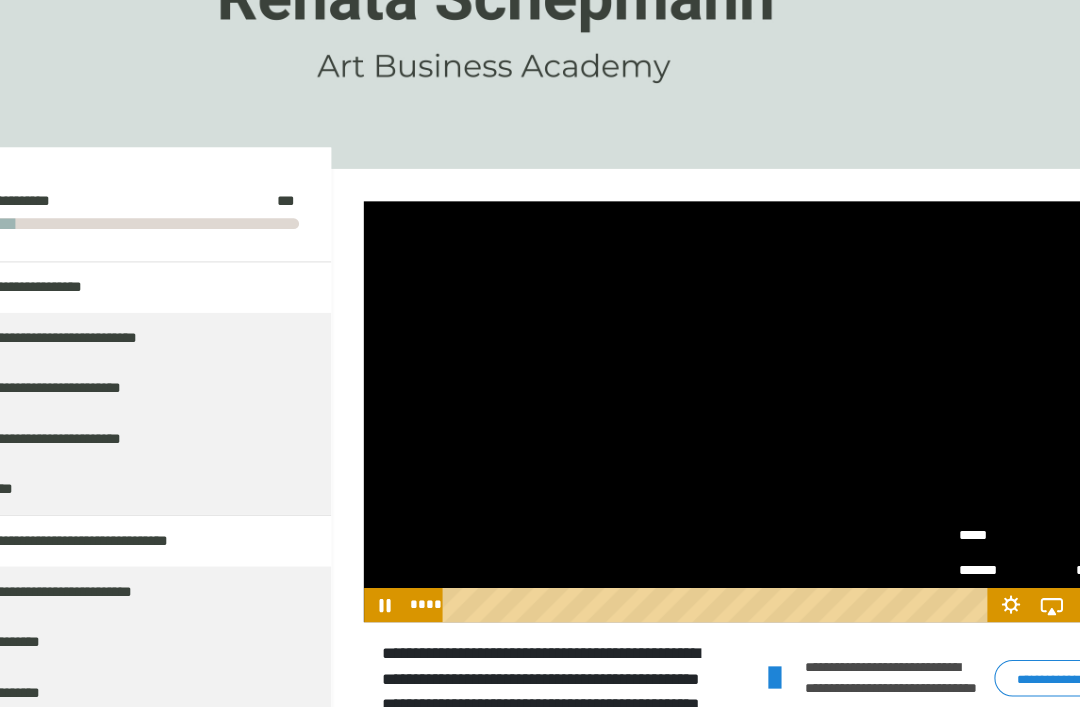 click on "*****" at bounding box center [971, 495] 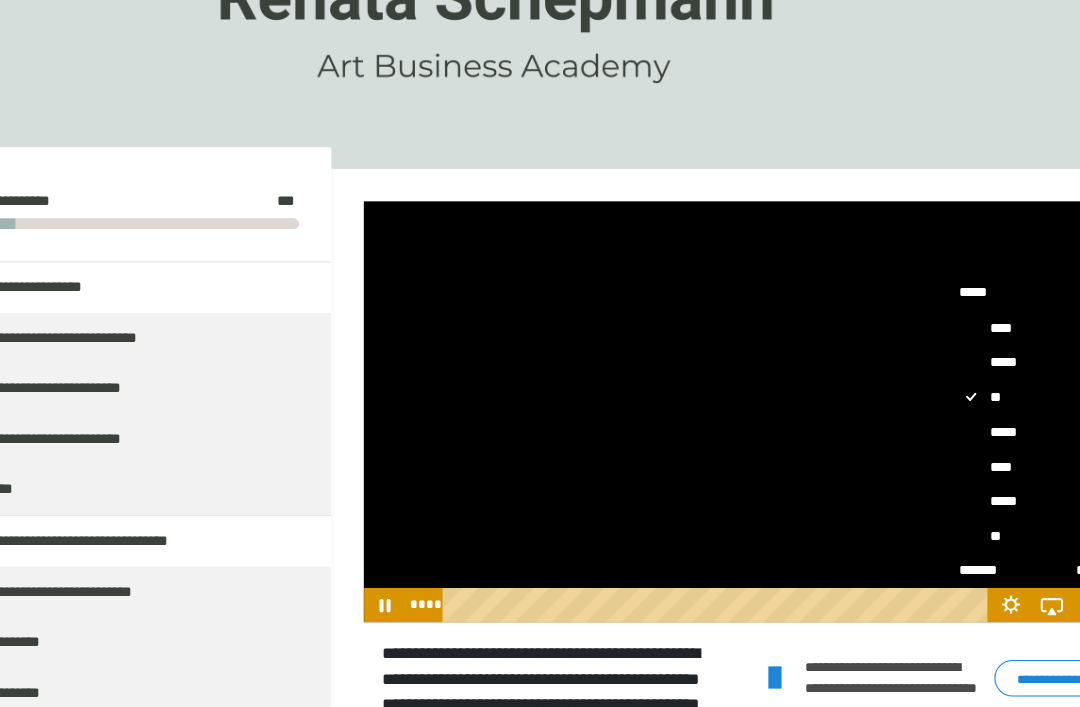 click on "*****" at bounding box center [1004, 466] 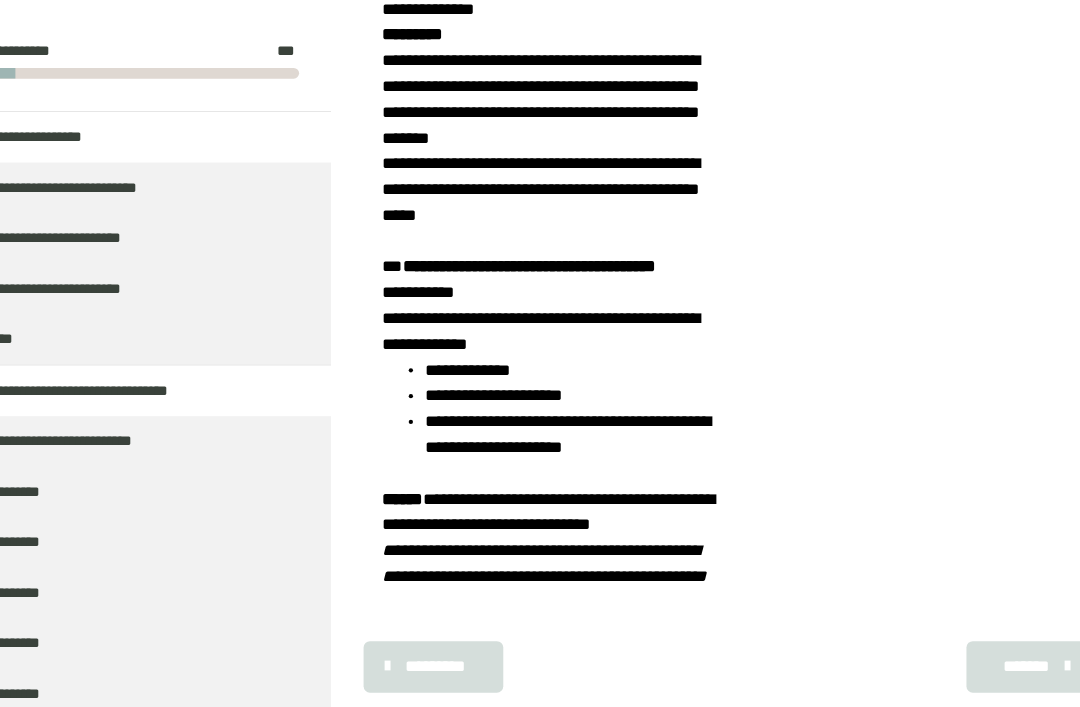scroll, scrollTop: 2293, scrollLeft: 0, axis: vertical 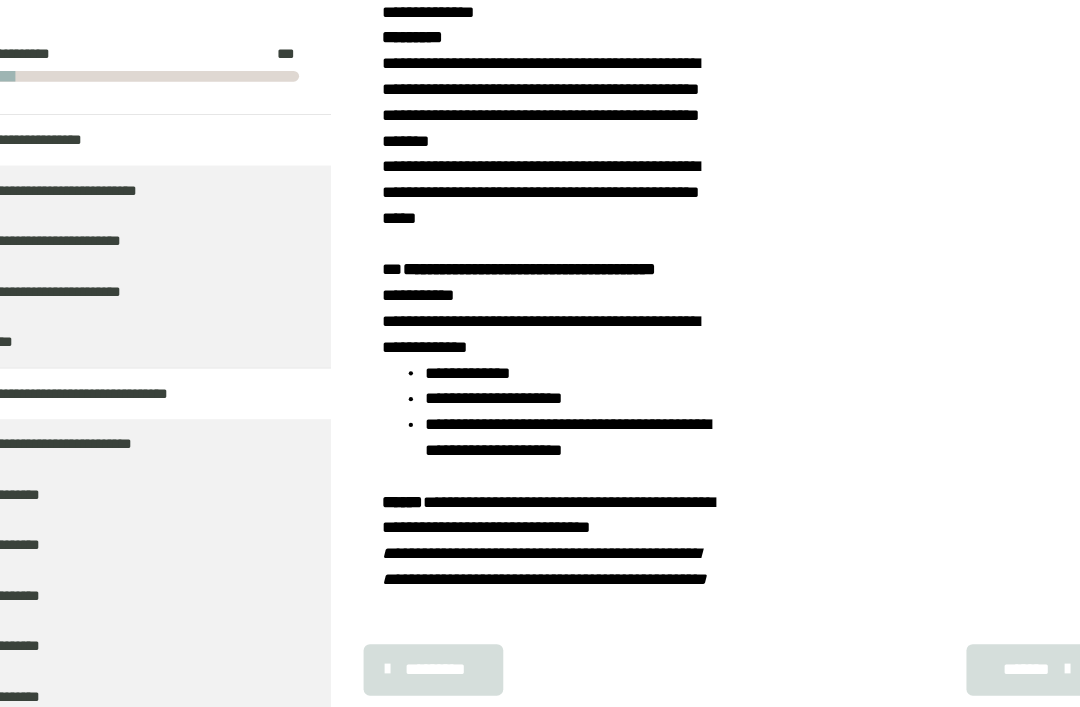 click on "*******" at bounding box center [1000, 623] 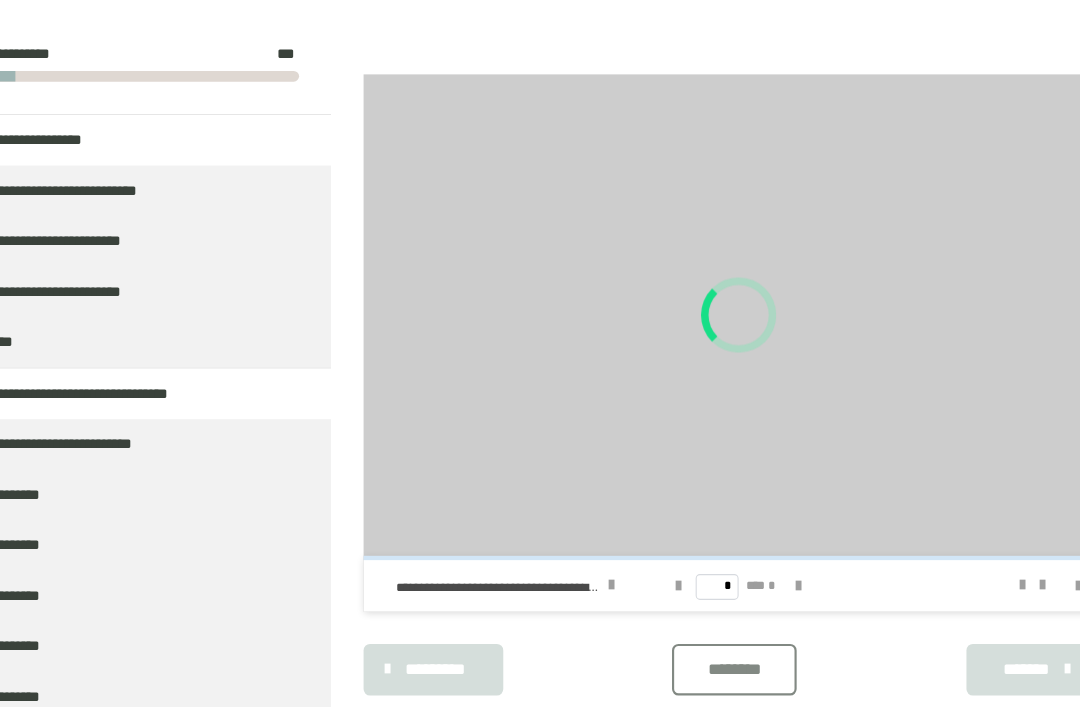 scroll, scrollTop: 393, scrollLeft: 0, axis: vertical 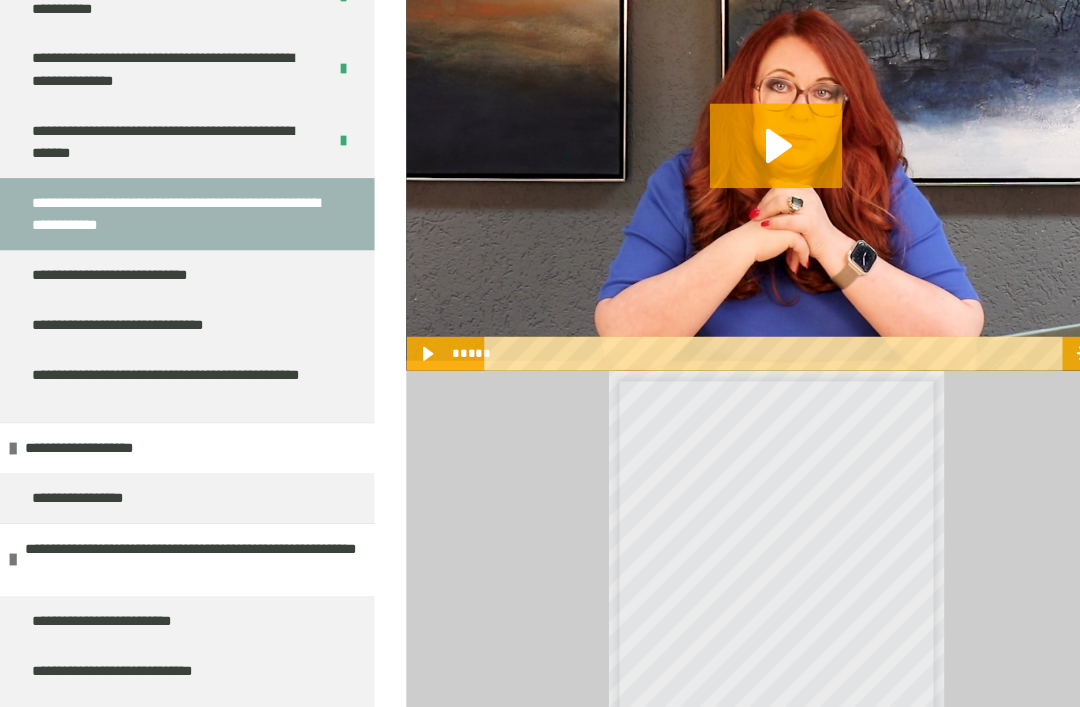 click 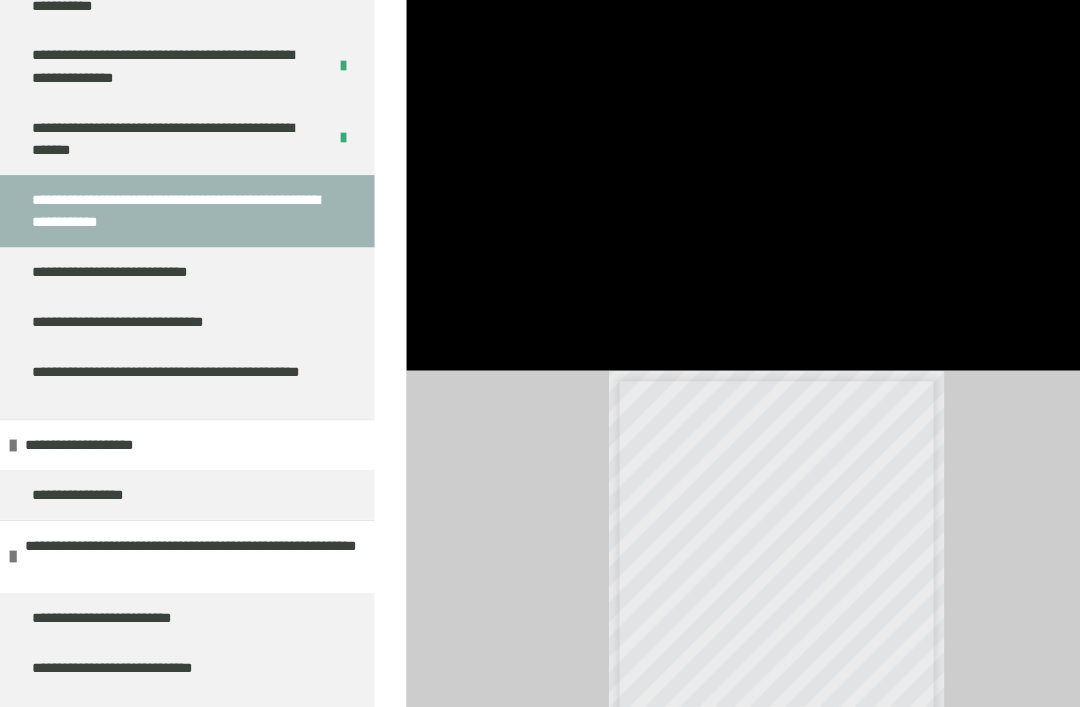scroll, scrollTop: 4221, scrollLeft: 0, axis: vertical 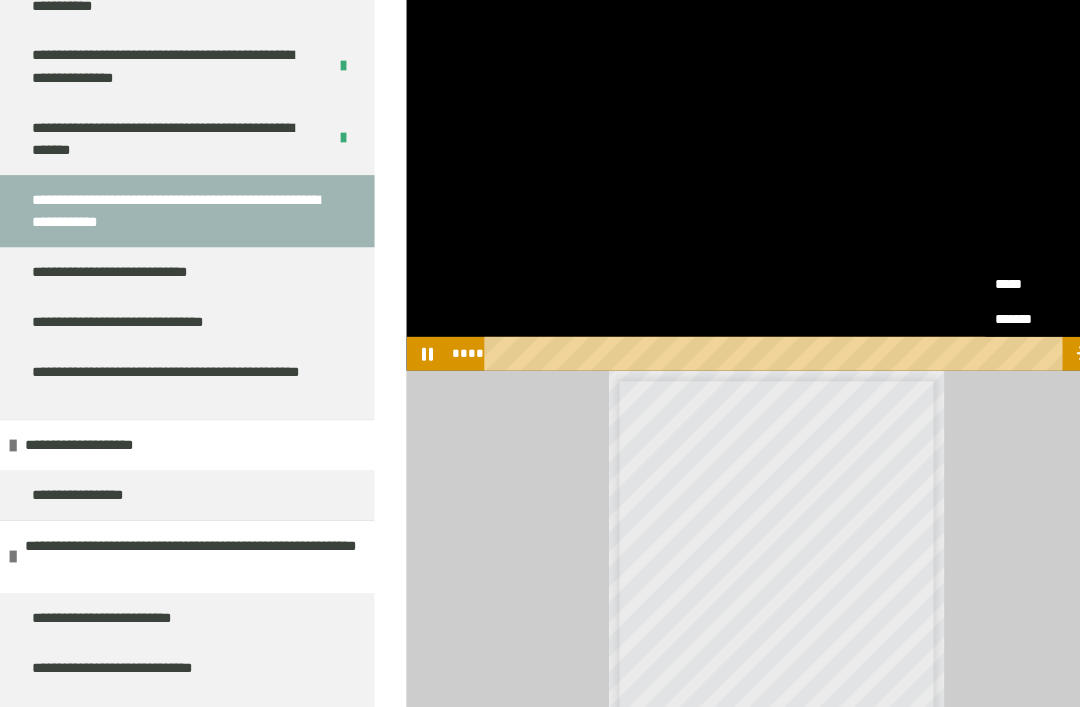 click at bounding box center (731, 153) 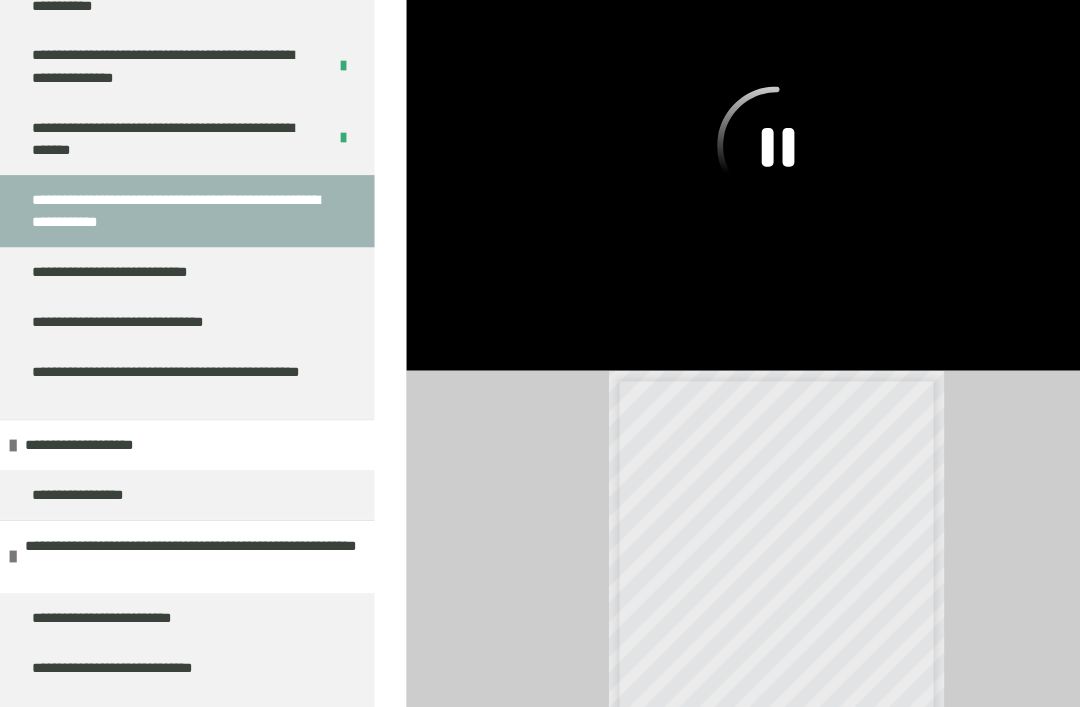 click on "**********" at bounding box center [731, 573] 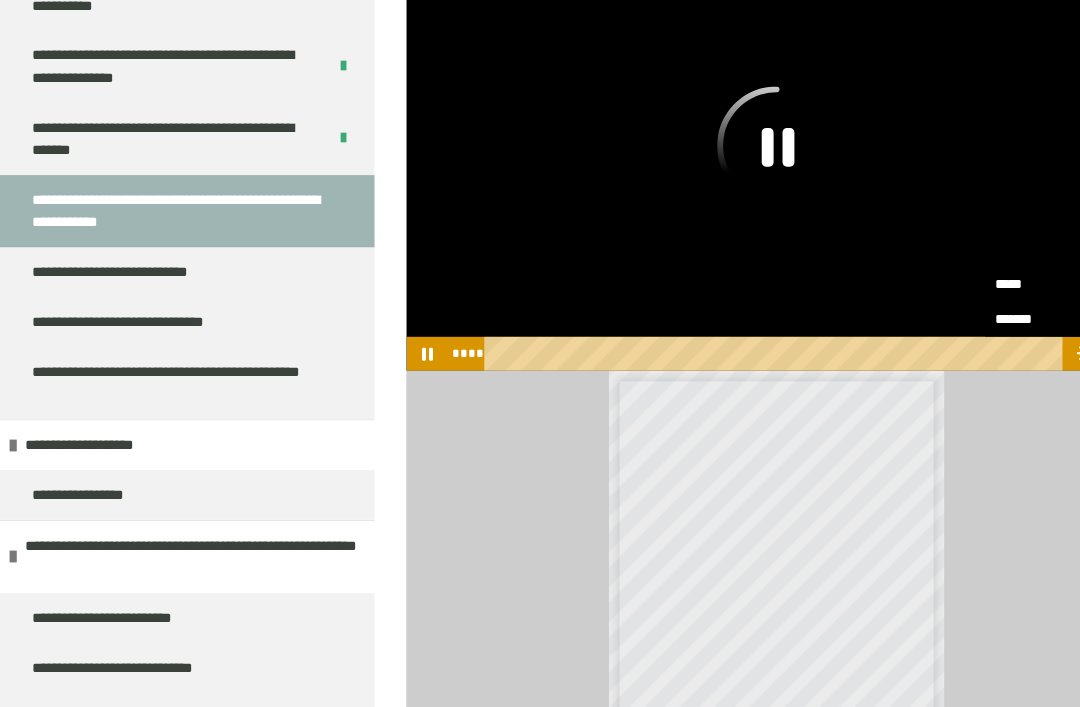 click 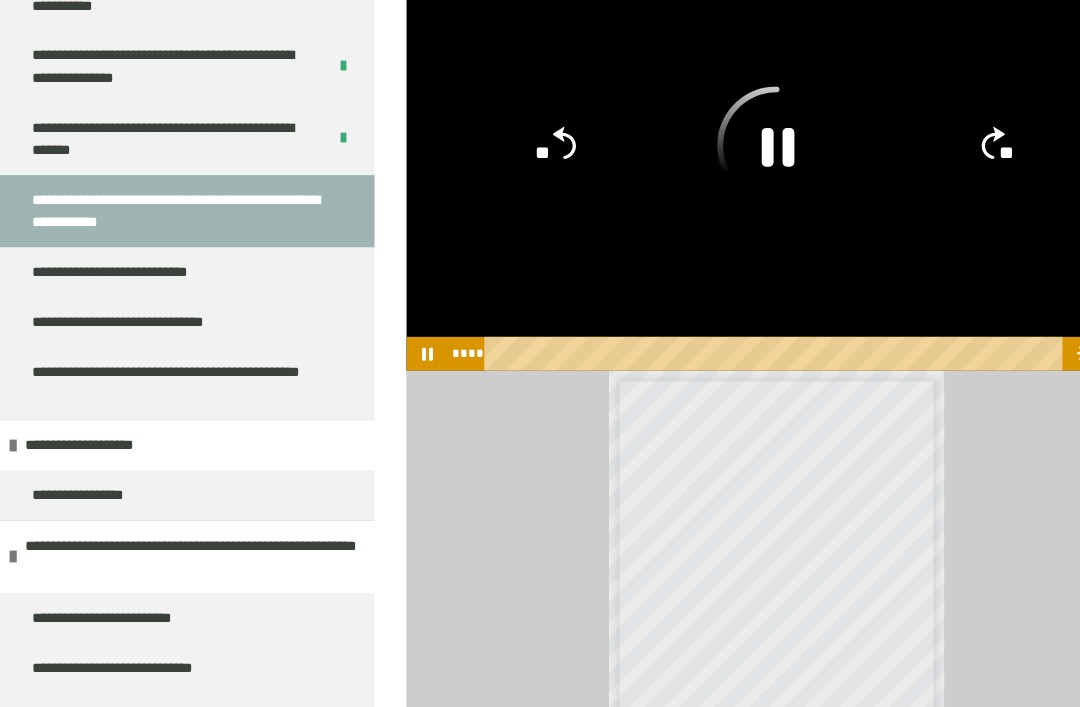 click on "**********" at bounding box center [731, 573] 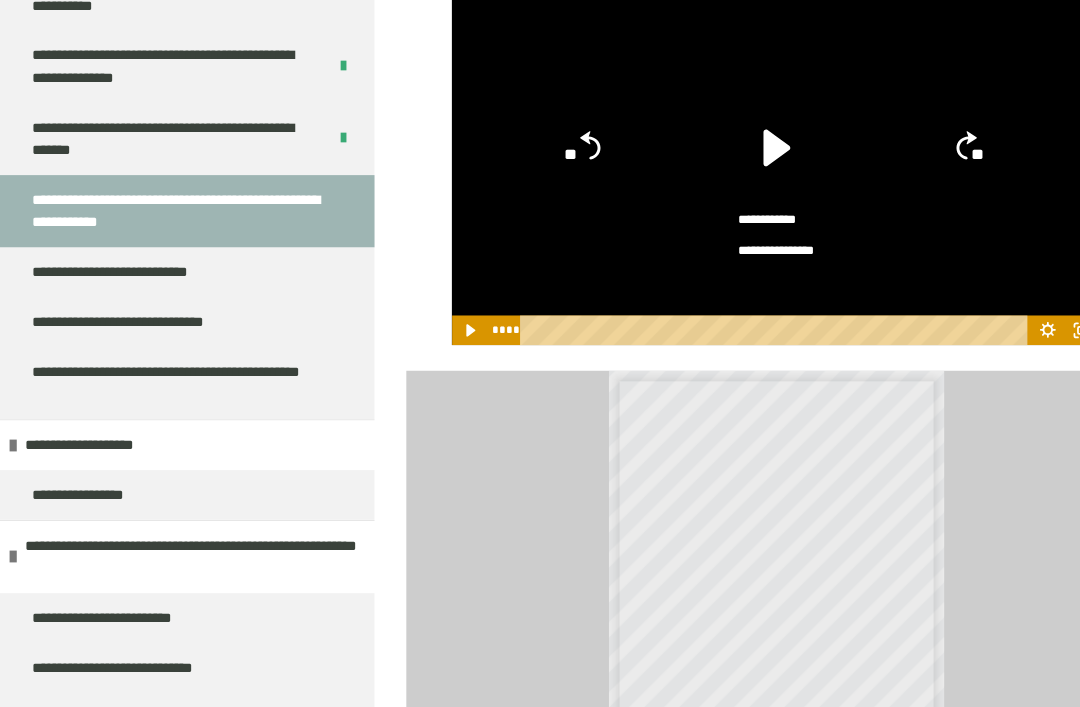 click on "**********" at bounding box center (731, 153) 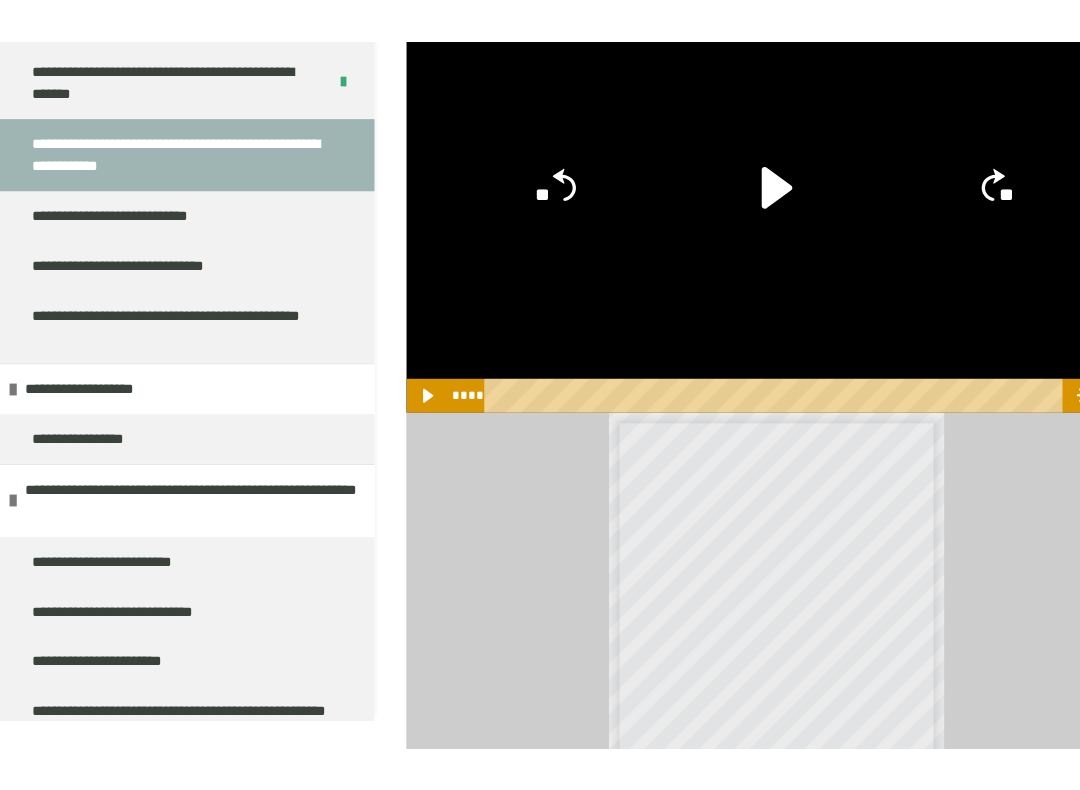 scroll, scrollTop: 0, scrollLeft: 0, axis: both 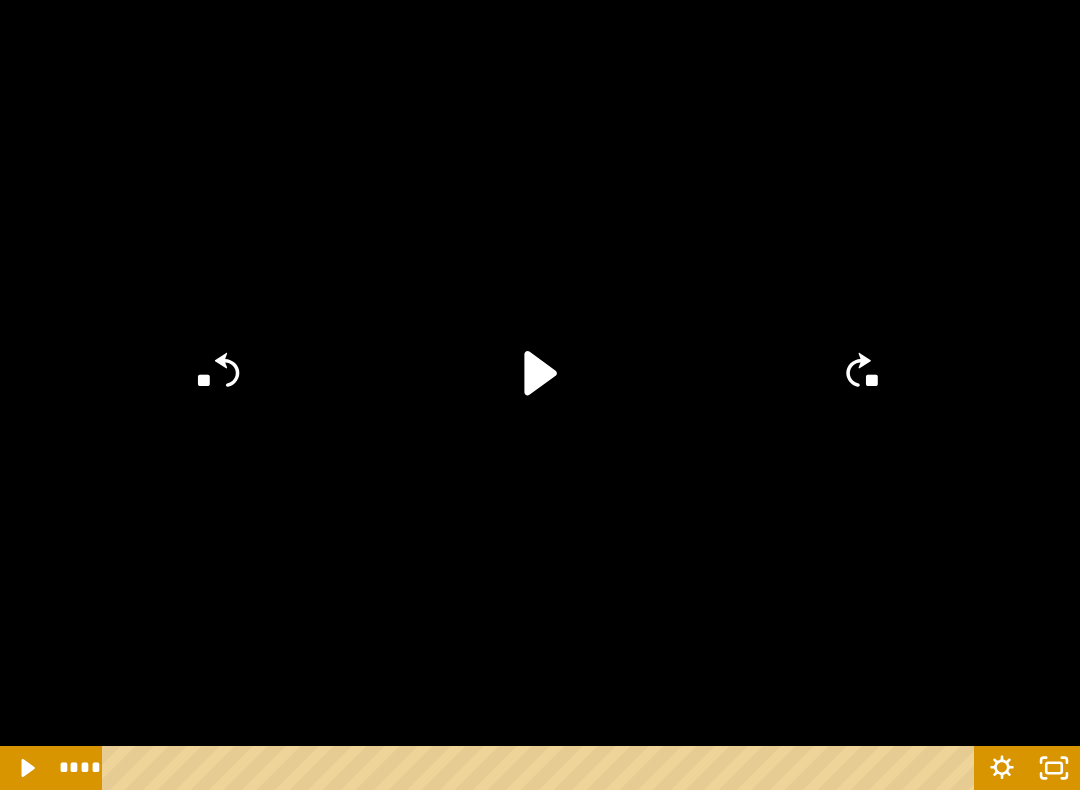 click 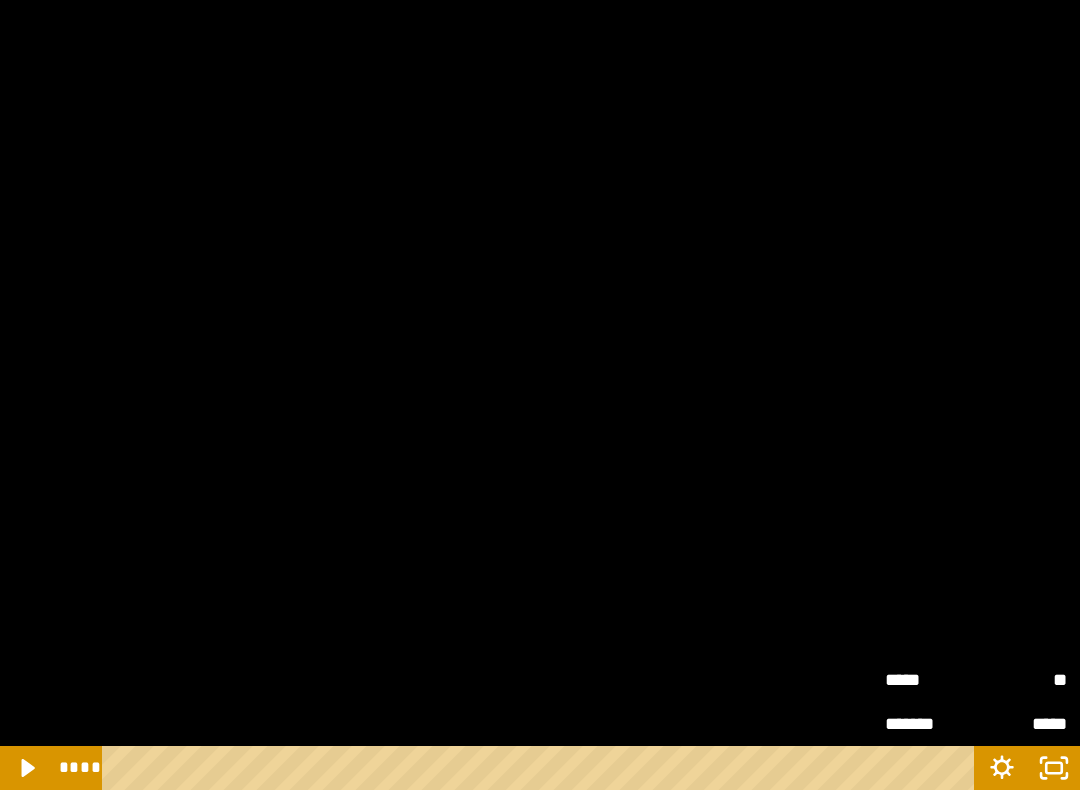 click on "**" at bounding box center [1021, 676] 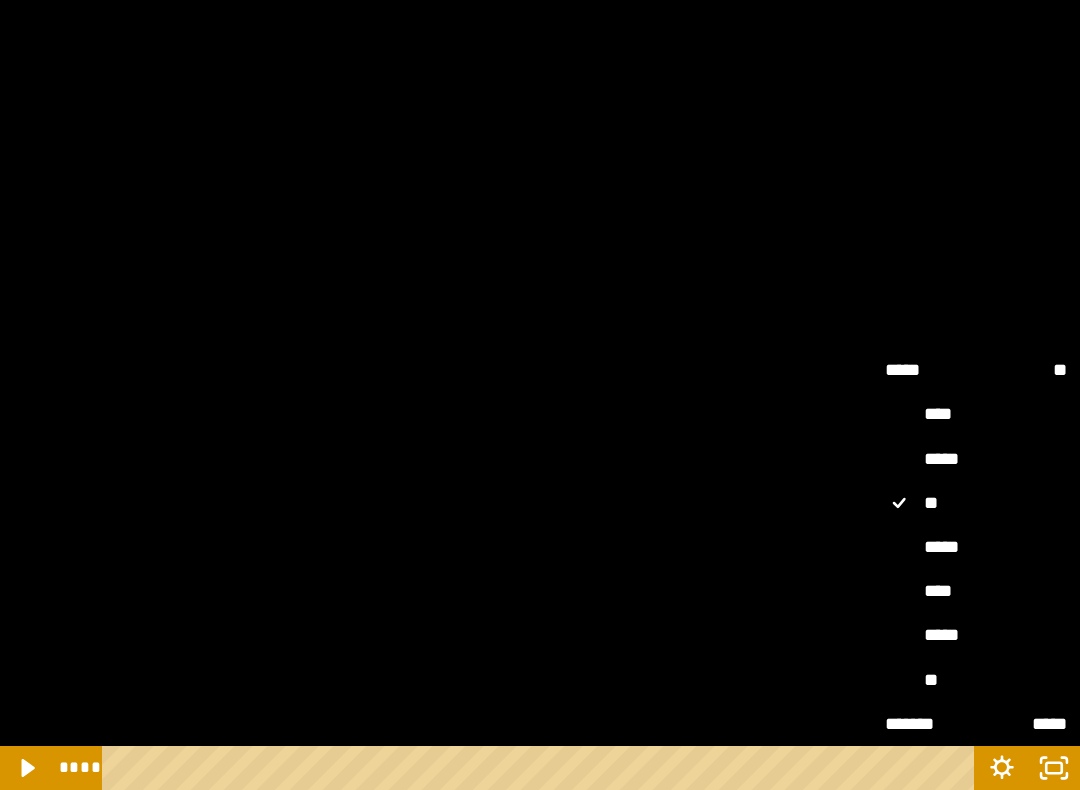 click on "*****" at bounding box center (976, 635) 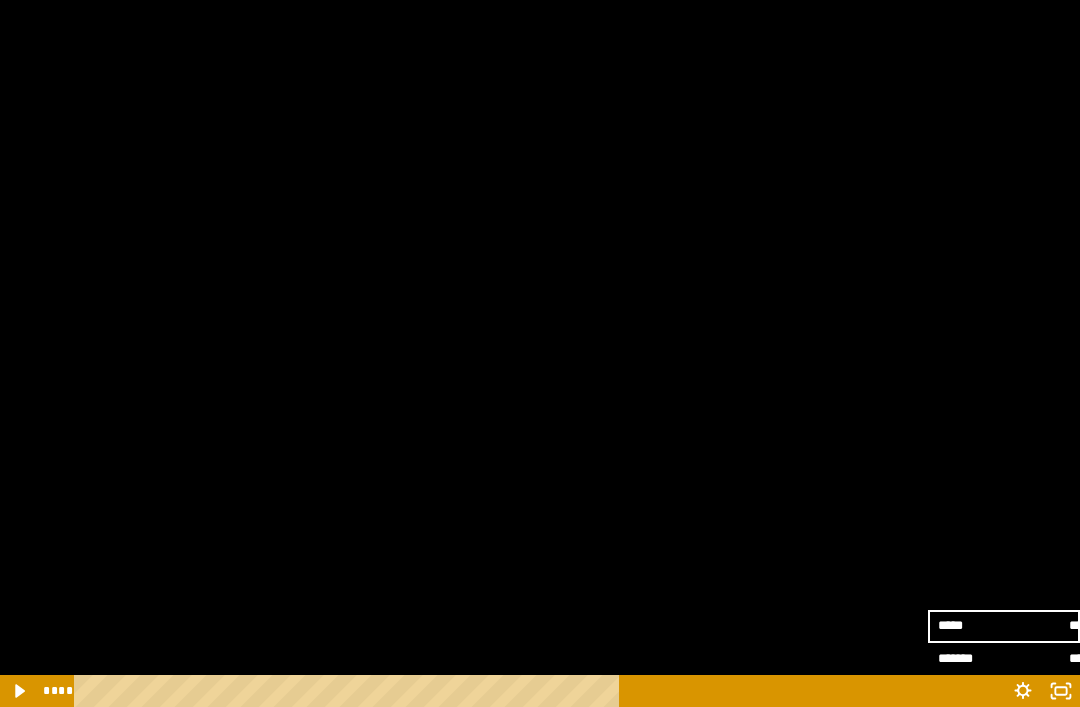 scroll, scrollTop: 134, scrollLeft: 0, axis: vertical 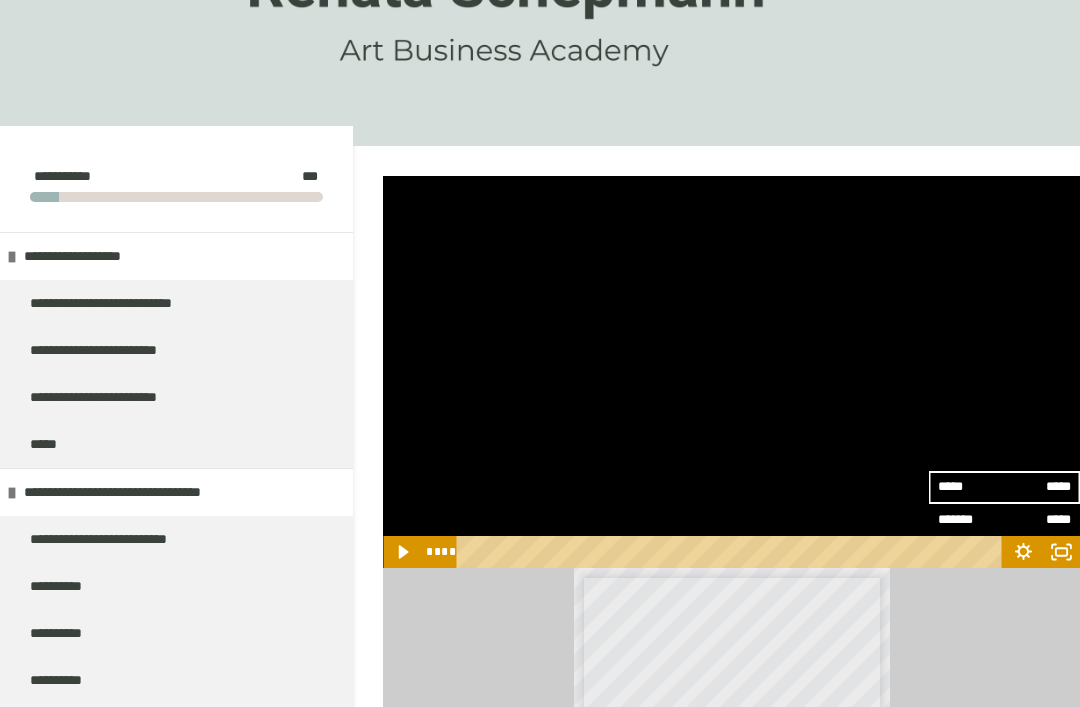 click at bounding box center [731, 372] 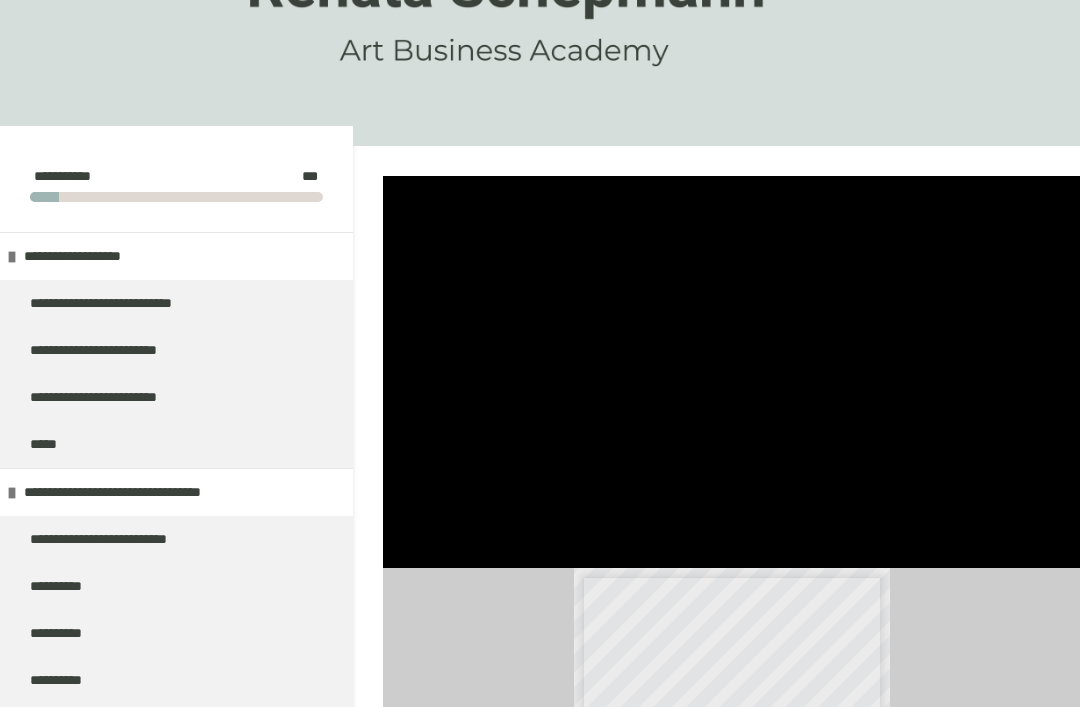 click at bounding box center [731, 372] 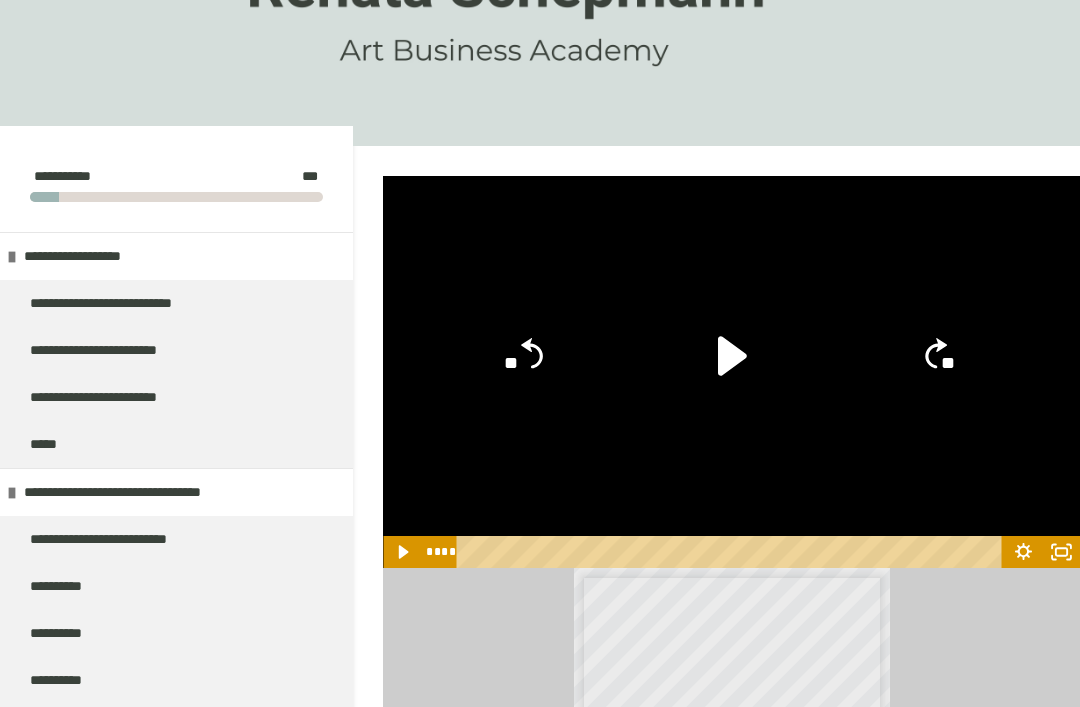 click 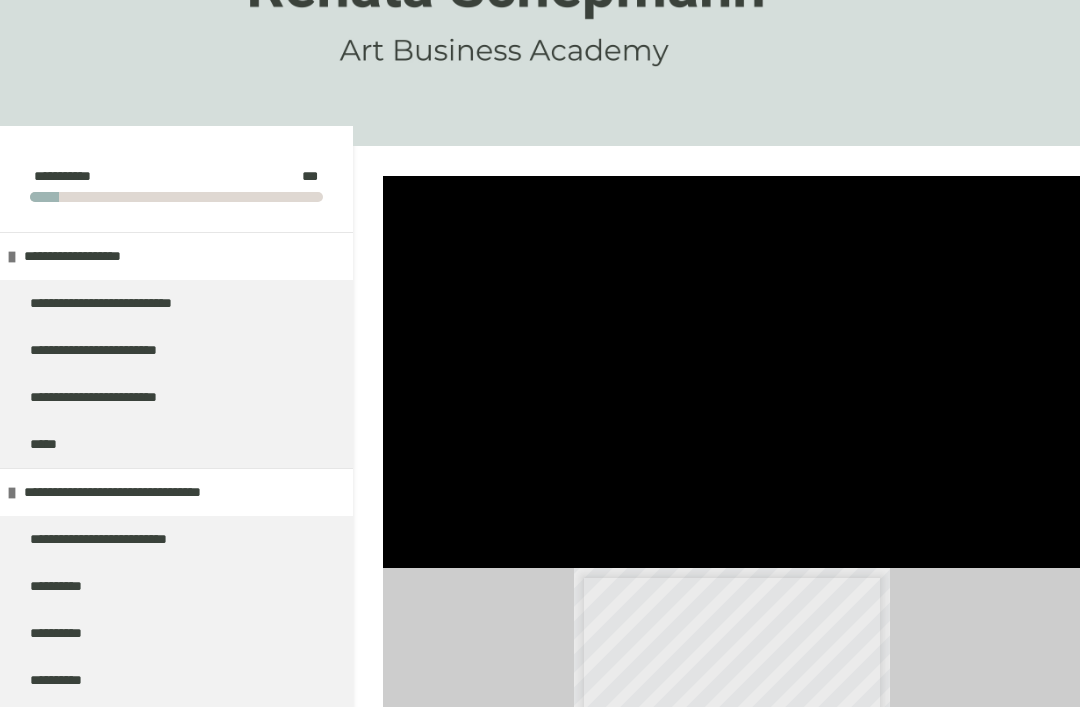 click at bounding box center [731, 372] 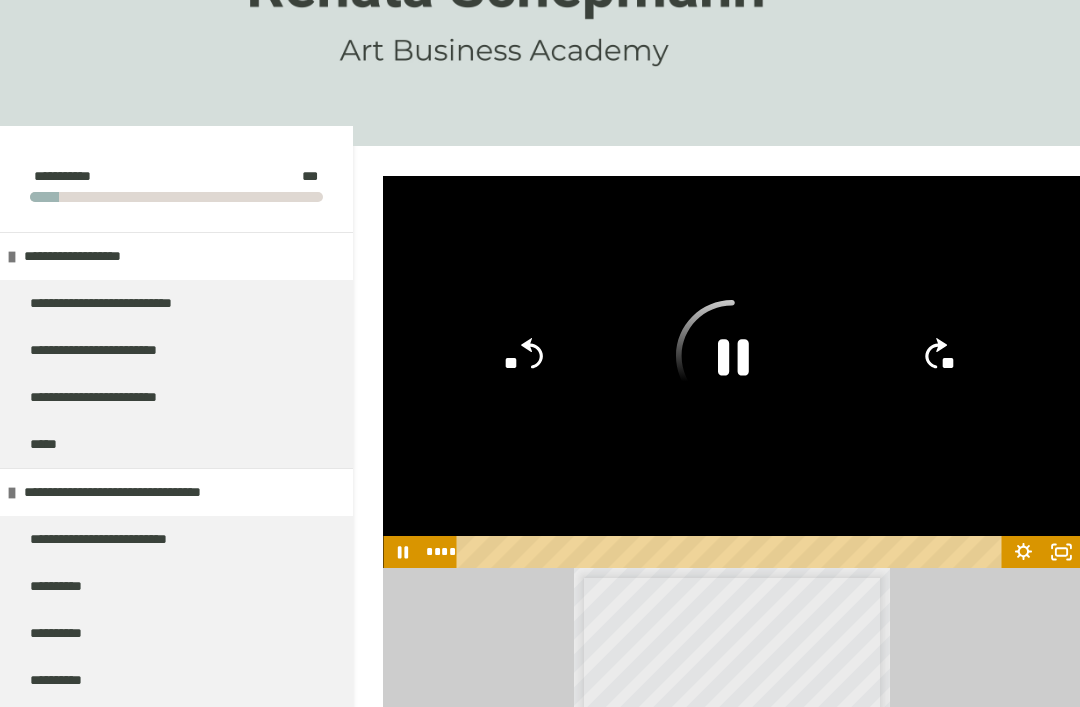 click 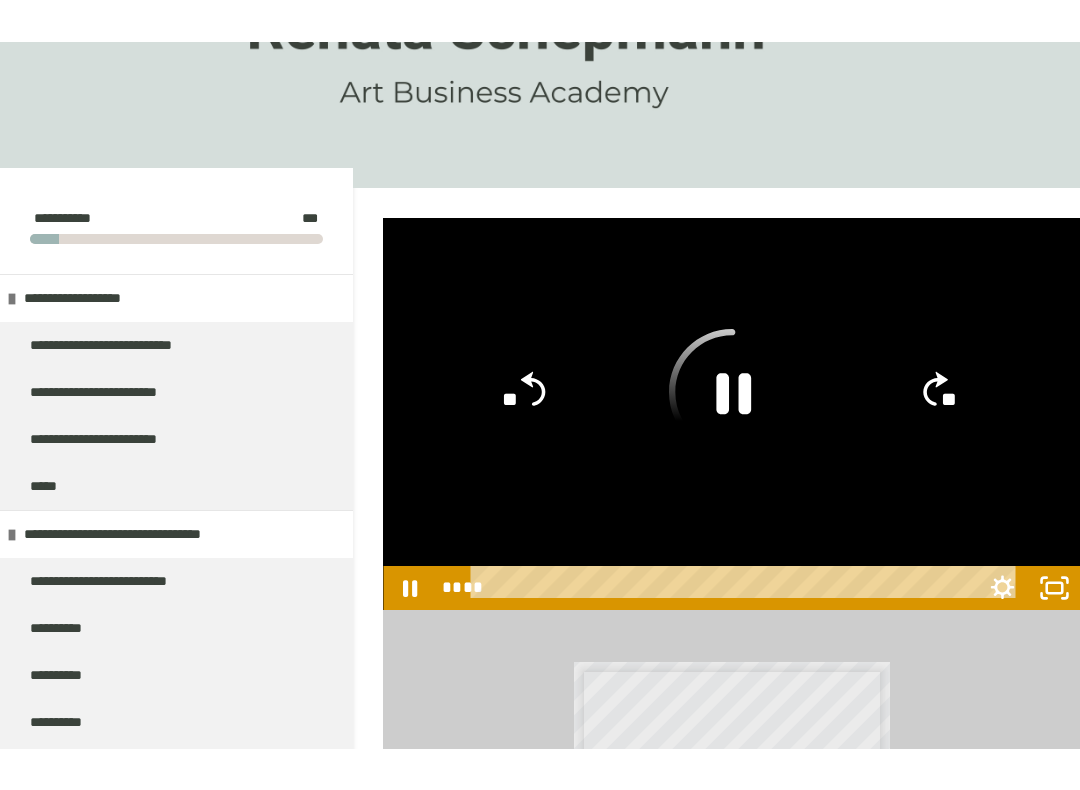 scroll, scrollTop: 0, scrollLeft: 0, axis: both 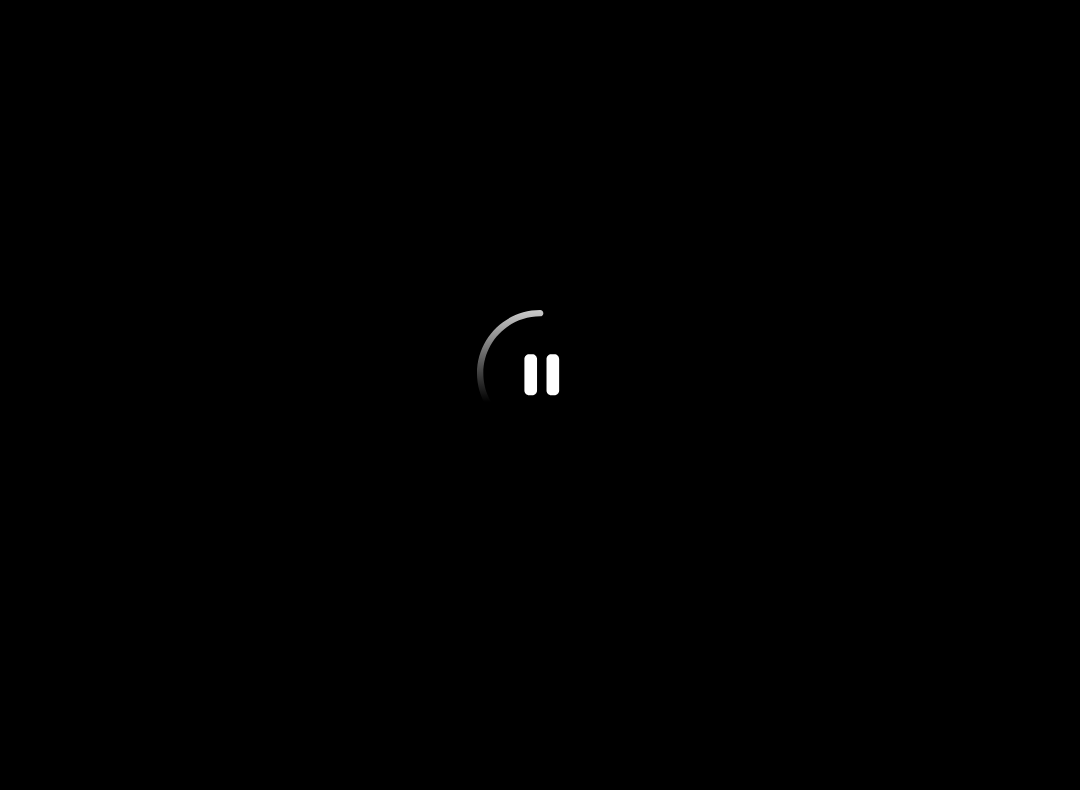 click at bounding box center [540, 395] 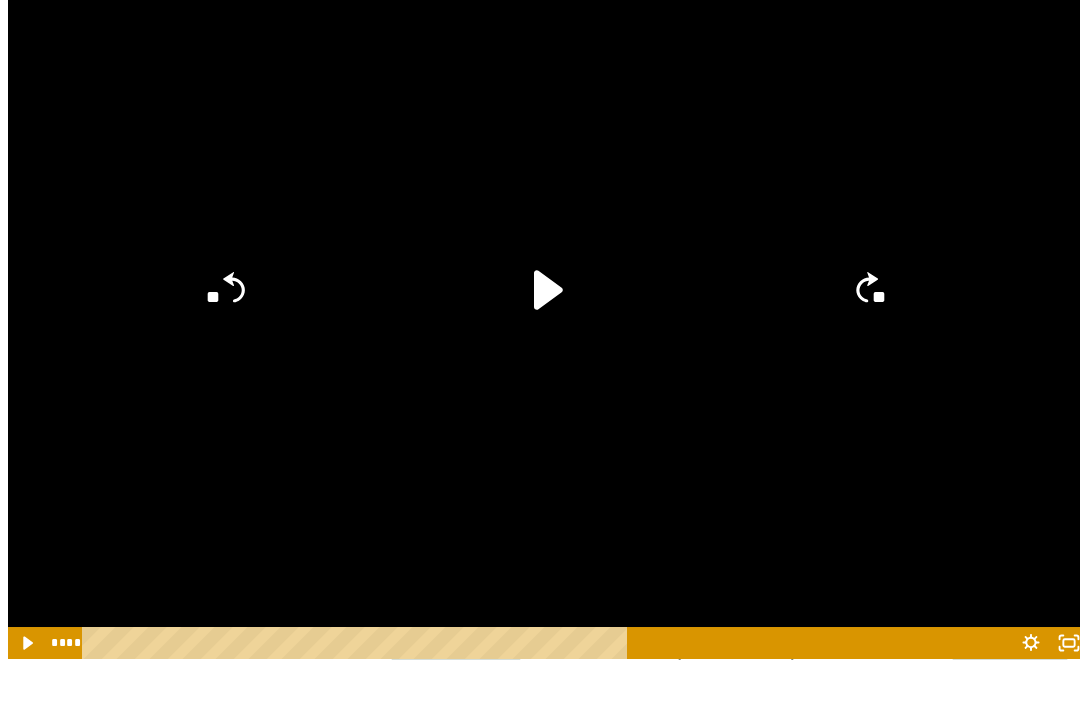 scroll, scrollTop: 569, scrollLeft: 0, axis: vertical 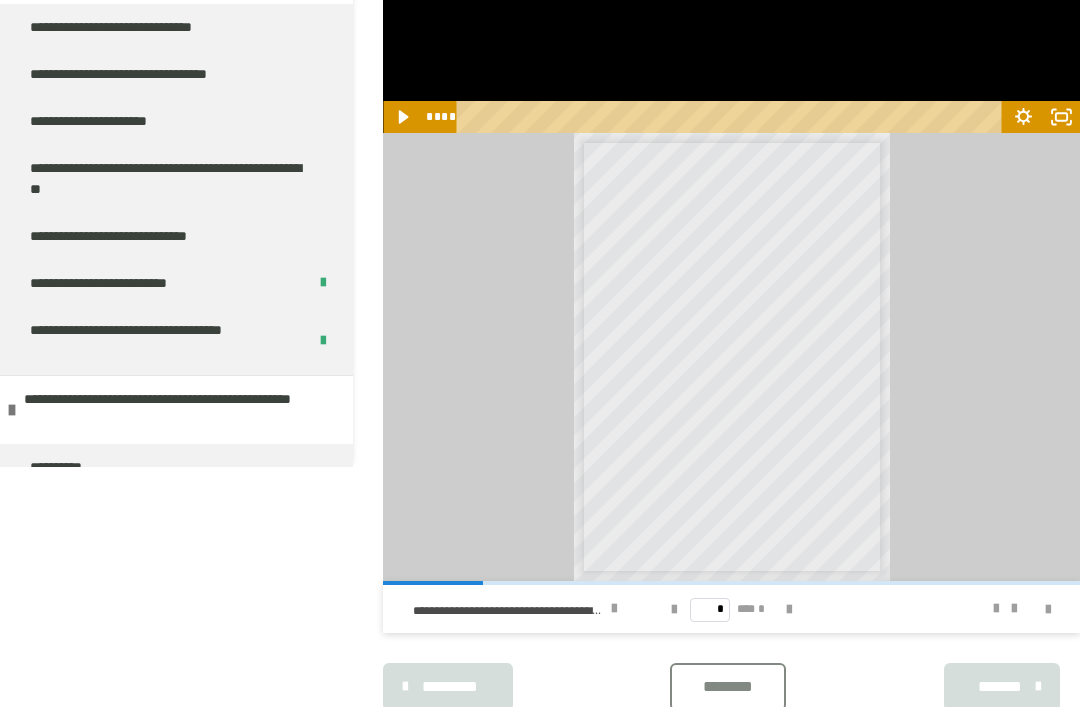 click on "**********" at bounding box center [731, 357] 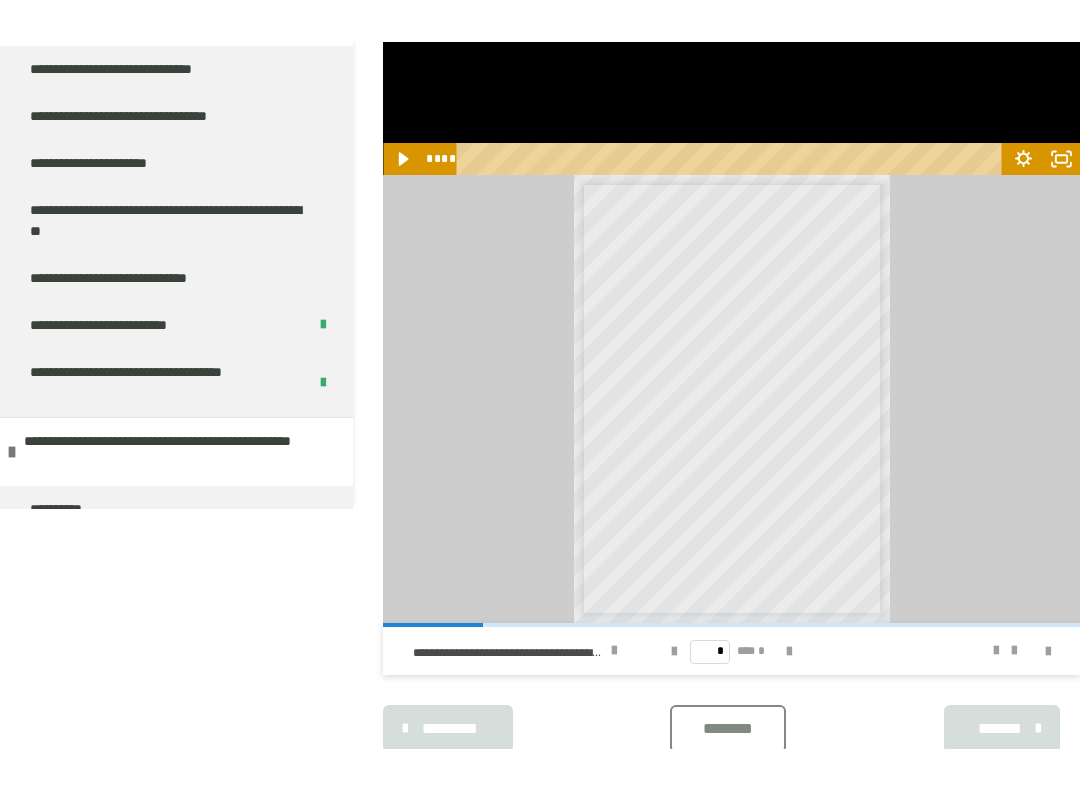 scroll, scrollTop: 0, scrollLeft: 0, axis: both 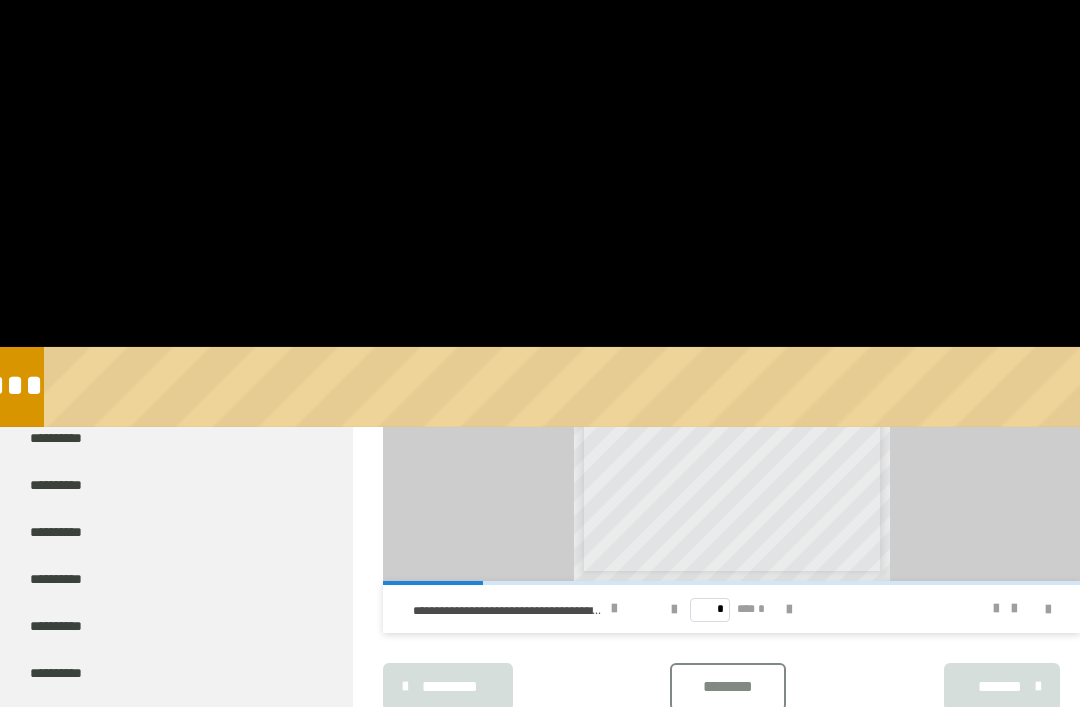 click on "**********" at bounding box center [176, 626] 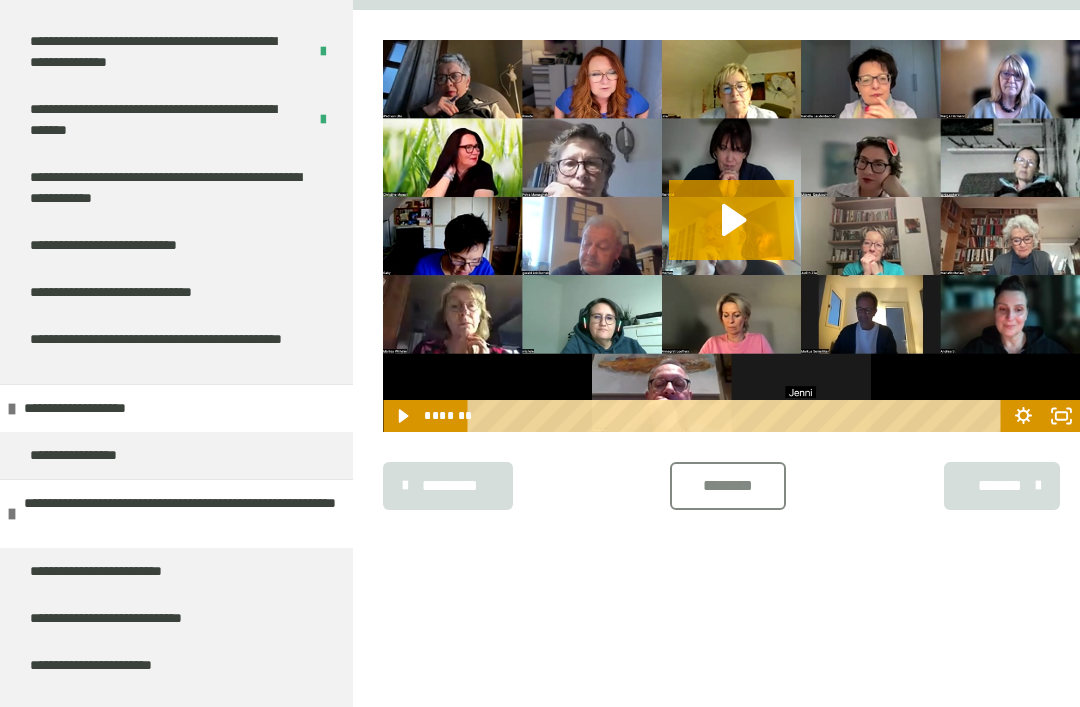 scroll, scrollTop: 4231, scrollLeft: 0, axis: vertical 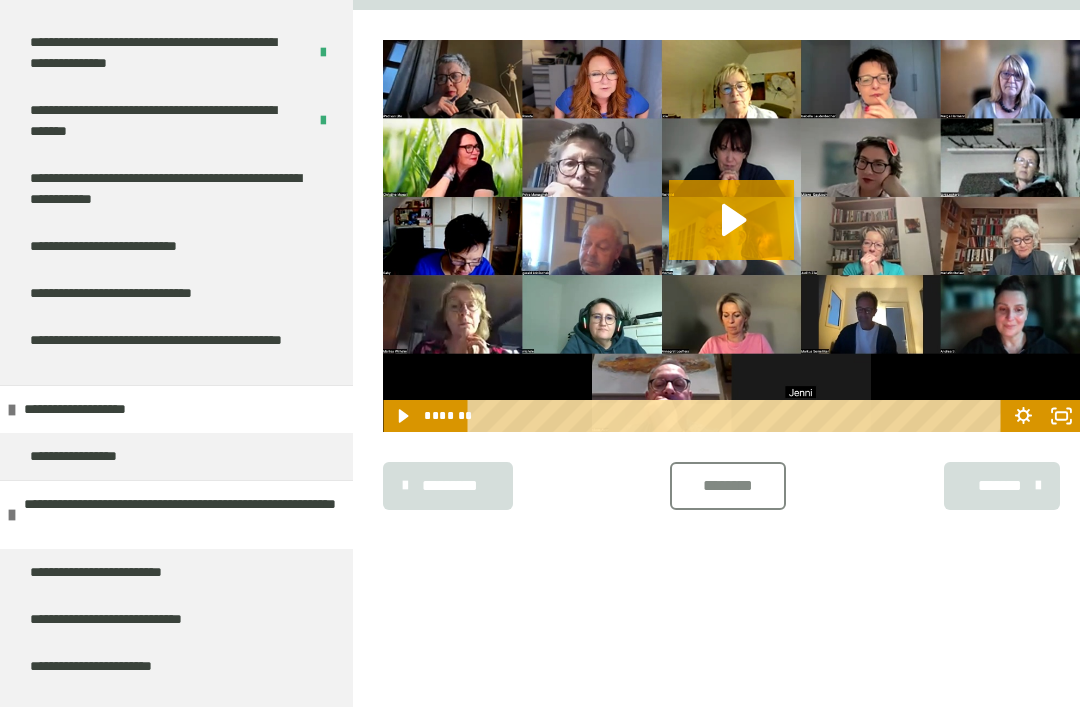 click on "**********" at bounding box center [168, 189] 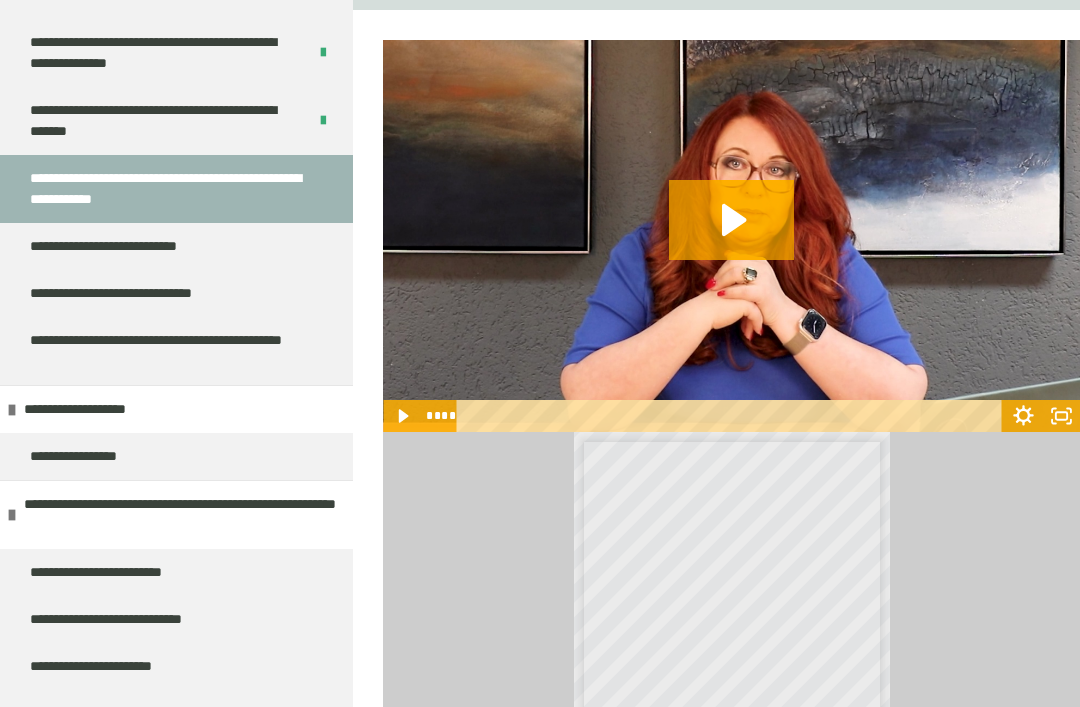 click 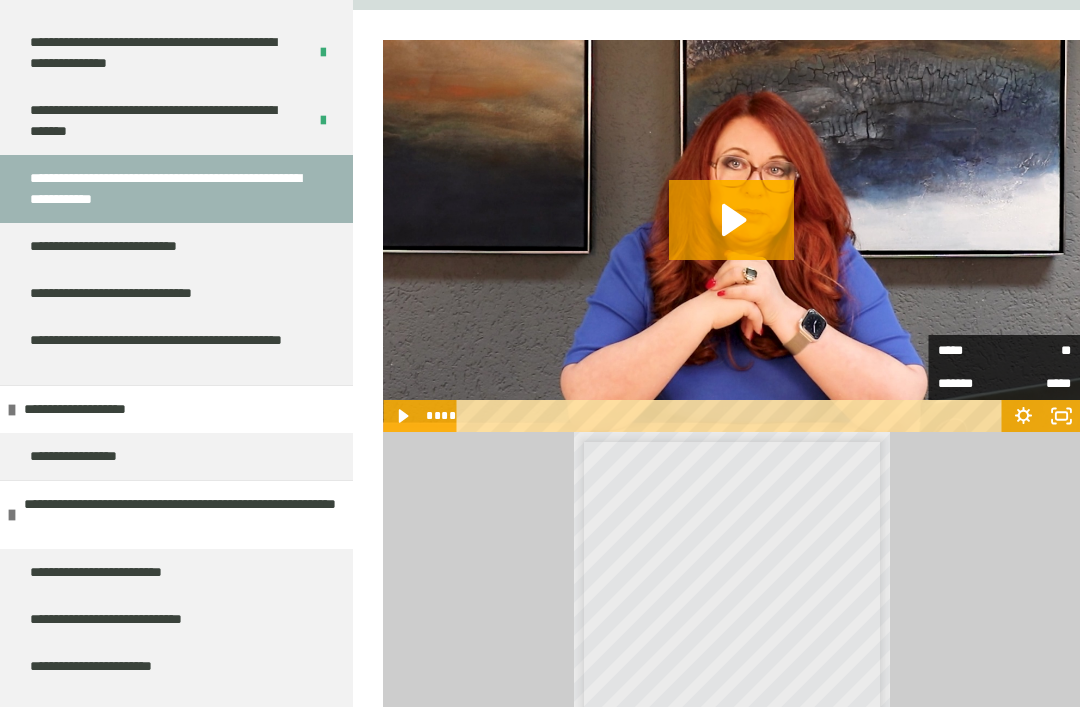 click on "**" at bounding box center (1037, 351) 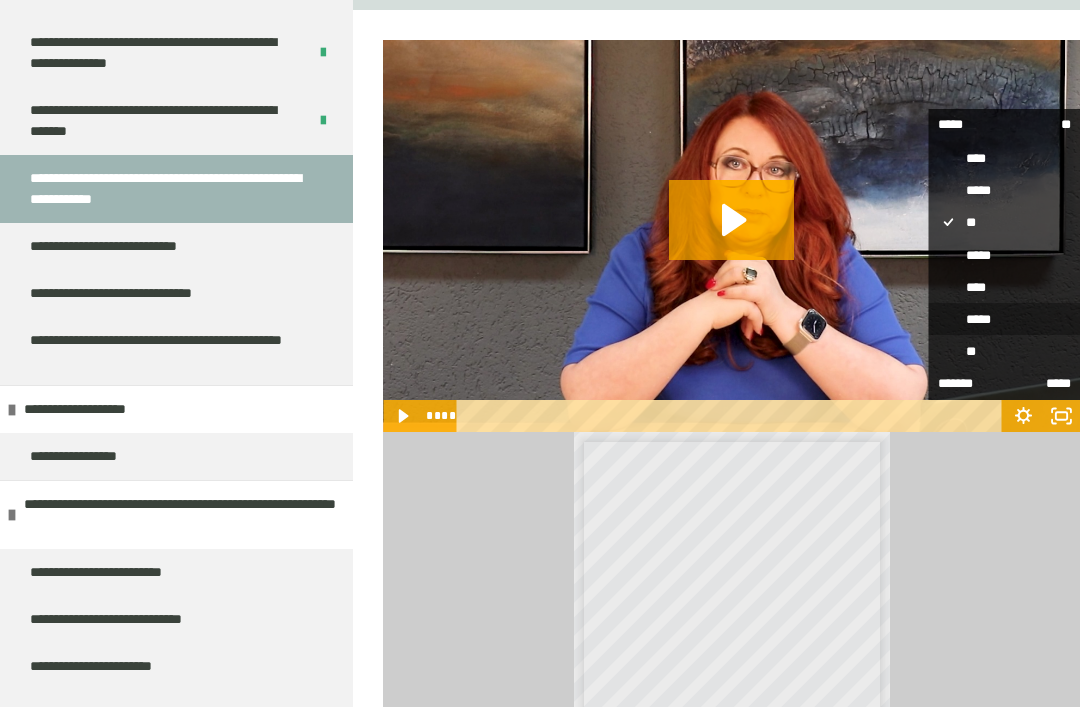 click on "*****" at bounding box center (1004, 319) 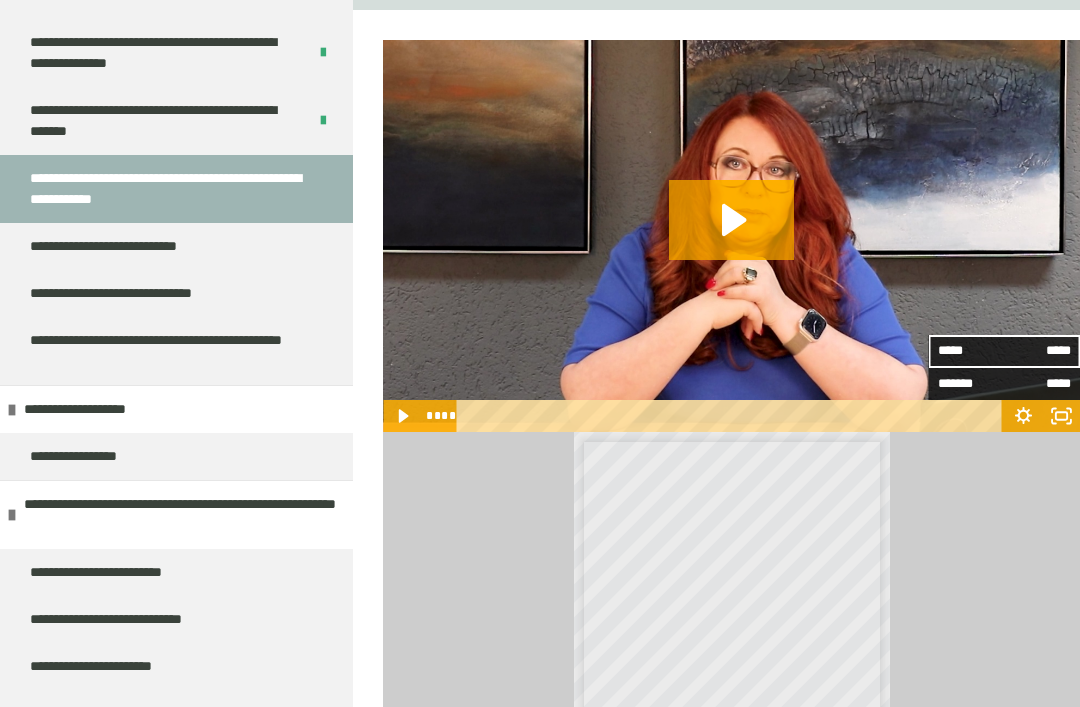 click 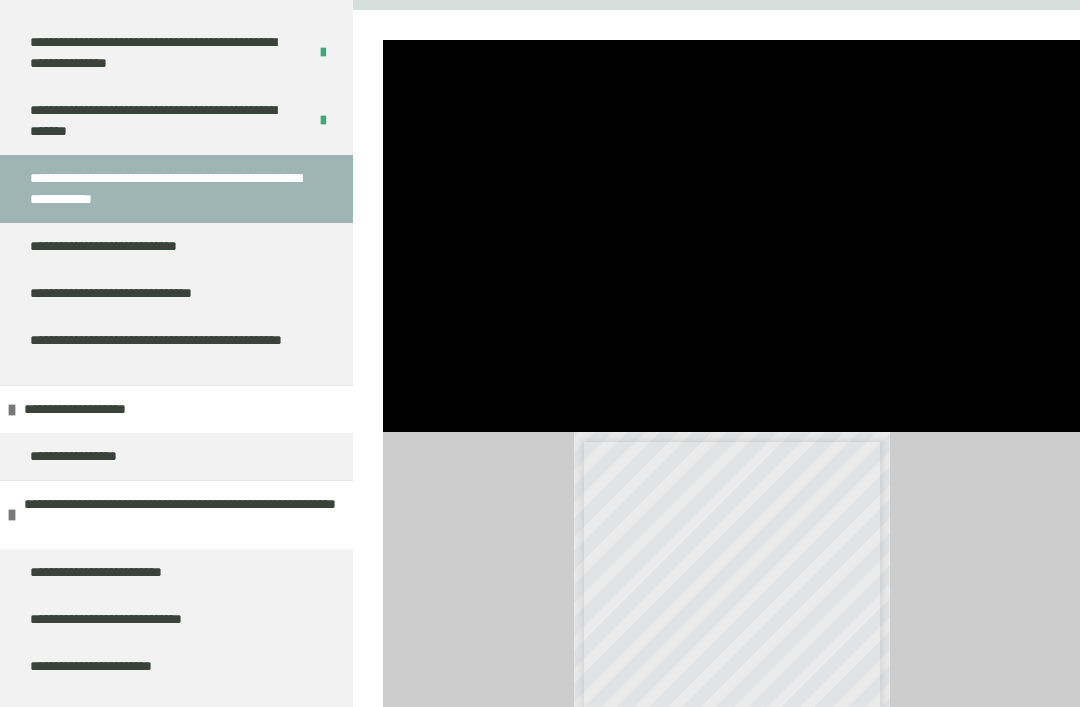click on "**********" at bounding box center [712, 568] 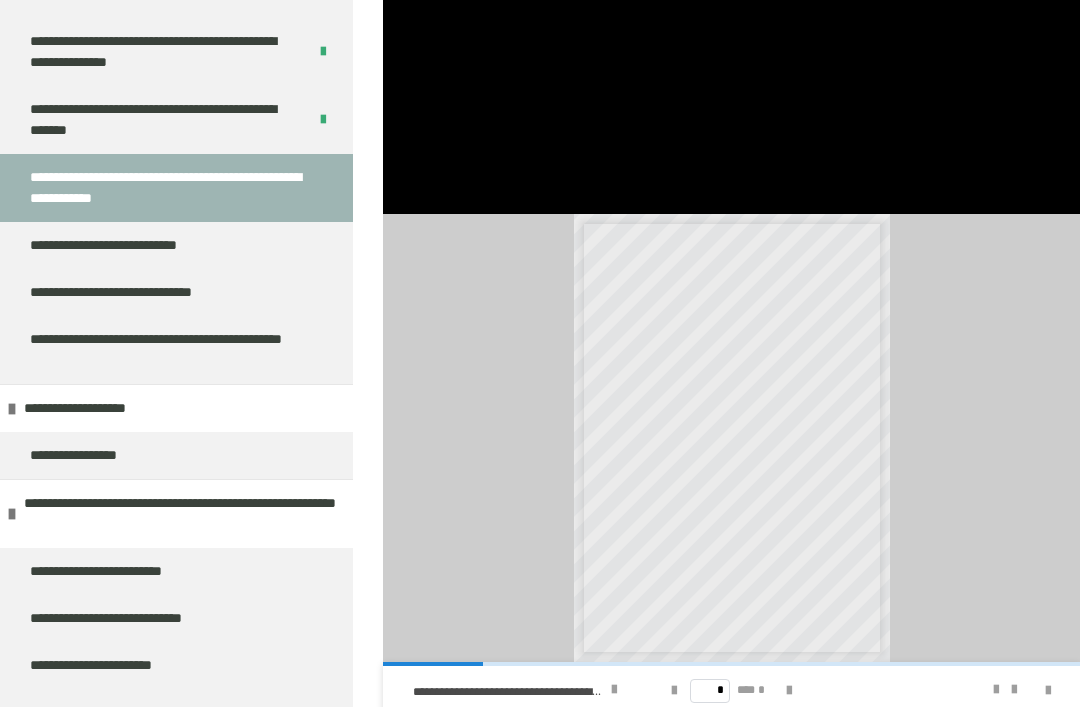 scroll, scrollTop: 569, scrollLeft: 0, axis: vertical 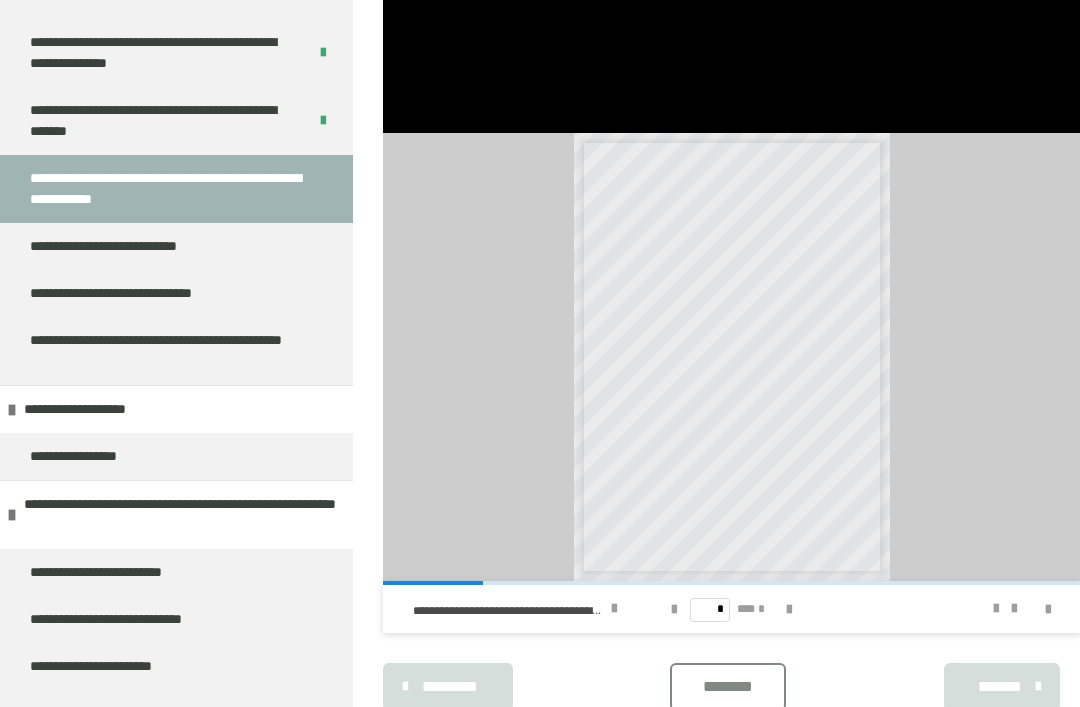 click at bounding box center [614, 609] 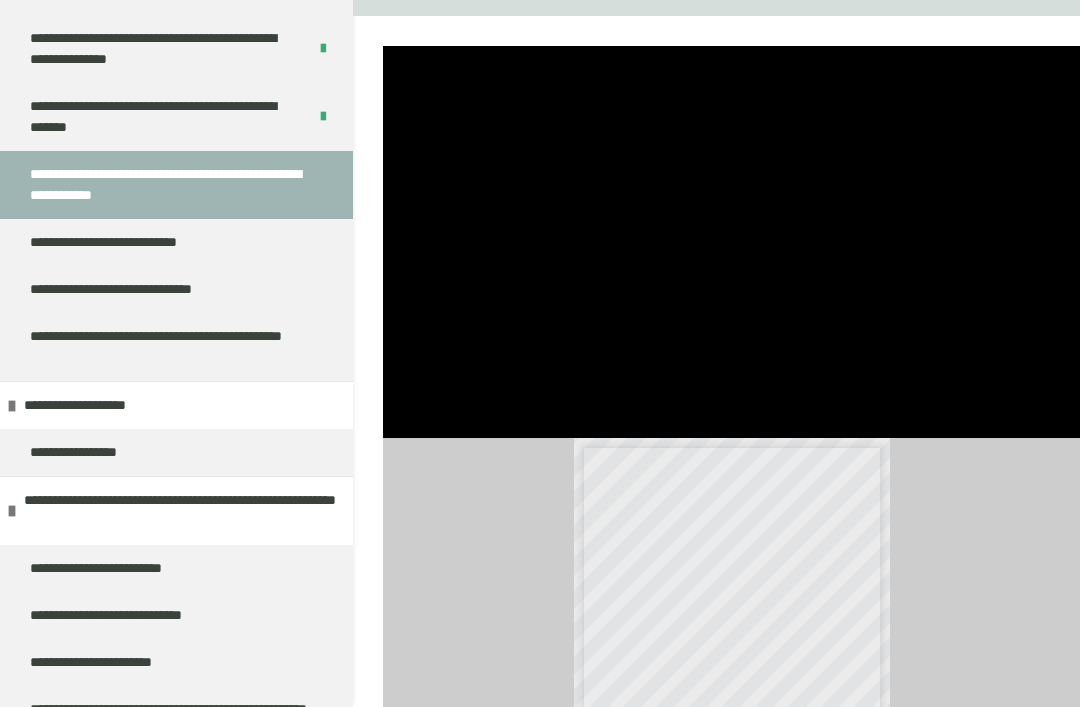 scroll, scrollTop: 189, scrollLeft: 0, axis: vertical 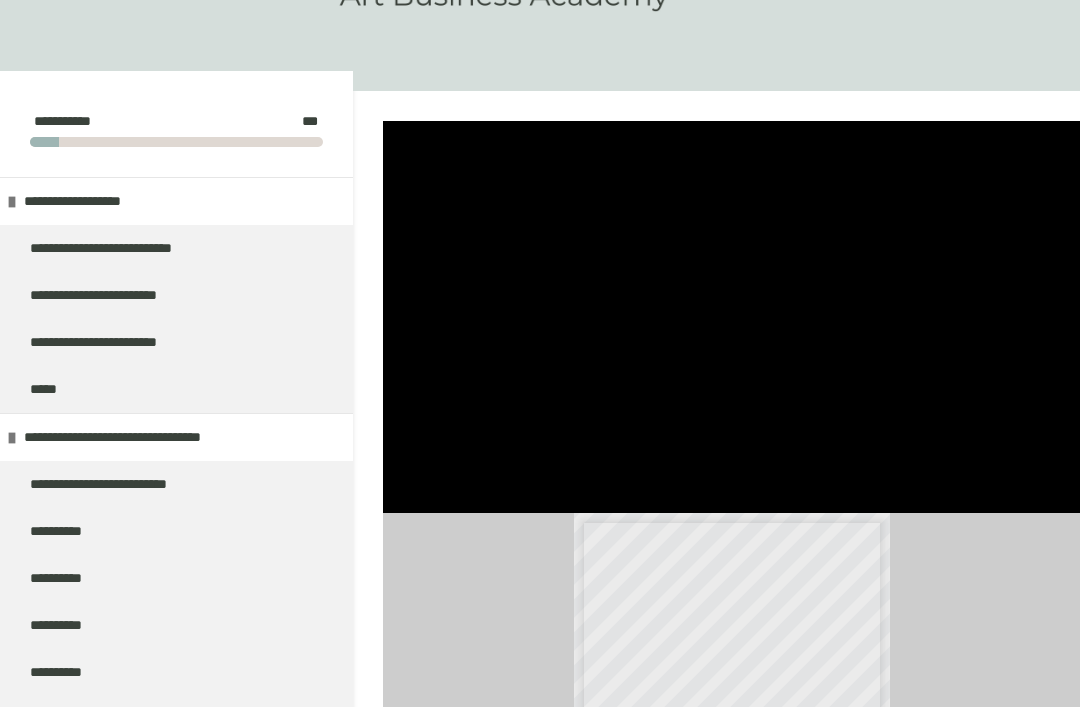 click at bounding box center (731, 317) 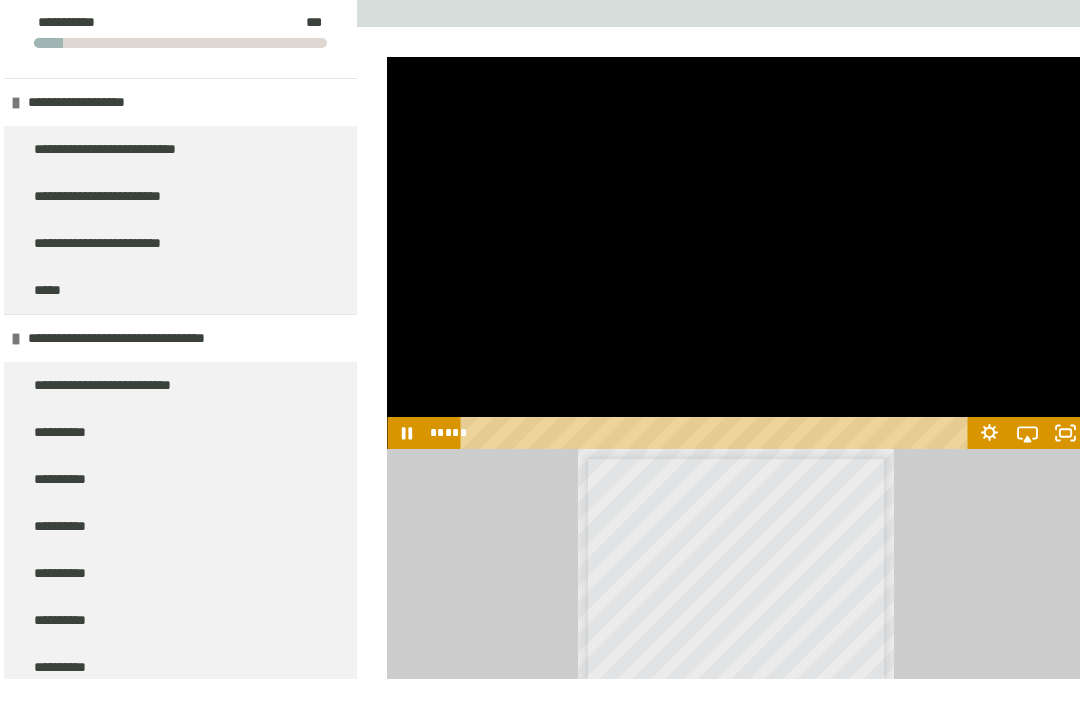 scroll, scrollTop: 295, scrollLeft: 0, axis: vertical 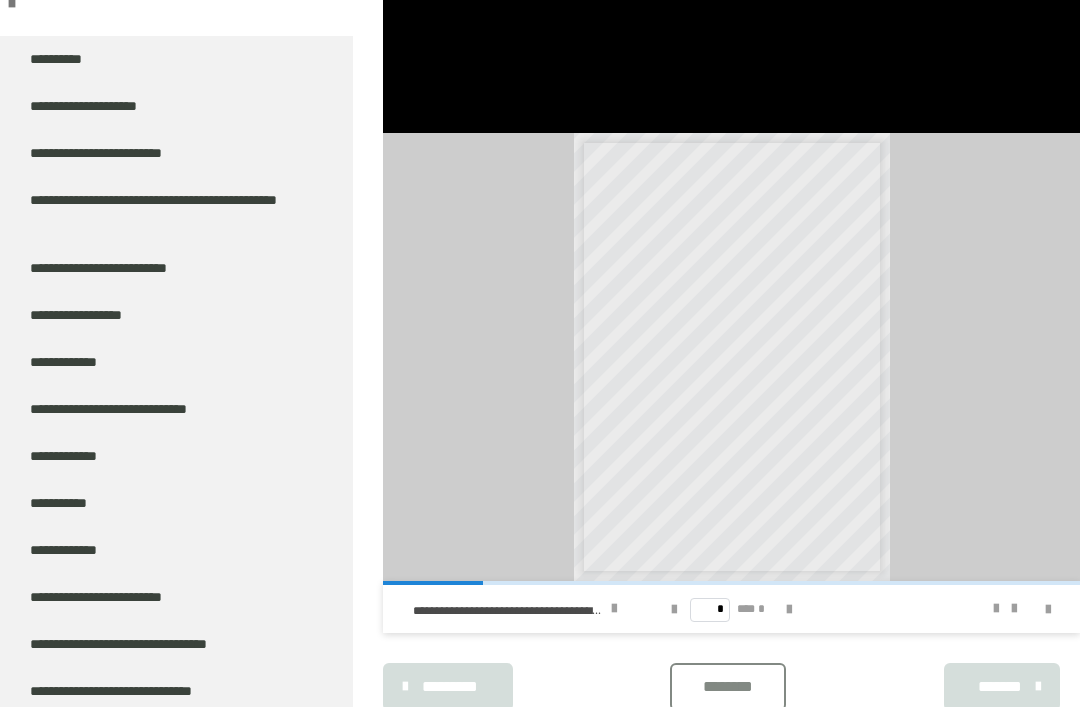 click on "********" at bounding box center (728, 687) 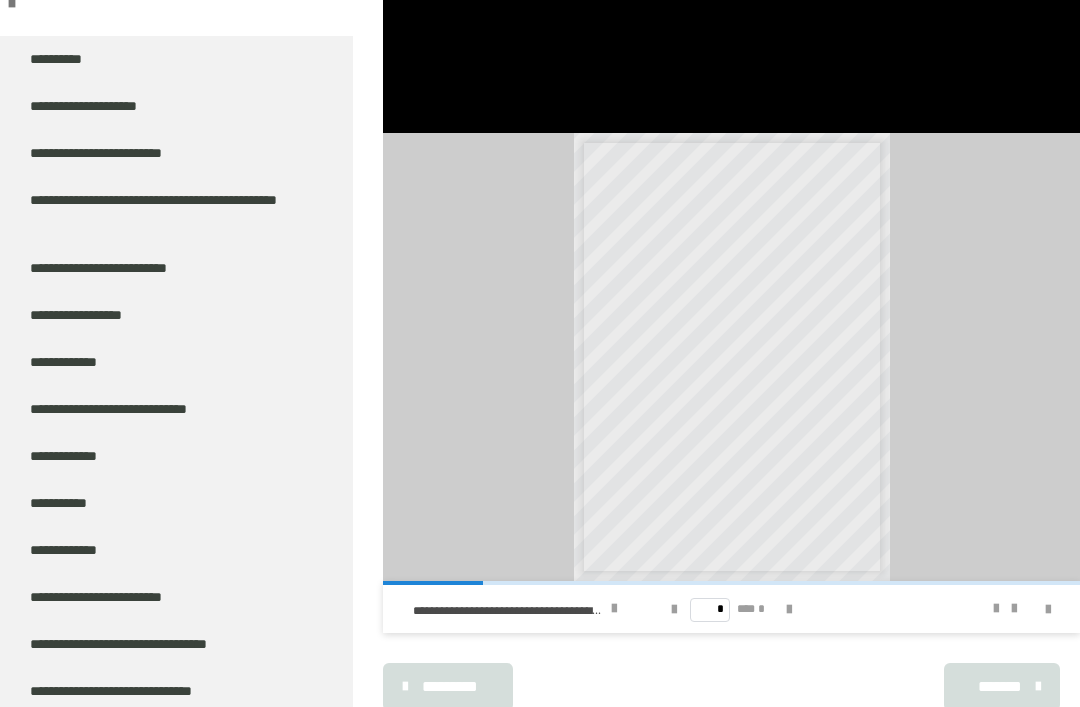click on "*******" at bounding box center (1000, 687) 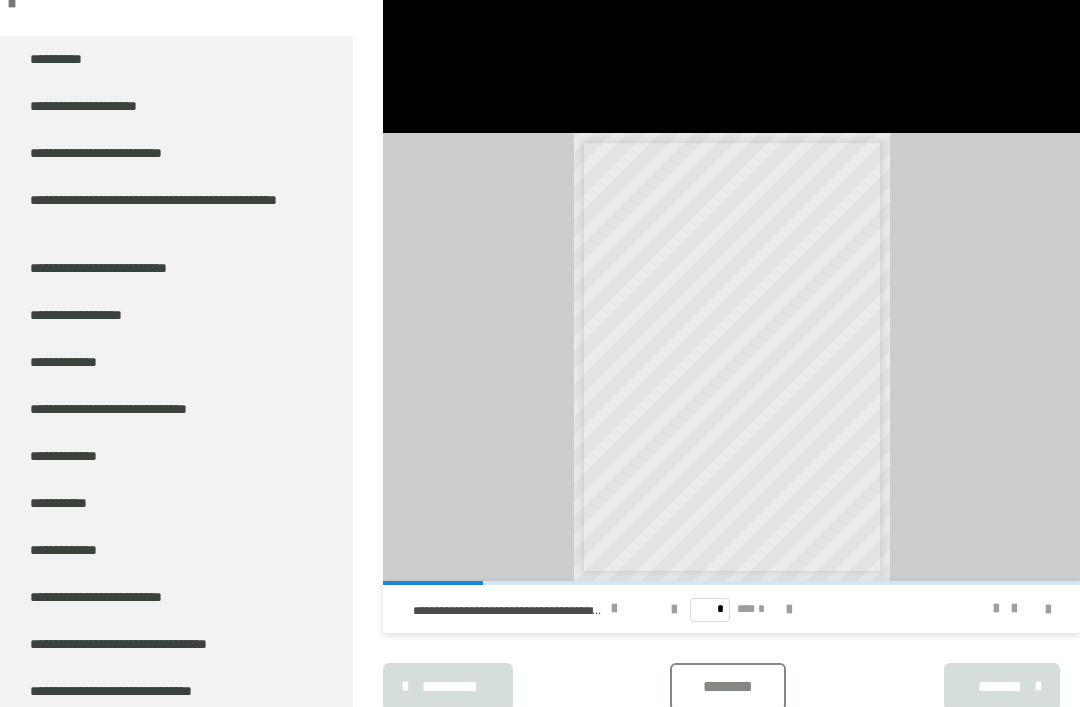 scroll, scrollTop: 340, scrollLeft: 0, axis: vertical 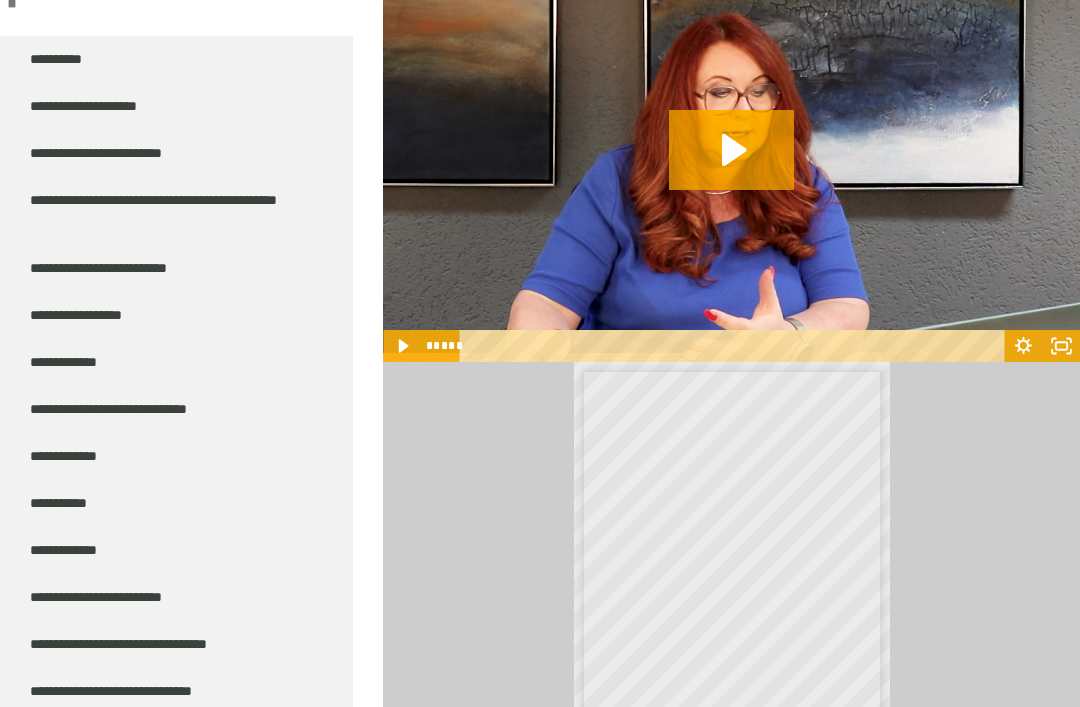click 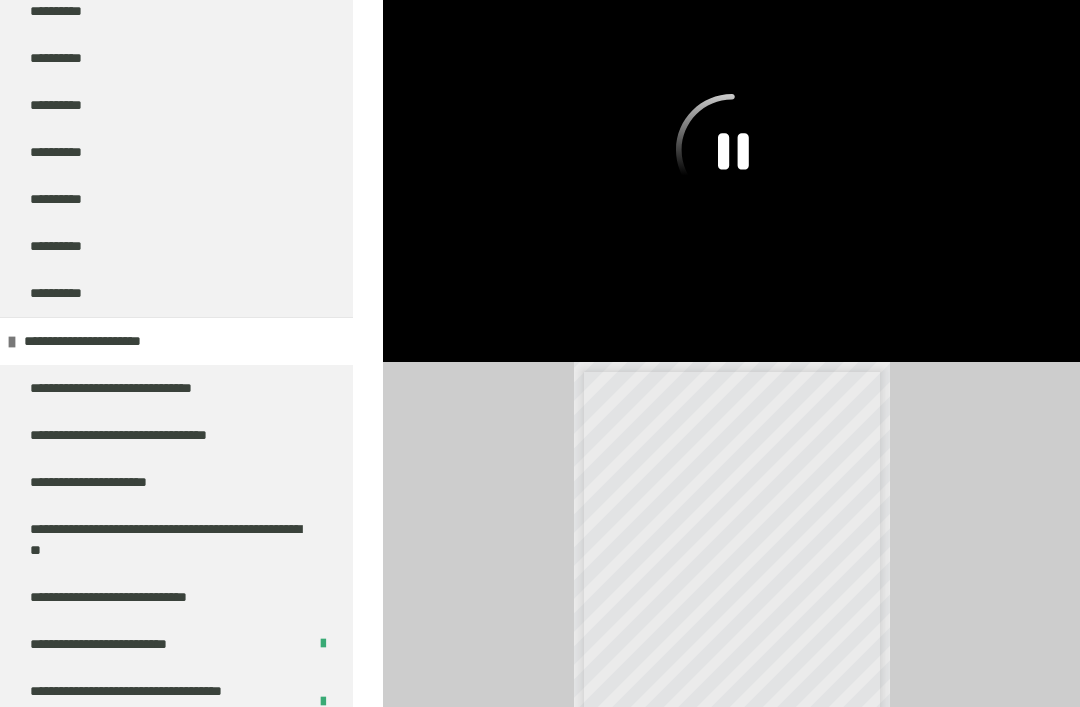 scroll, scrollTop: 1872, scrollLeft: 0, axis: vertical 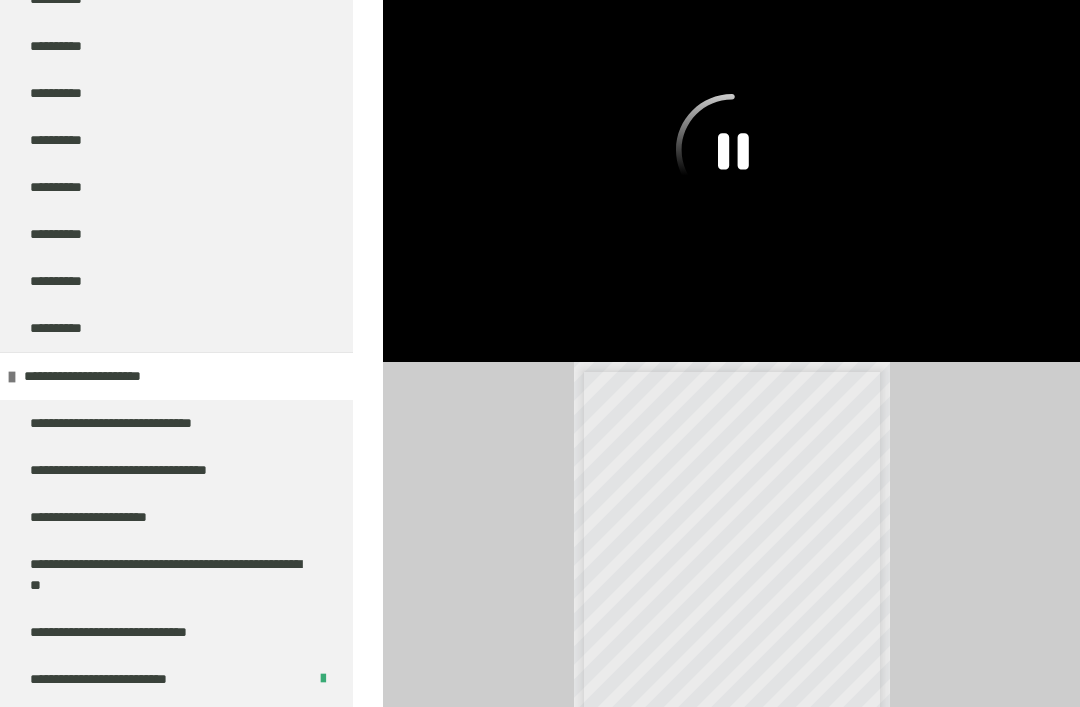 click on "**********" at bounding box center [66, 328] 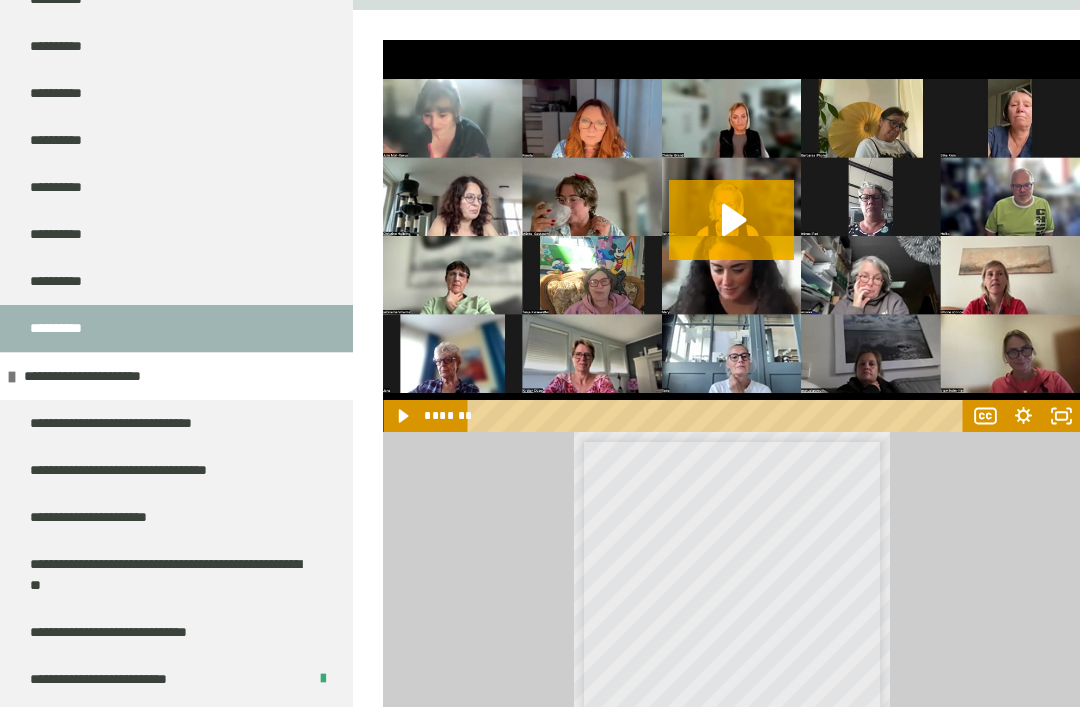click at bounding box center [731, 236] 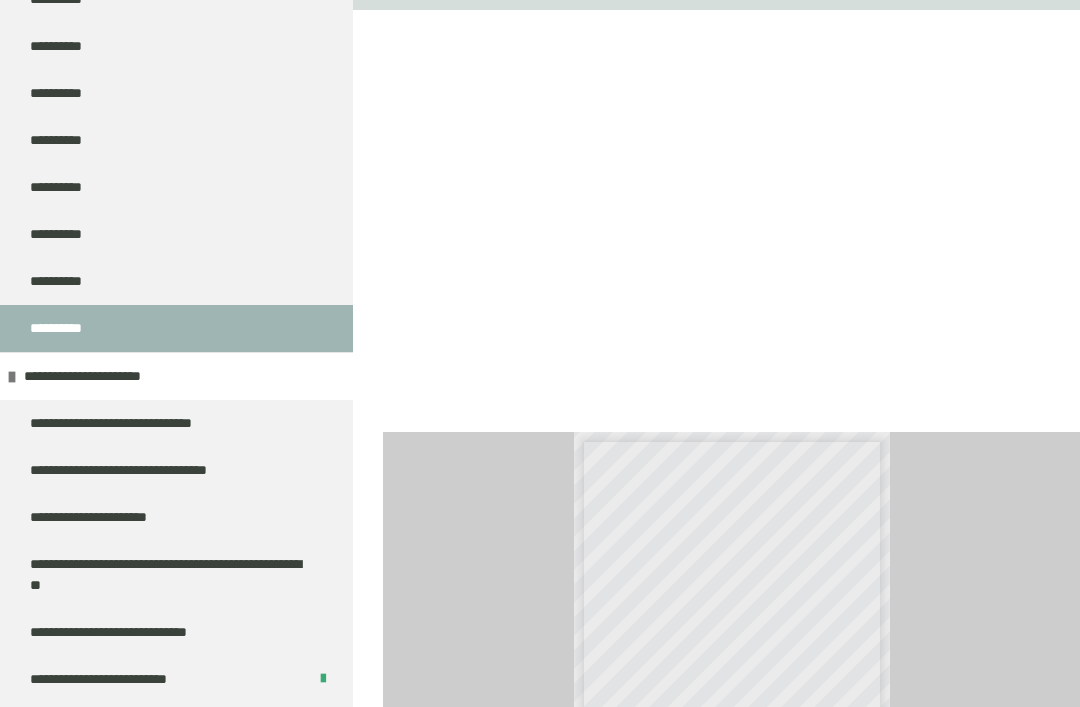 click at bounding box center (567, 908) 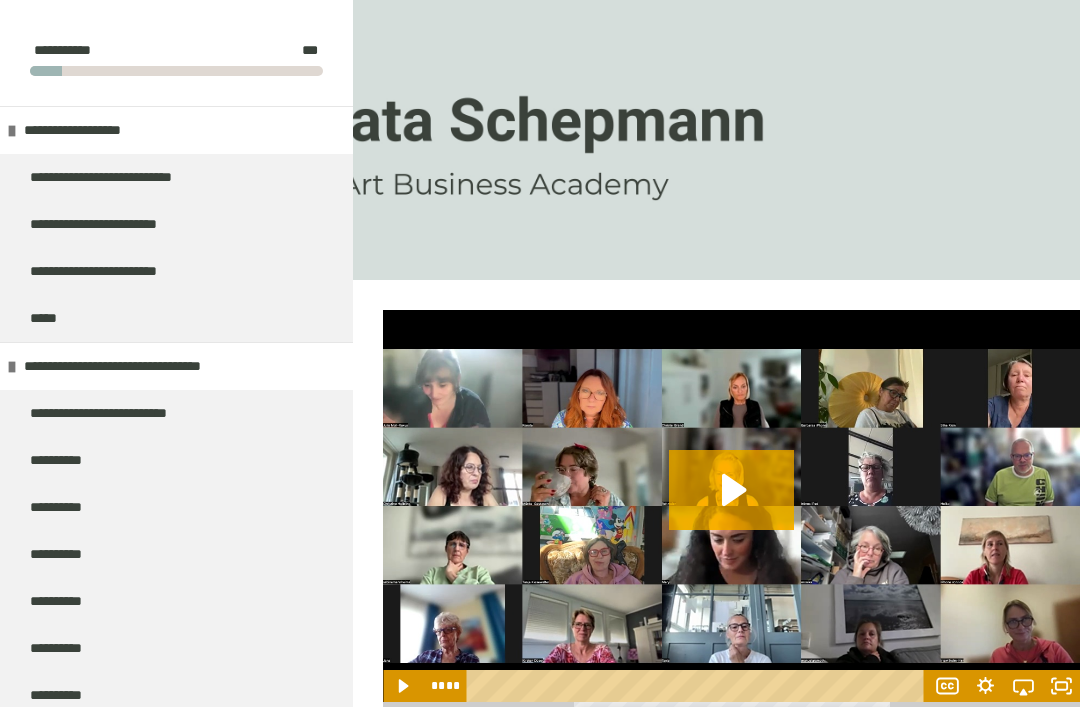 scroll, scrollTop: 633, scrollLeft: 0, axis: vertical 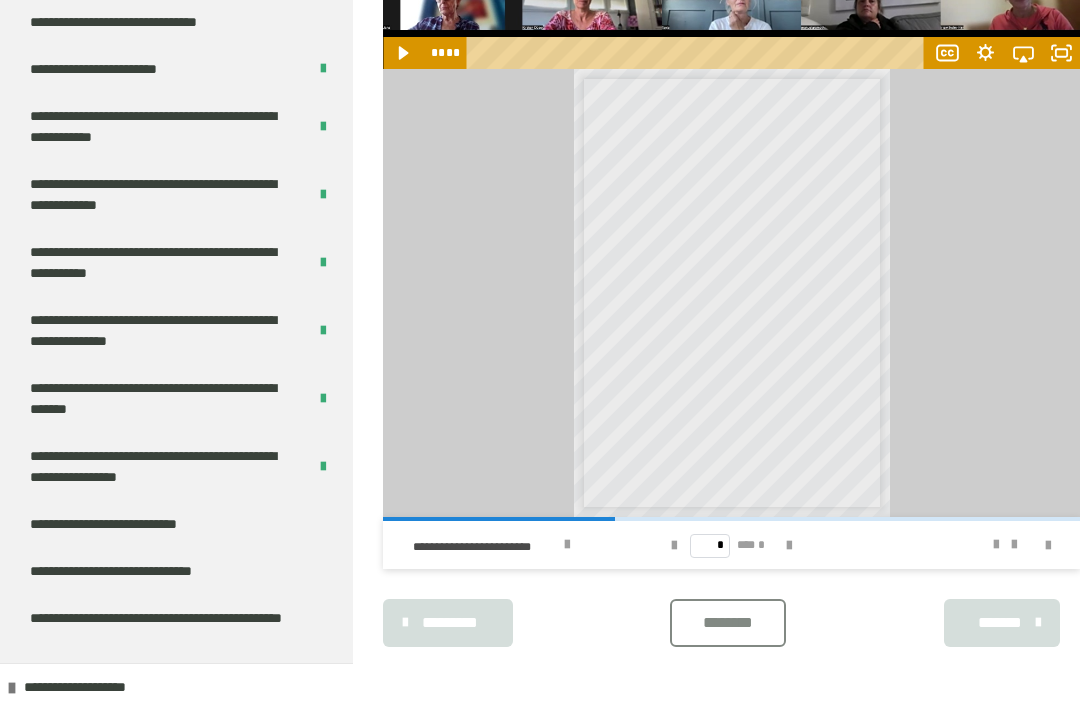 click on "********" at bounding box center [728, 623] 